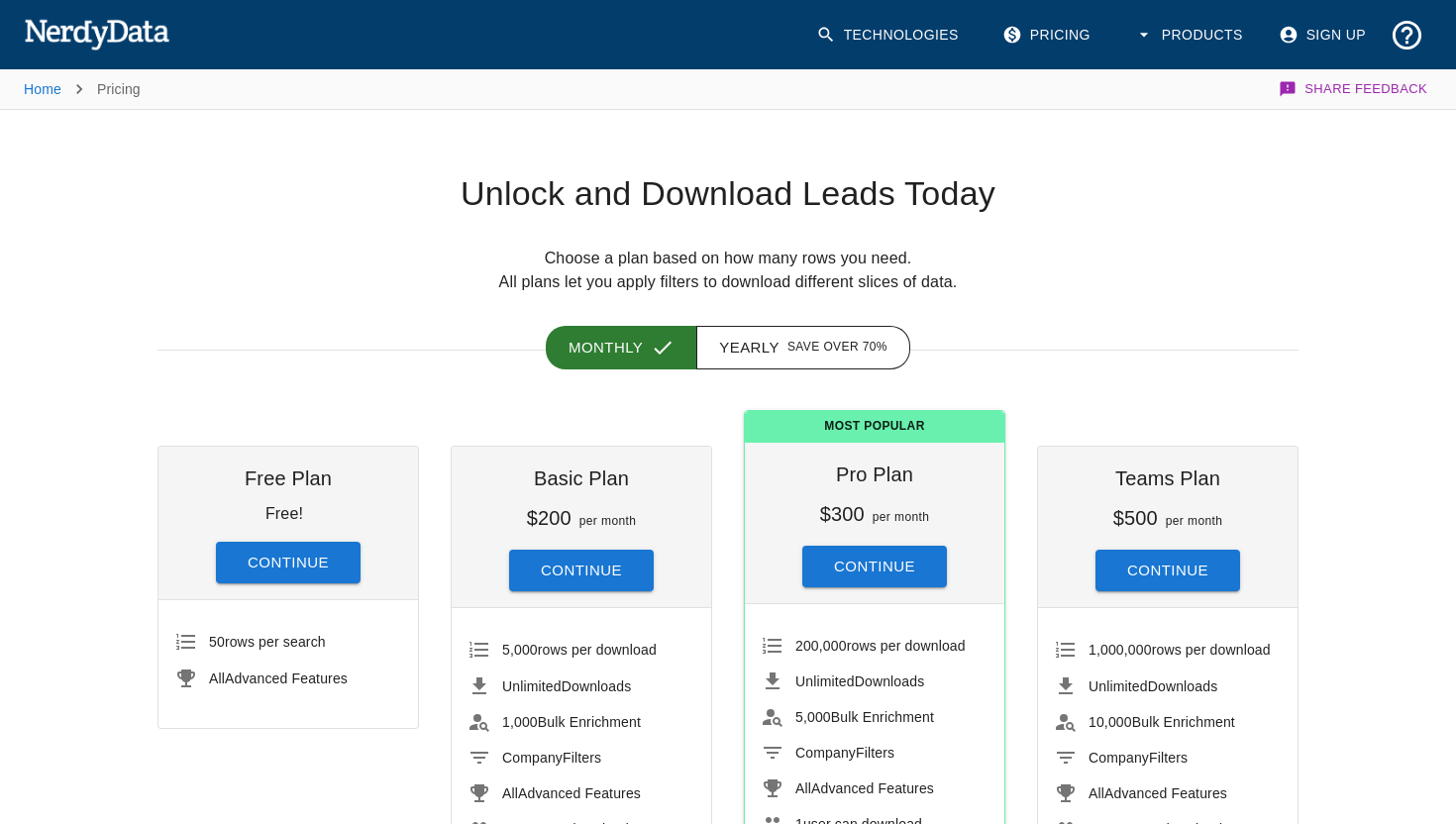 scroll, scrollTop: 121, scrollLeft: 0, axis: vertical 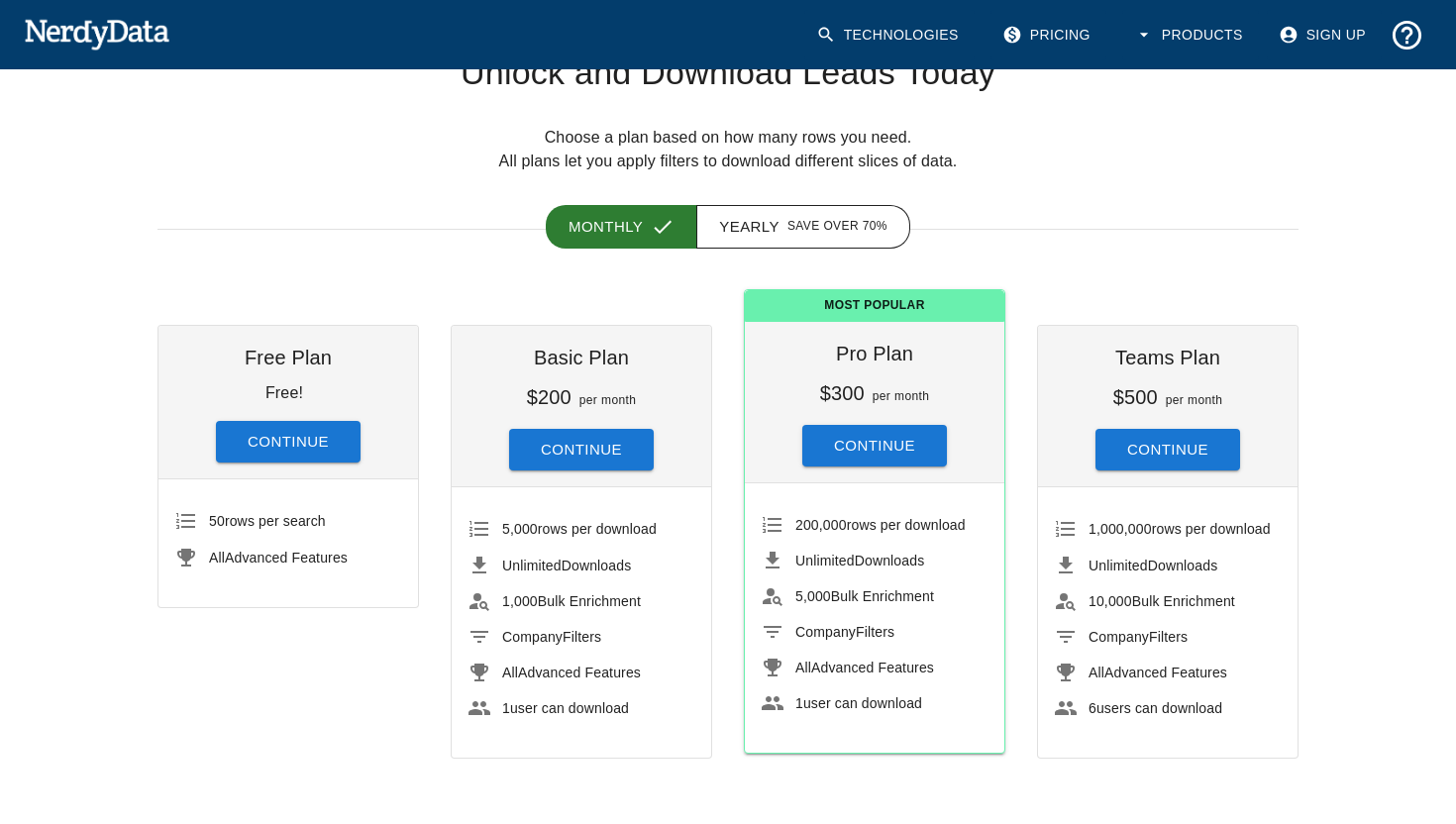 click on "Continue" at bounding box center [288, 442] 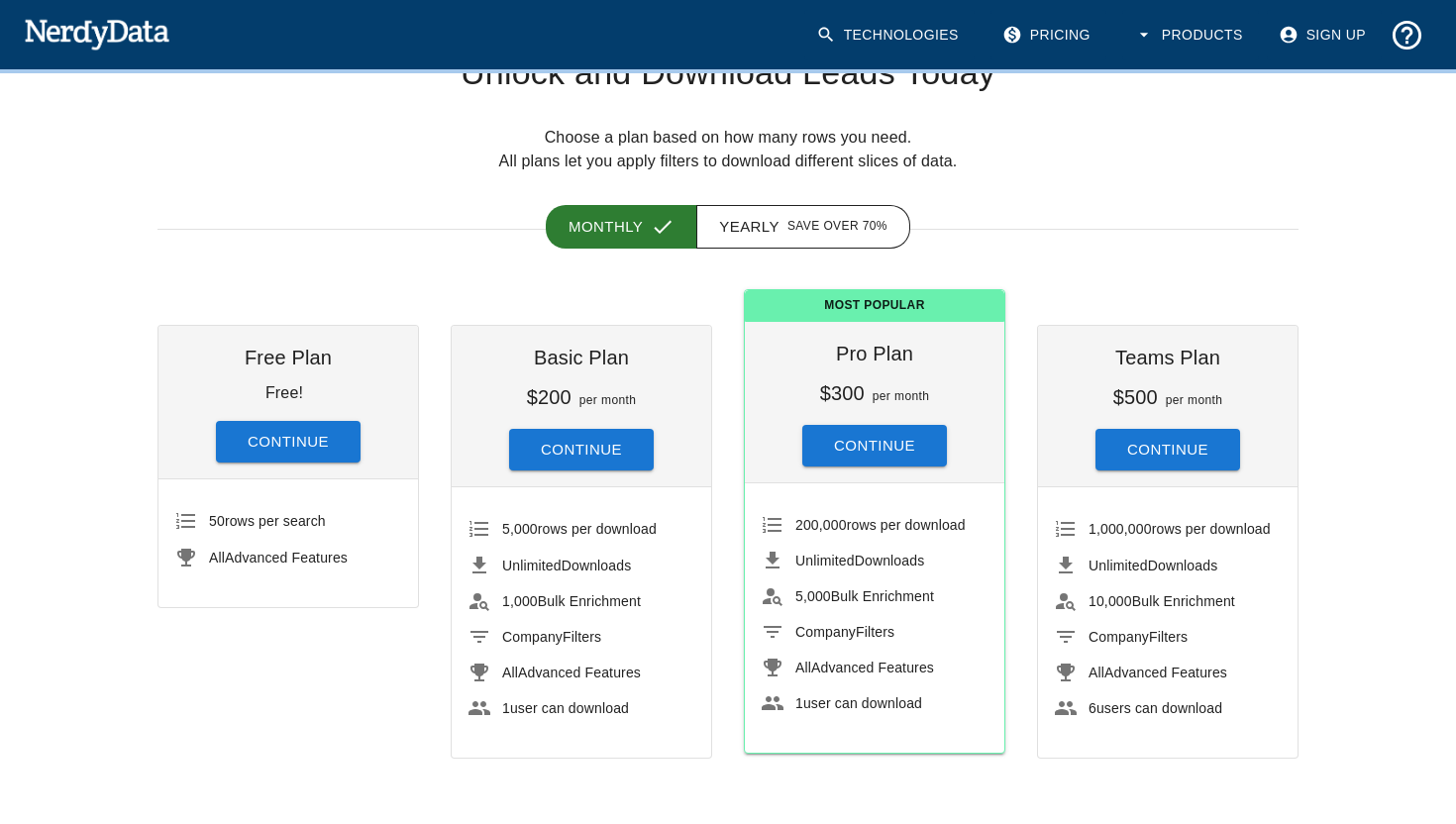 scroll, scrollTop: 0, scrollLeft: 0, axis: both 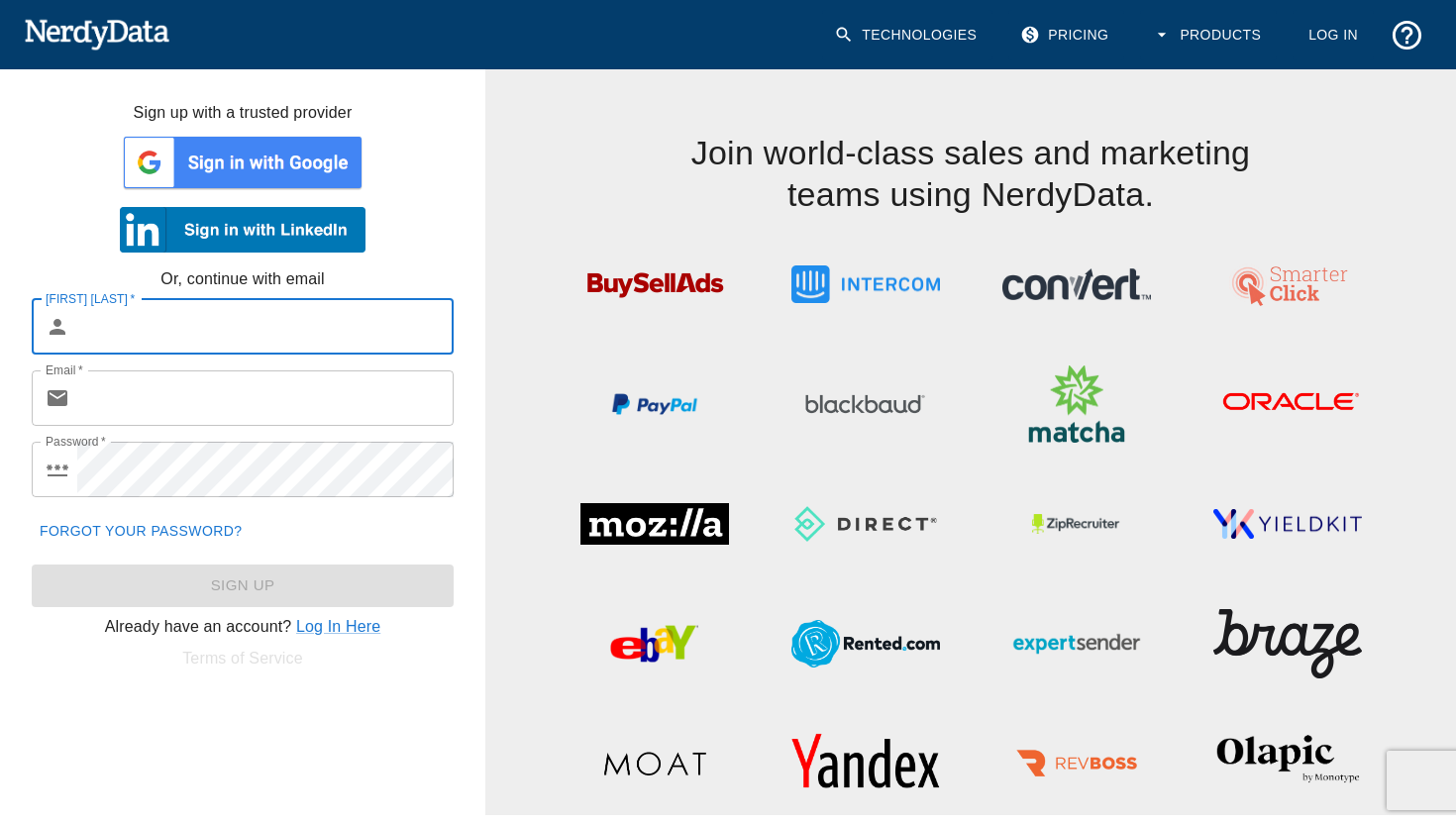 click at bounding box center [243, 162] 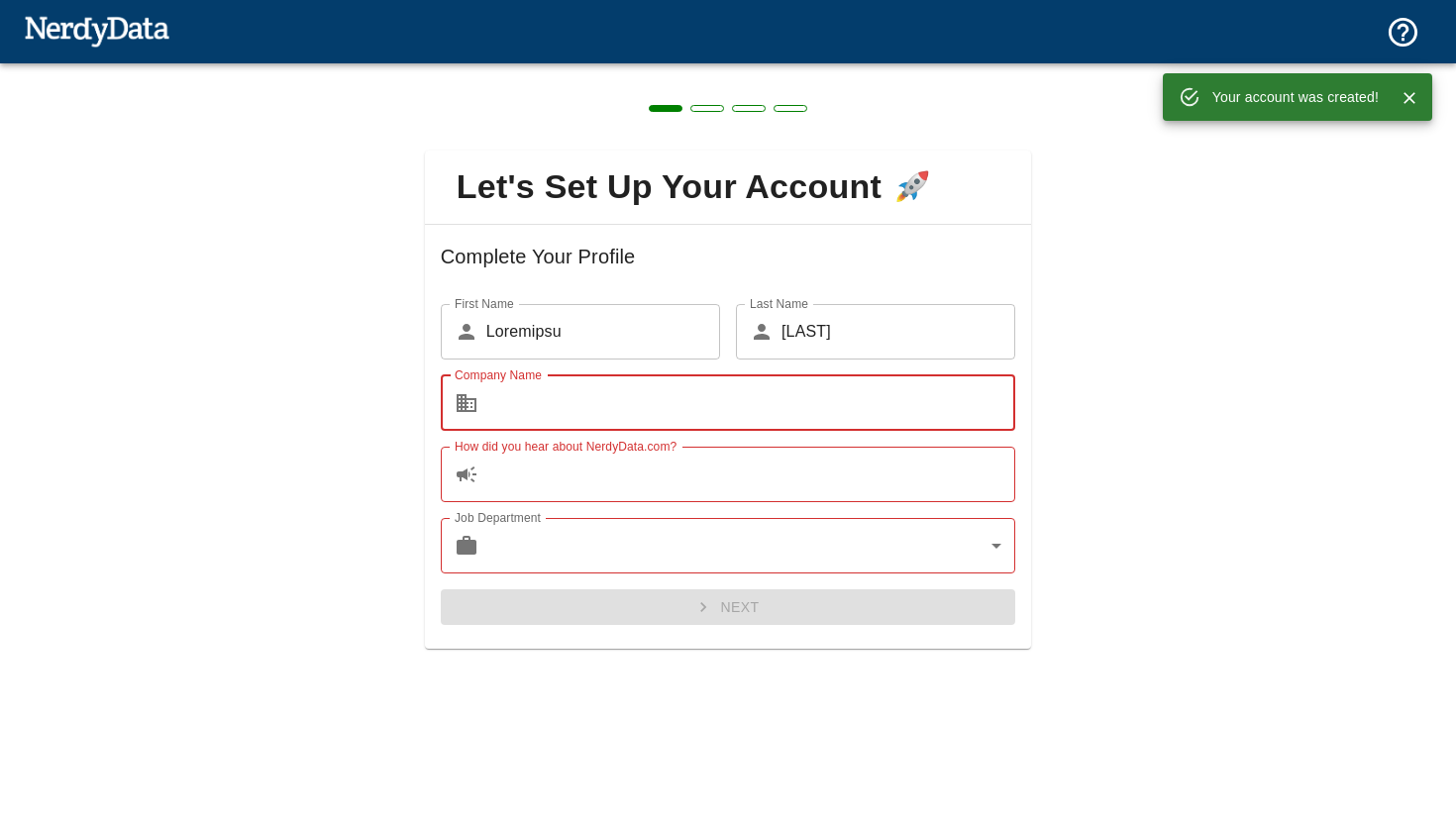scroll, scrollTop: 0, scrollLeft: 0, axis: both 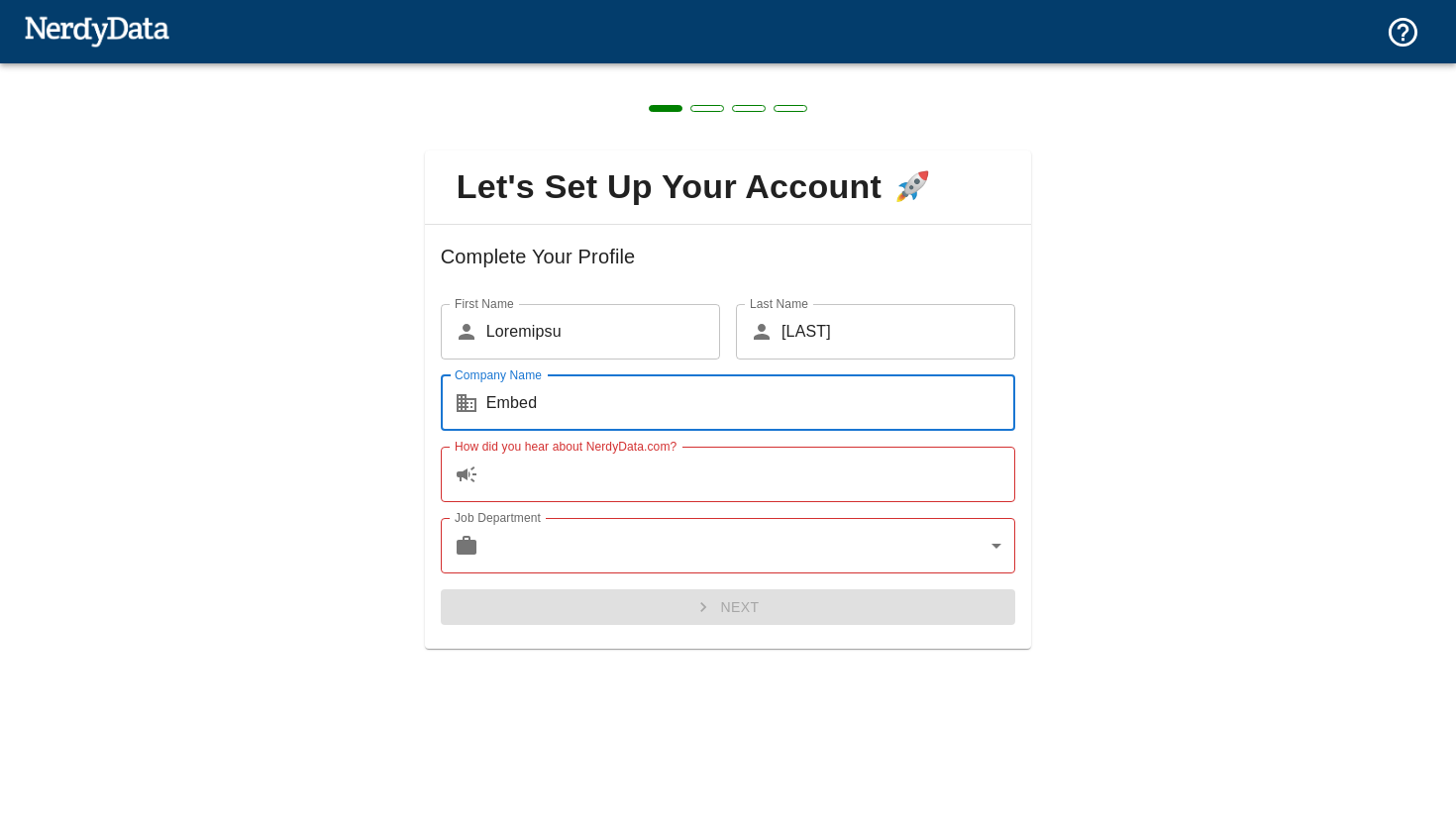 type on "Embed" 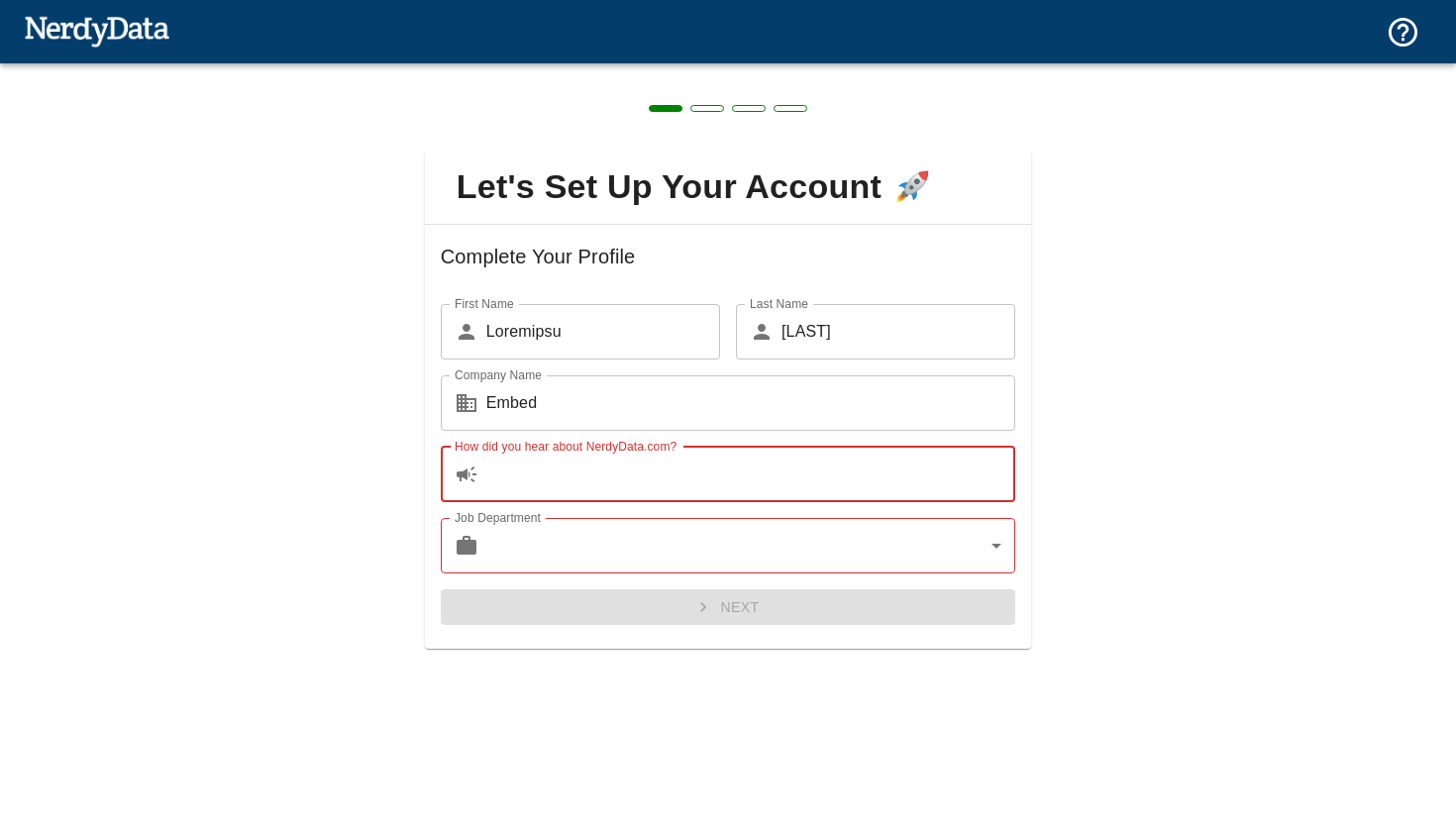 click on "How did you hear about NerdyData.com?" at bounding box center (751, 474) 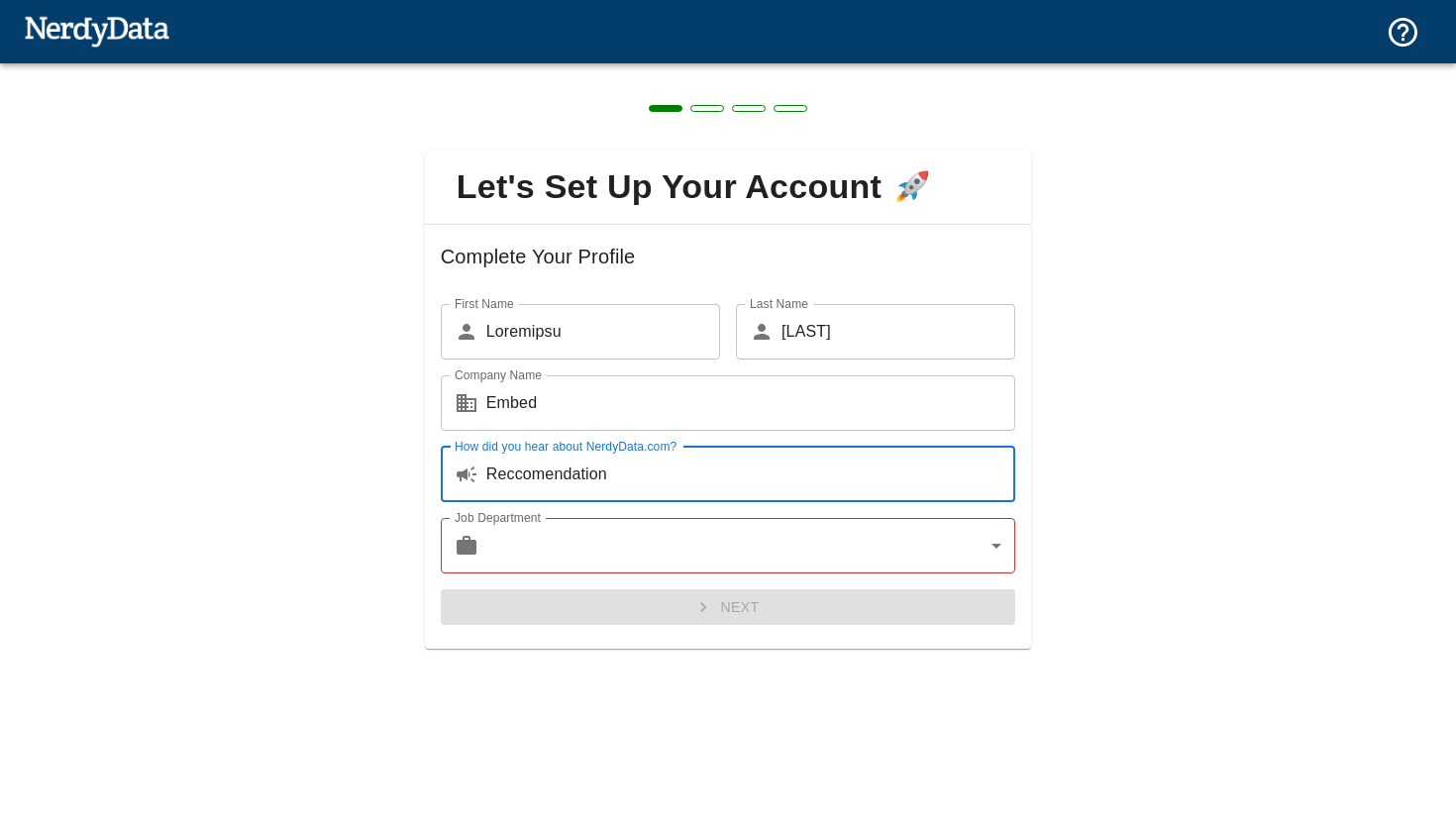 click on "Reccomendation" at bounding box center [751, 474] 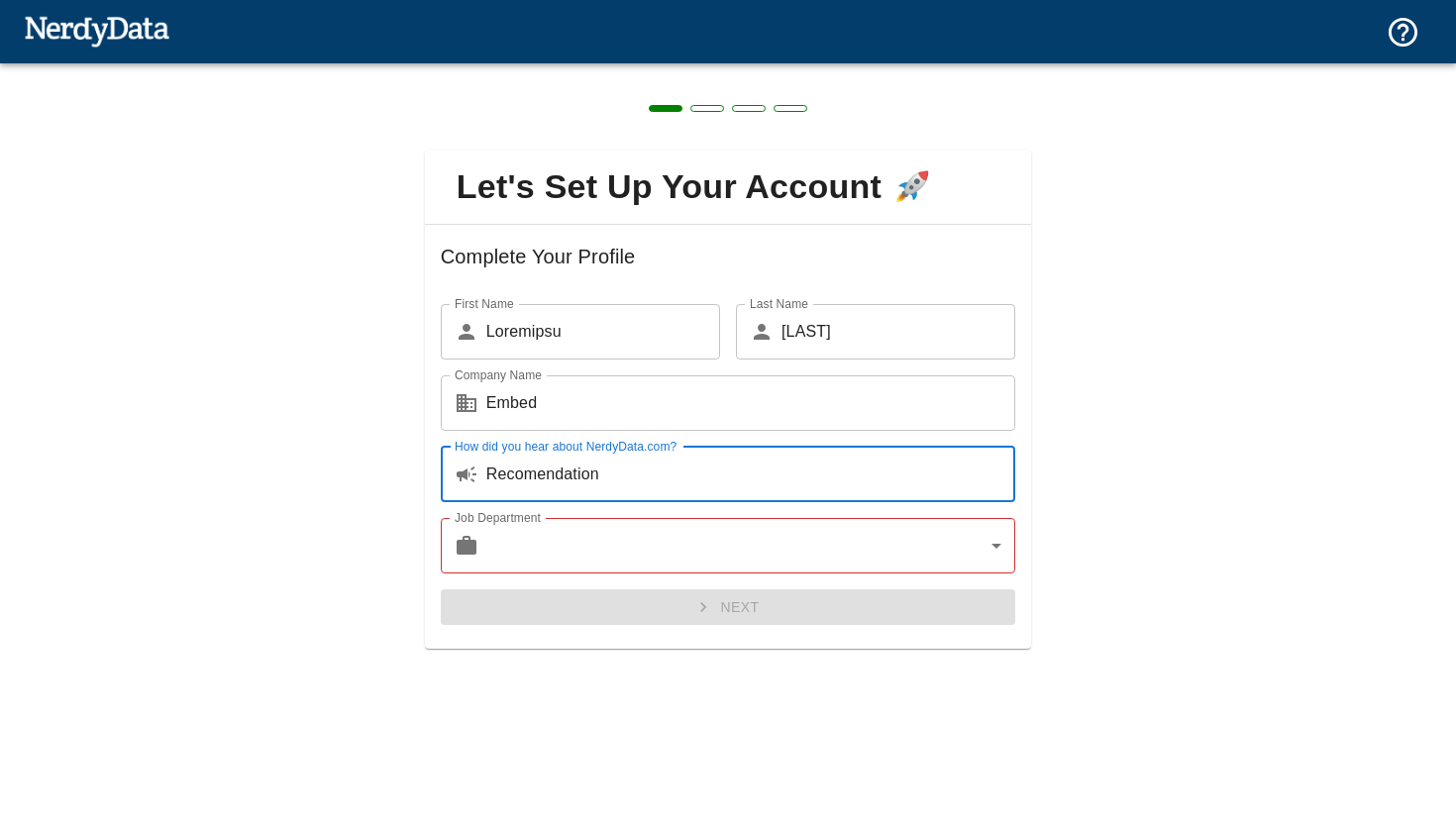type on "Recomendation" 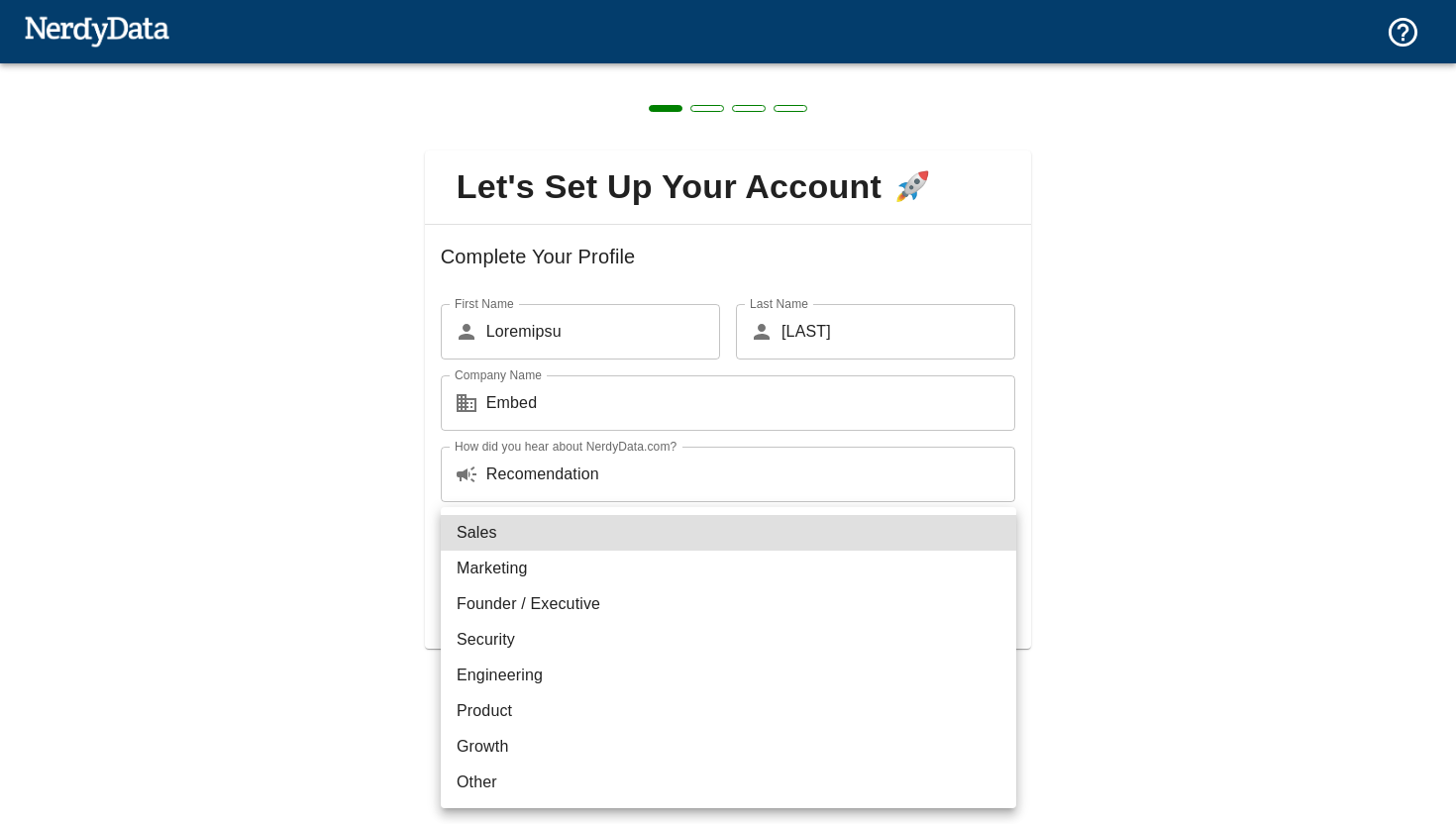 click on "First Name ​ [FIRST] First Name Last Name ​ [LAST] Last Name Company Name ​ [COMPANY] Company Name How did you hear about NerdyData.com? ​ [RECOMMENDATION] How did you hear about NerdyData.com? Job Department ​ [DEPARTMENT] Job Department Next Data Documentation Frequently Asked Questions Contact Us Sales Marketing Security Product" at bounding box center (728, 35) 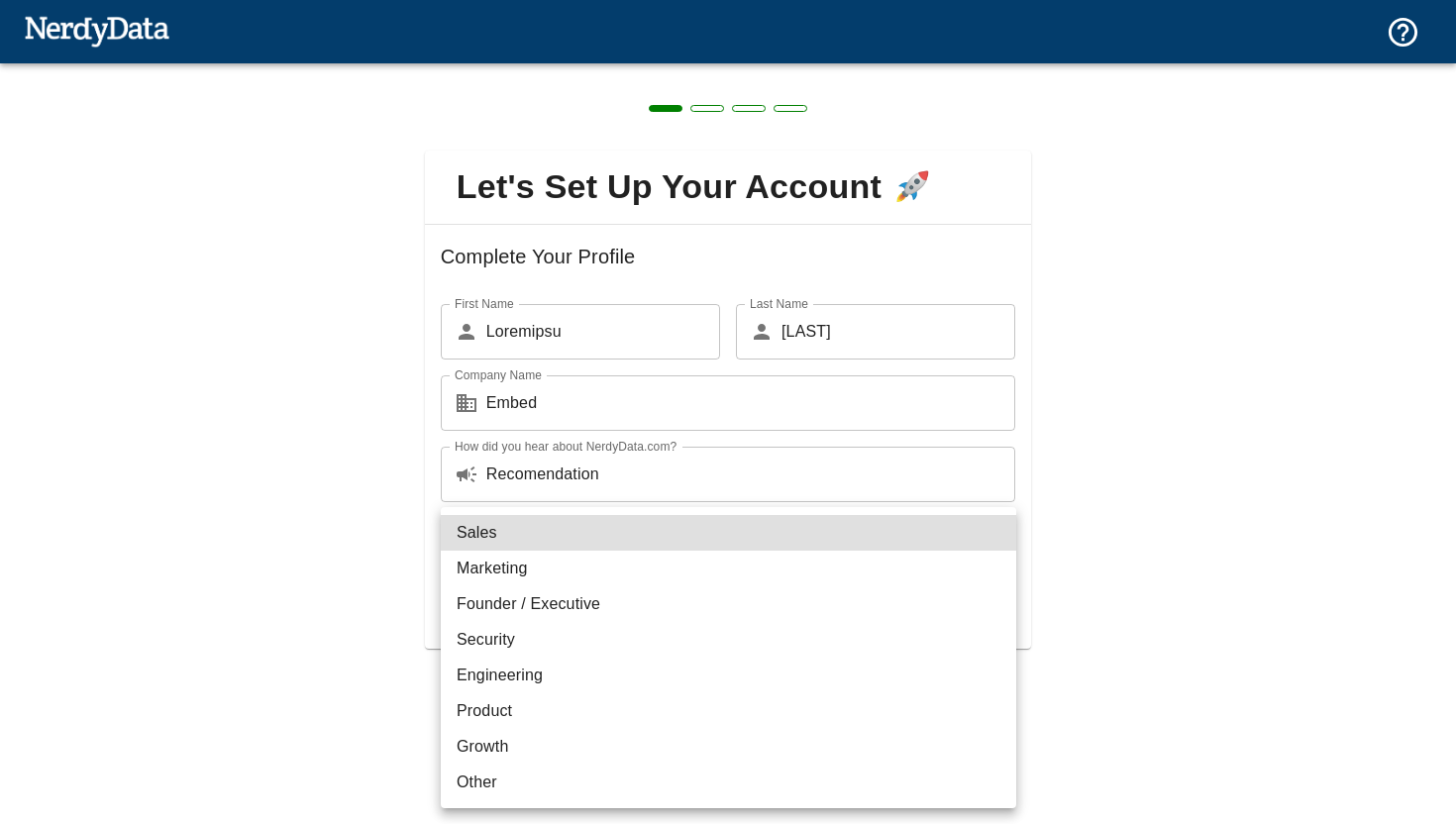 click on "Marketing" at bounding box center [728, 568] 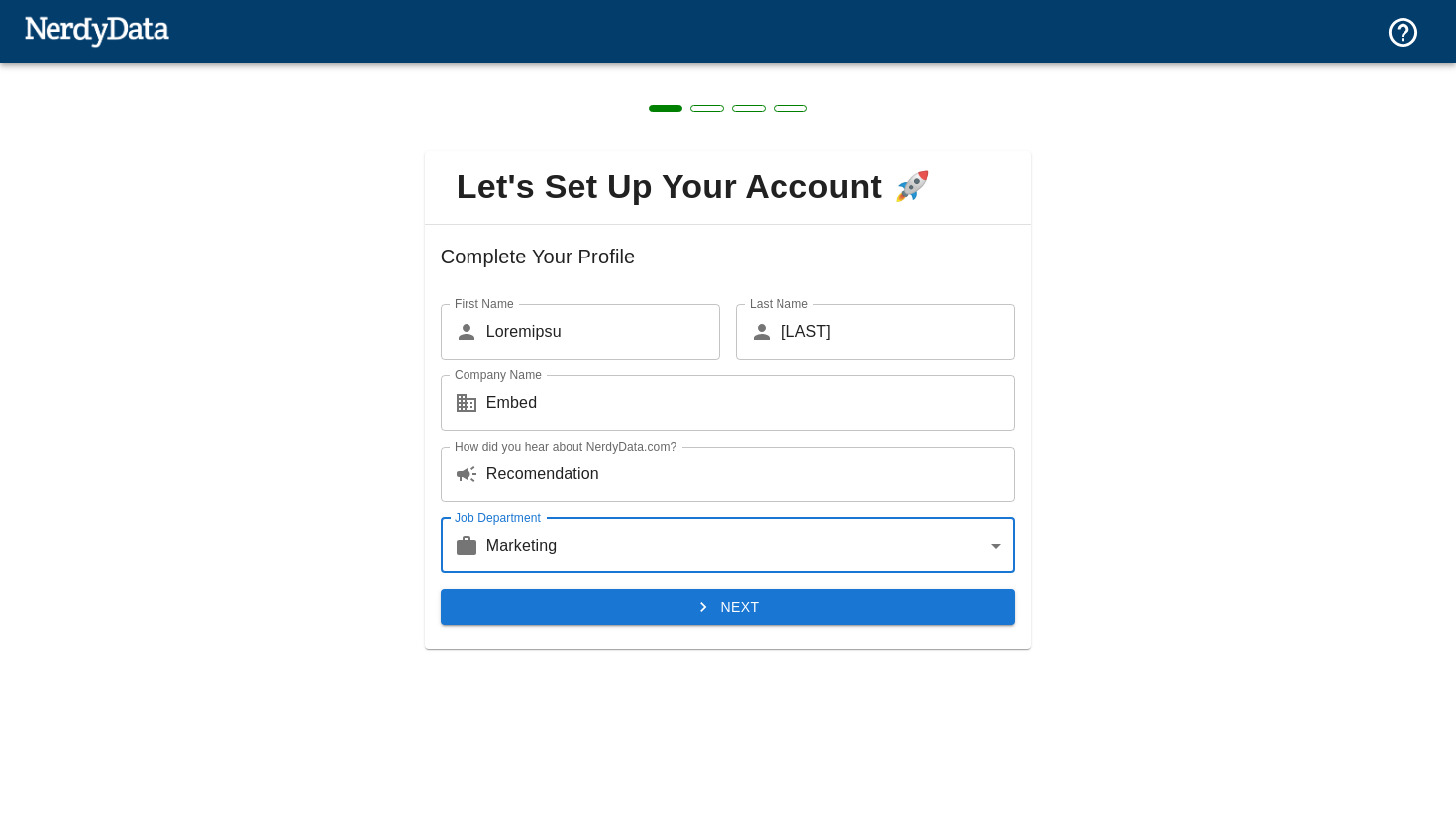 click on "Next" at bounding box center [728, 607] 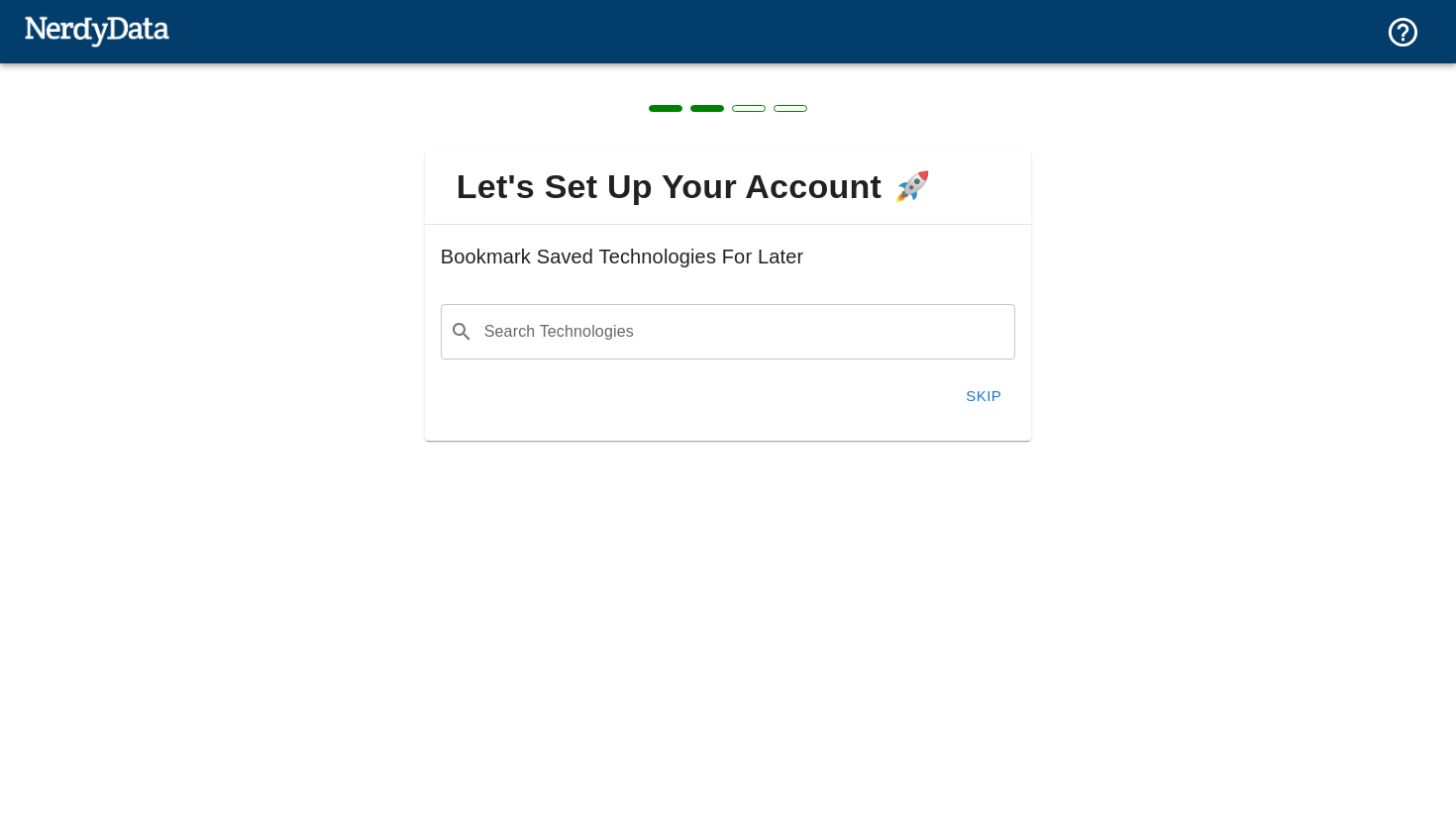 click on "Skip" at bounding box center (984, 396) 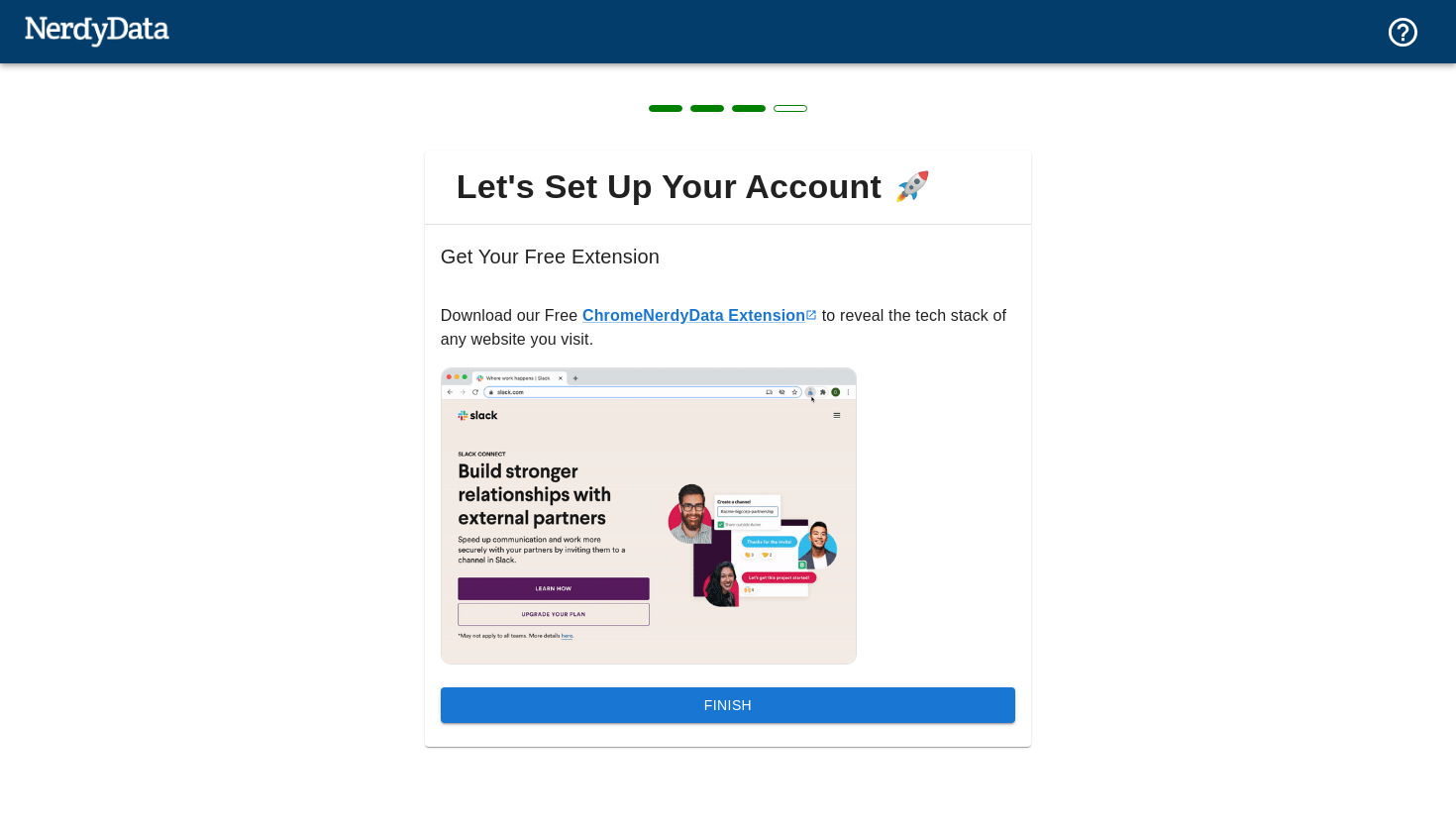 click on "Finish" at bounding box center [728, 705] 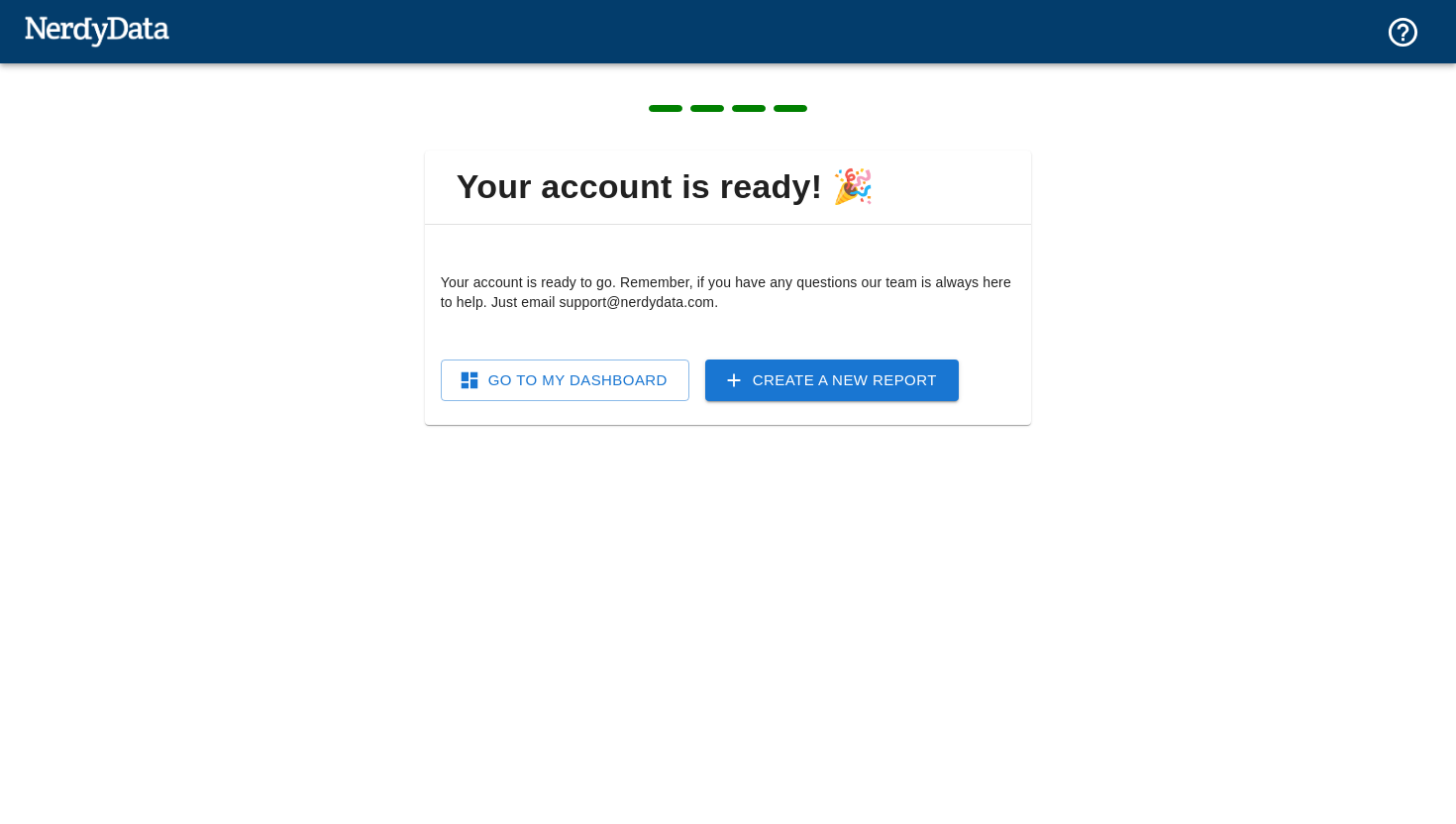 click at bounding box center [728, 107] 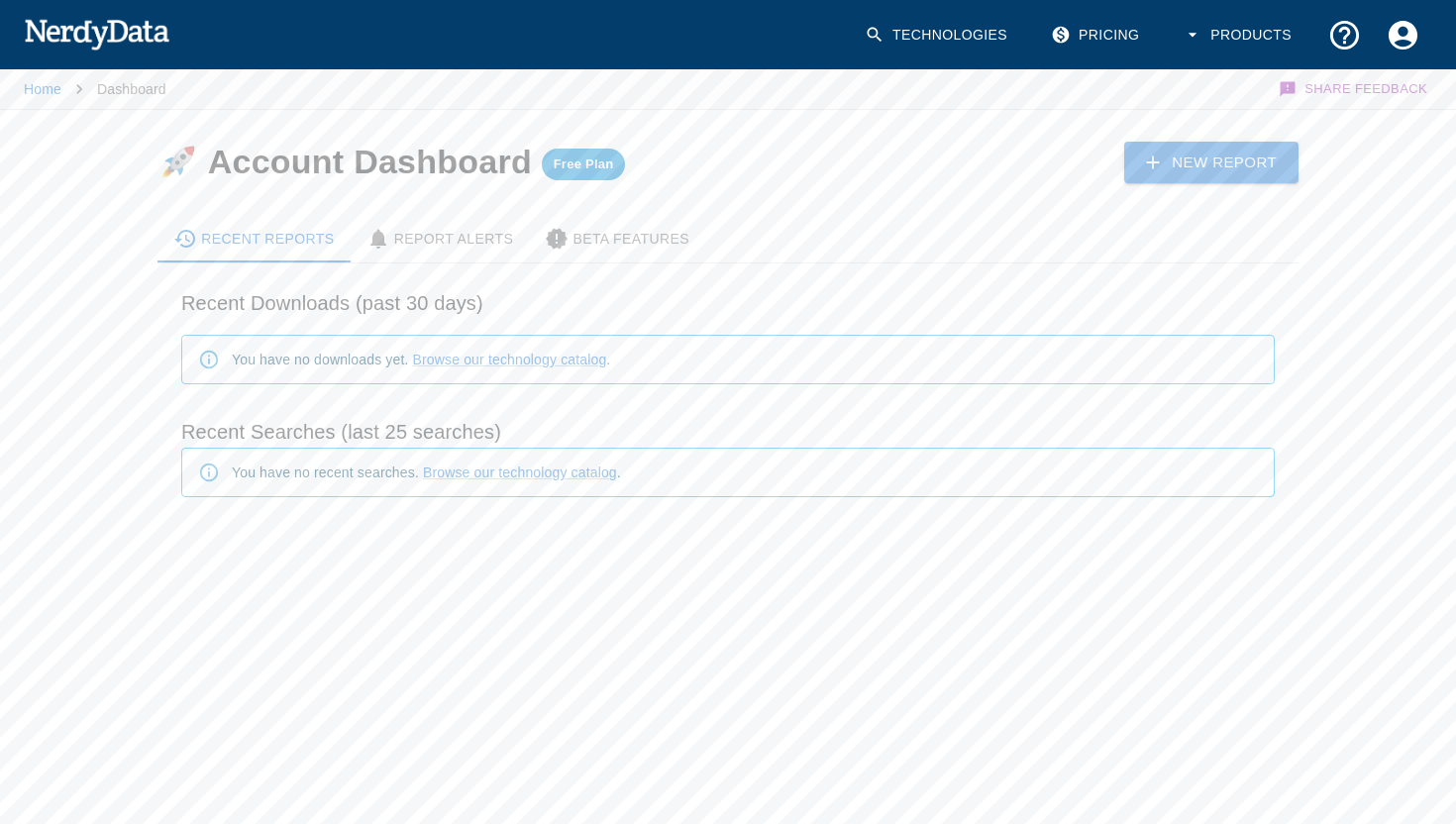click on "Free Plan" at bounding box center [583, 164] 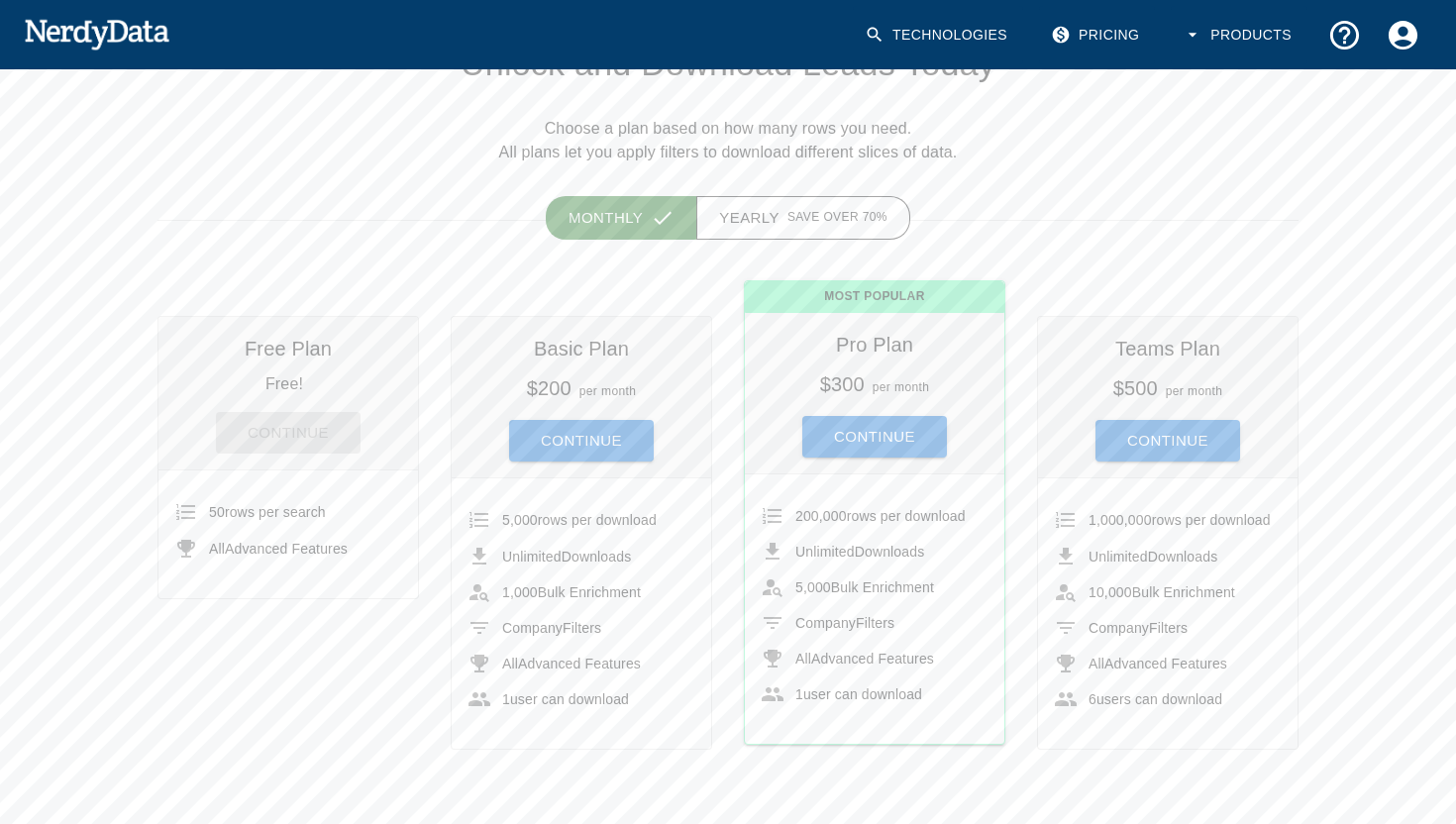 scroll, scrollTop: 132, scrollLeft: 0, axis: vertical 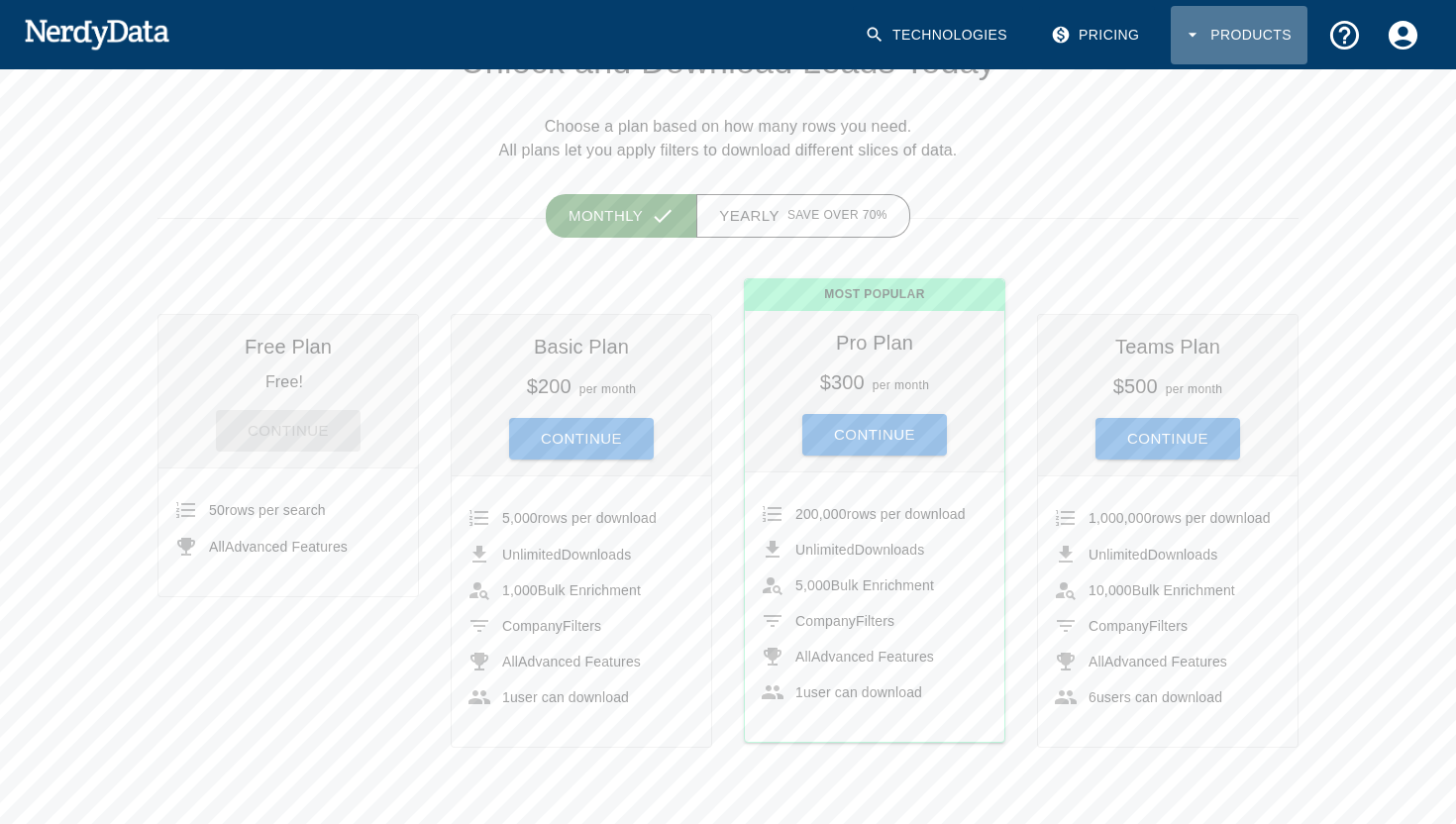 click on "Products" at bounding box center [1239, 35] 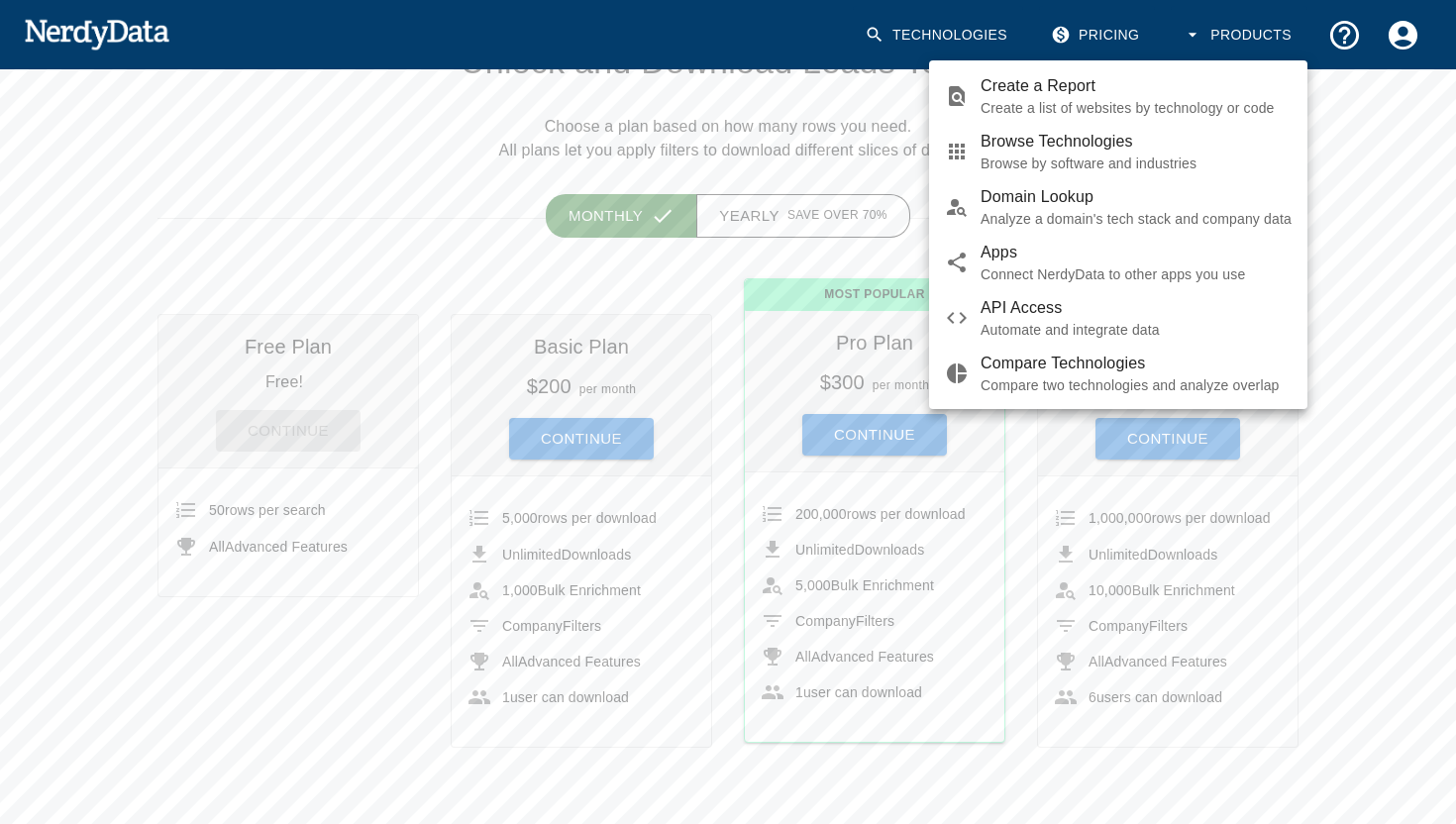 click on "Browse by software and industries" at bounding box center (1136, 163) 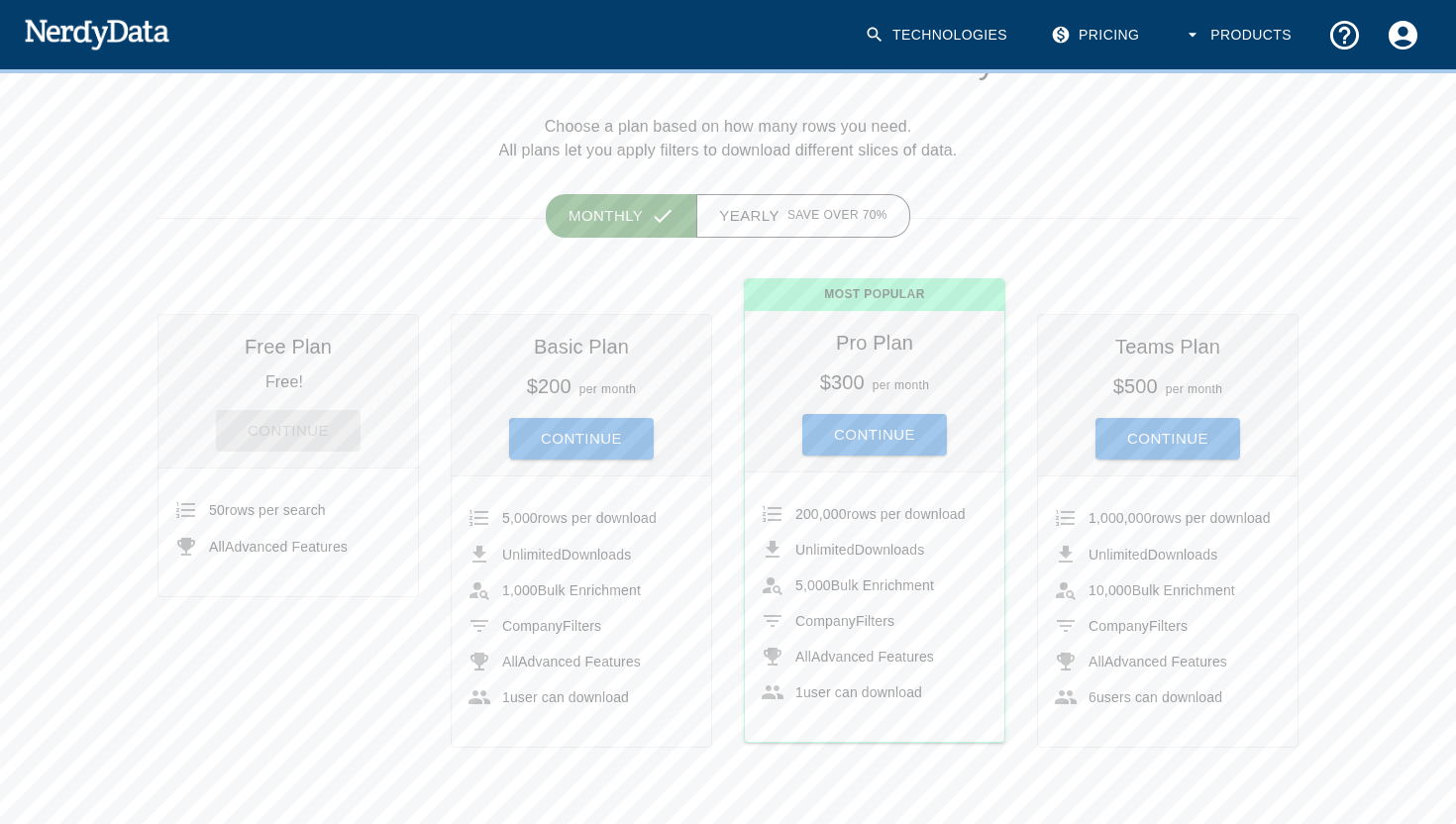 scroll, scrollTop: 0, scrollLeft: 0, axis: both 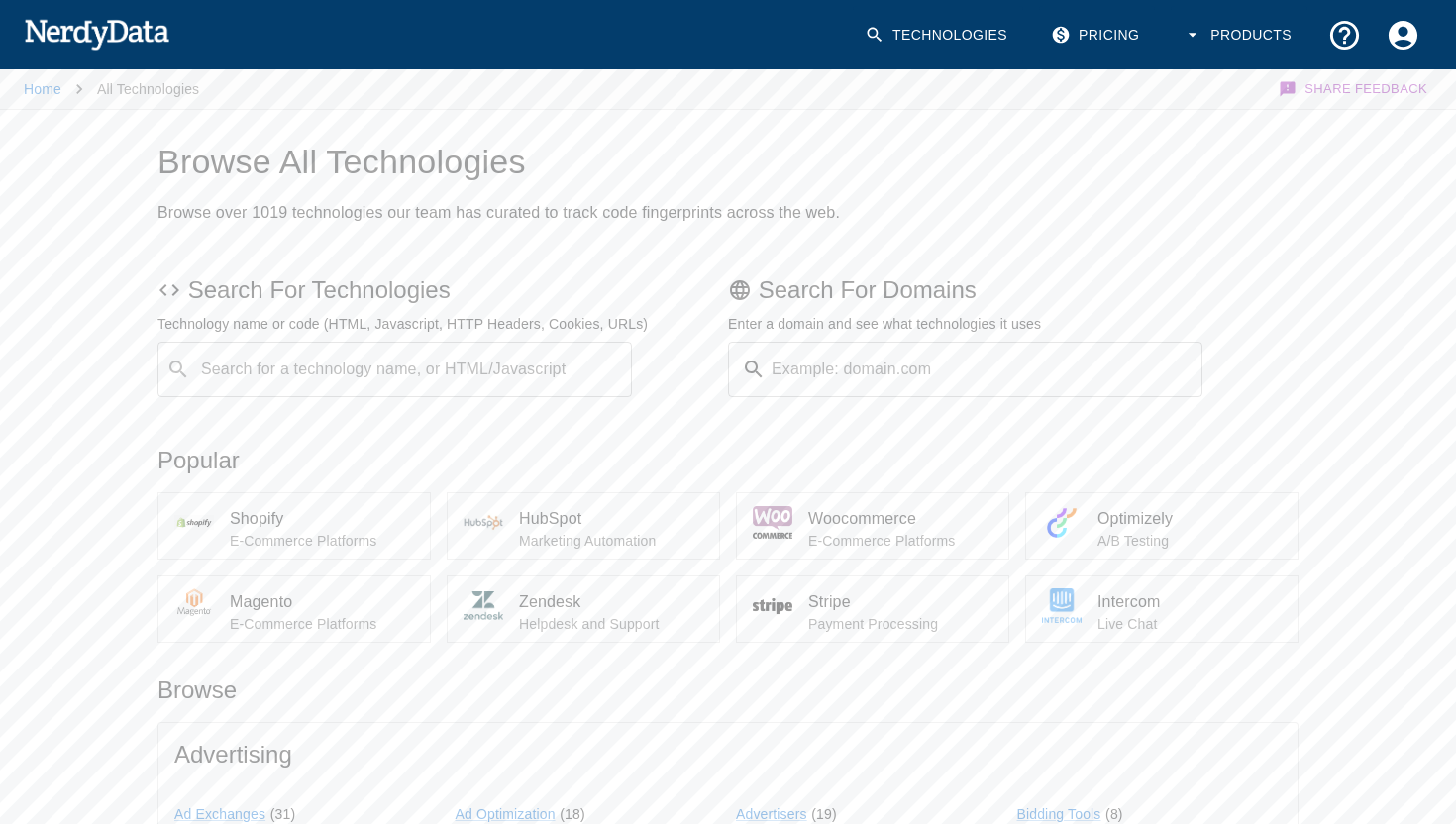 click on "Search for a technology name, or HTML/Javascript" at bounding box center (410, 369) 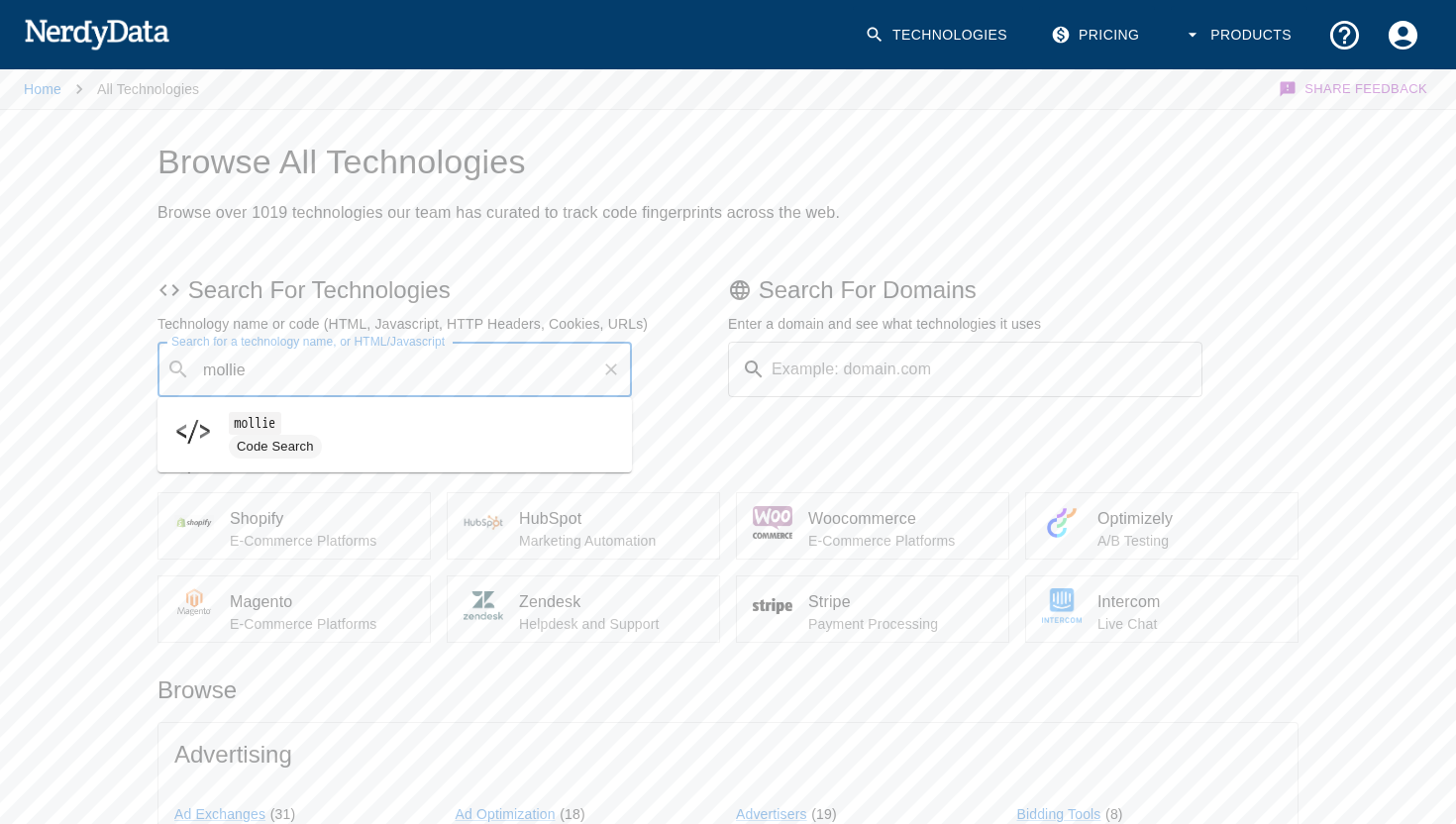 click on "Code Search" at bounding box center (422, 447) 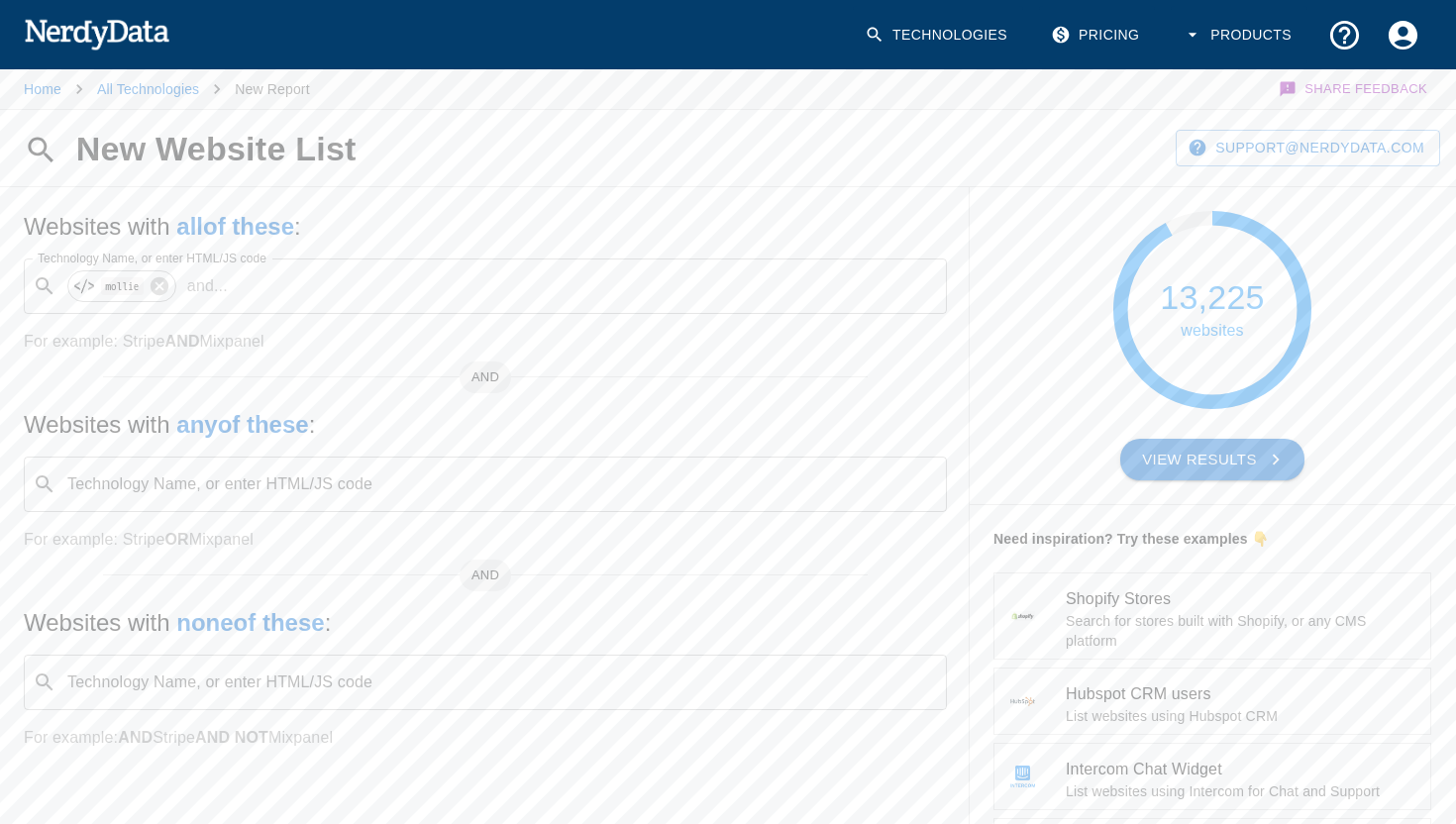 scroll, scrollTop: 1, scrollLeft: 0, axis: vertical 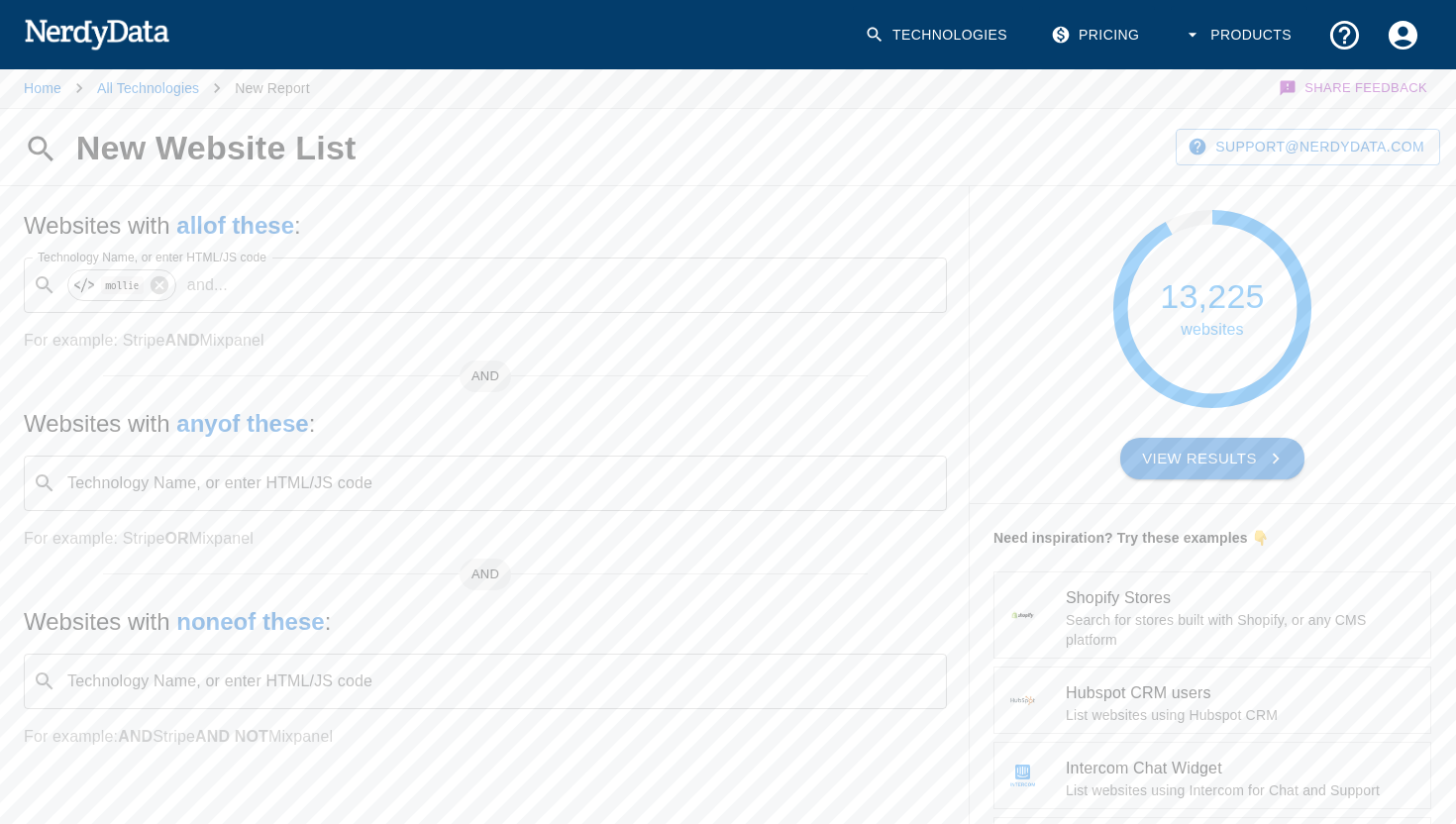 click on "View Results" at bounding box center (1212, 459) 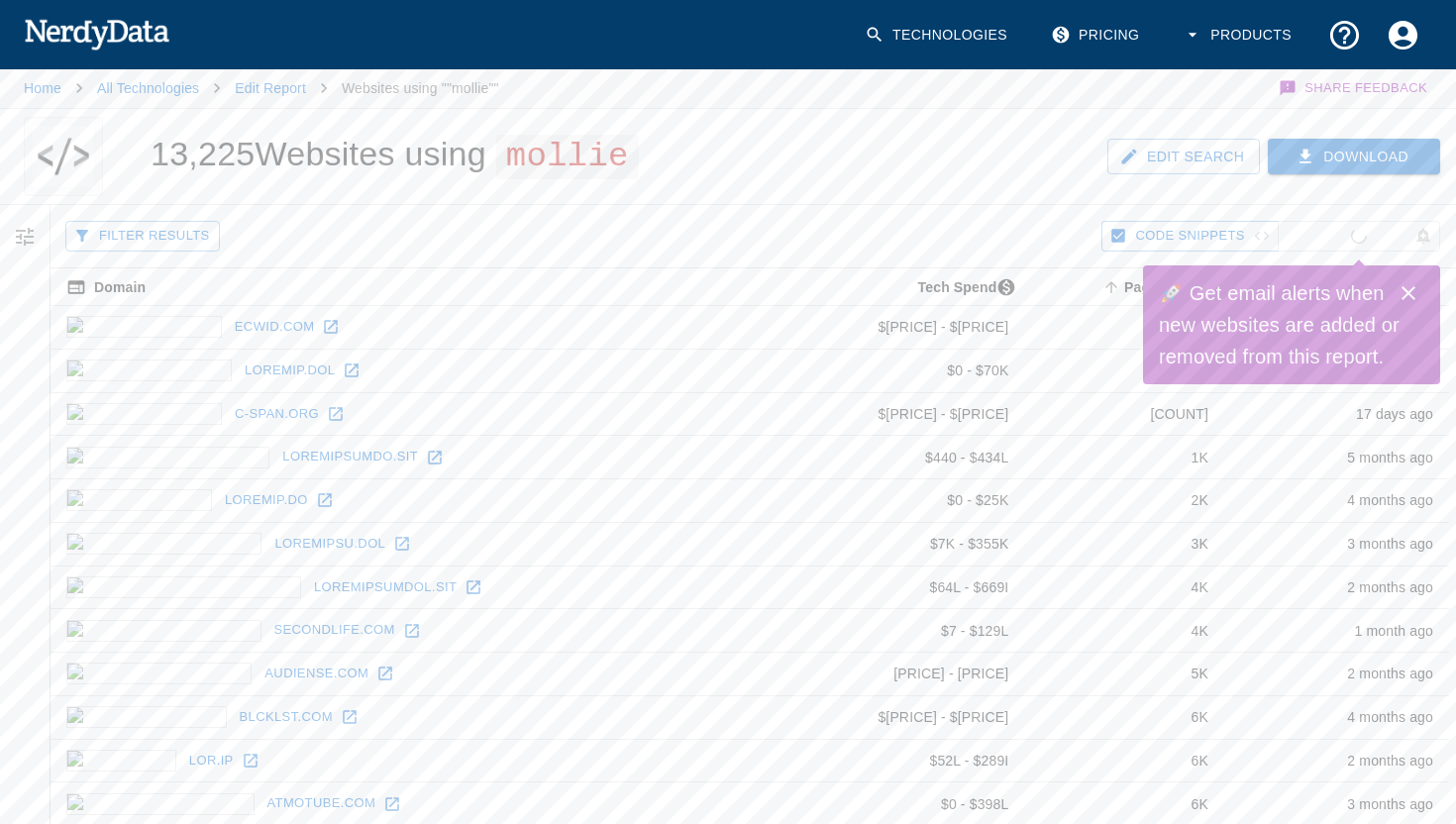 scroll, scrollTop: 0, scrollLeft: 0, axis: both 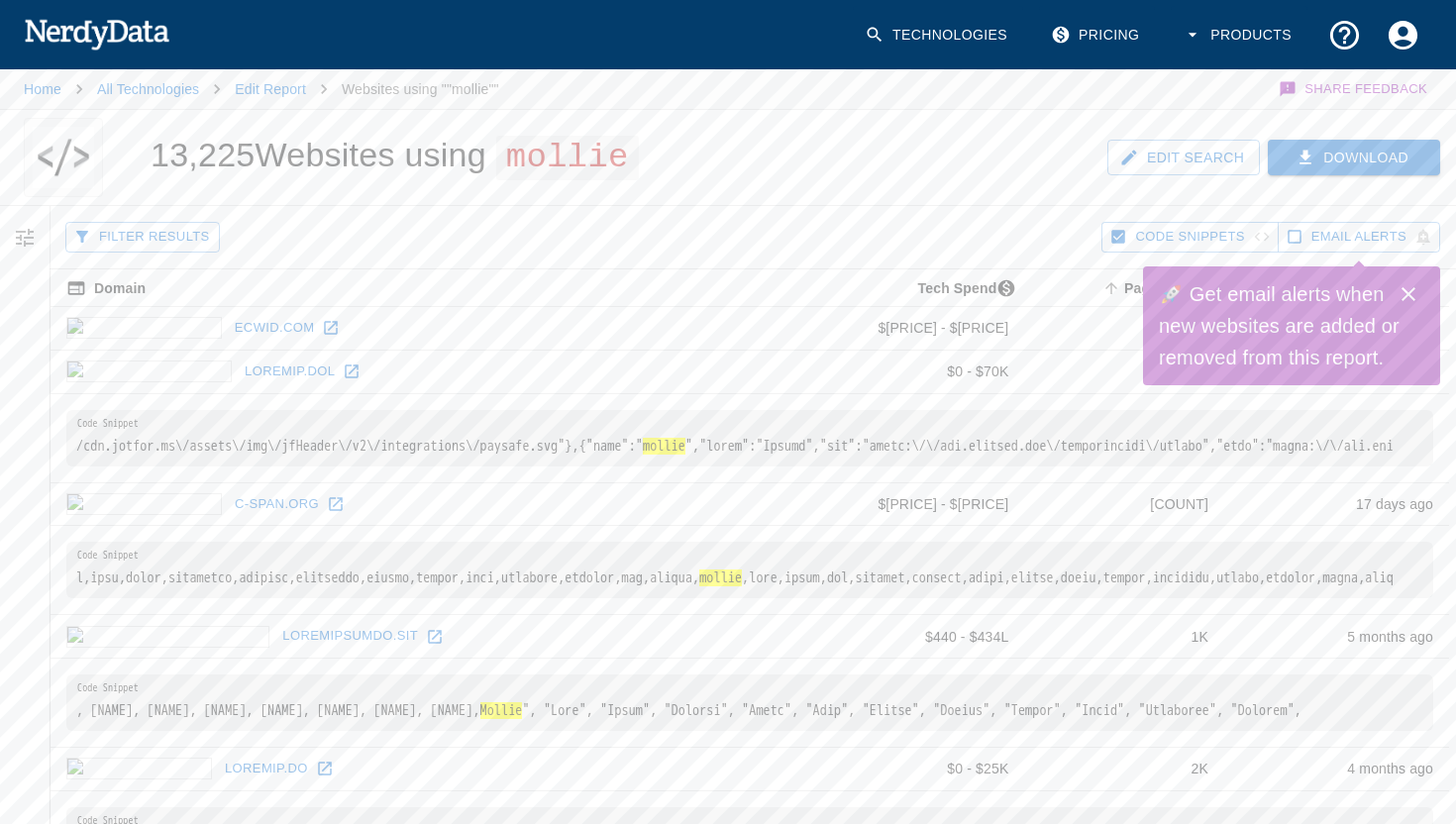 click at bounding box center [1408, 294] 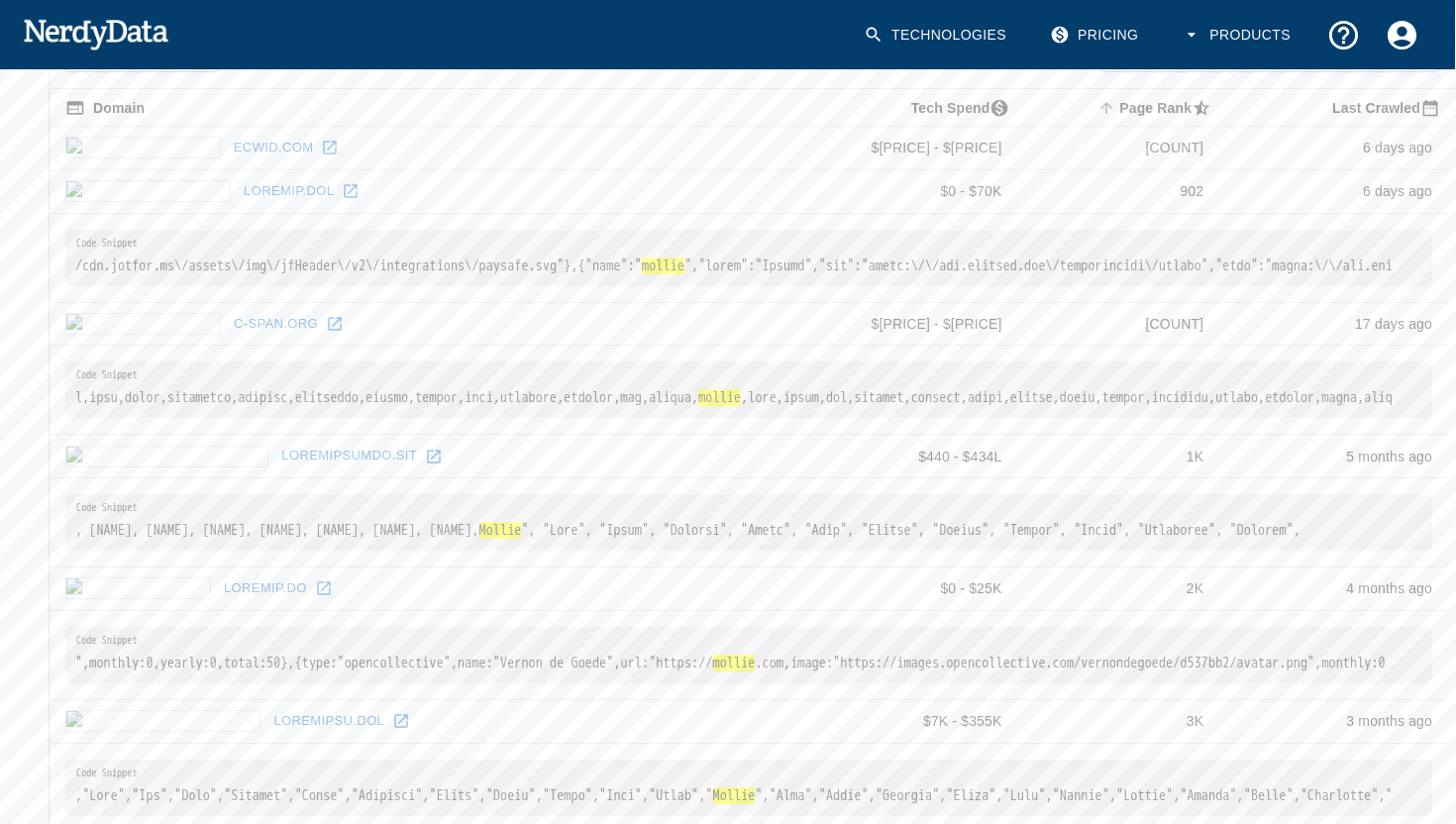 scroll, scrollTop: 172, scrollLeft: 1, axis: both 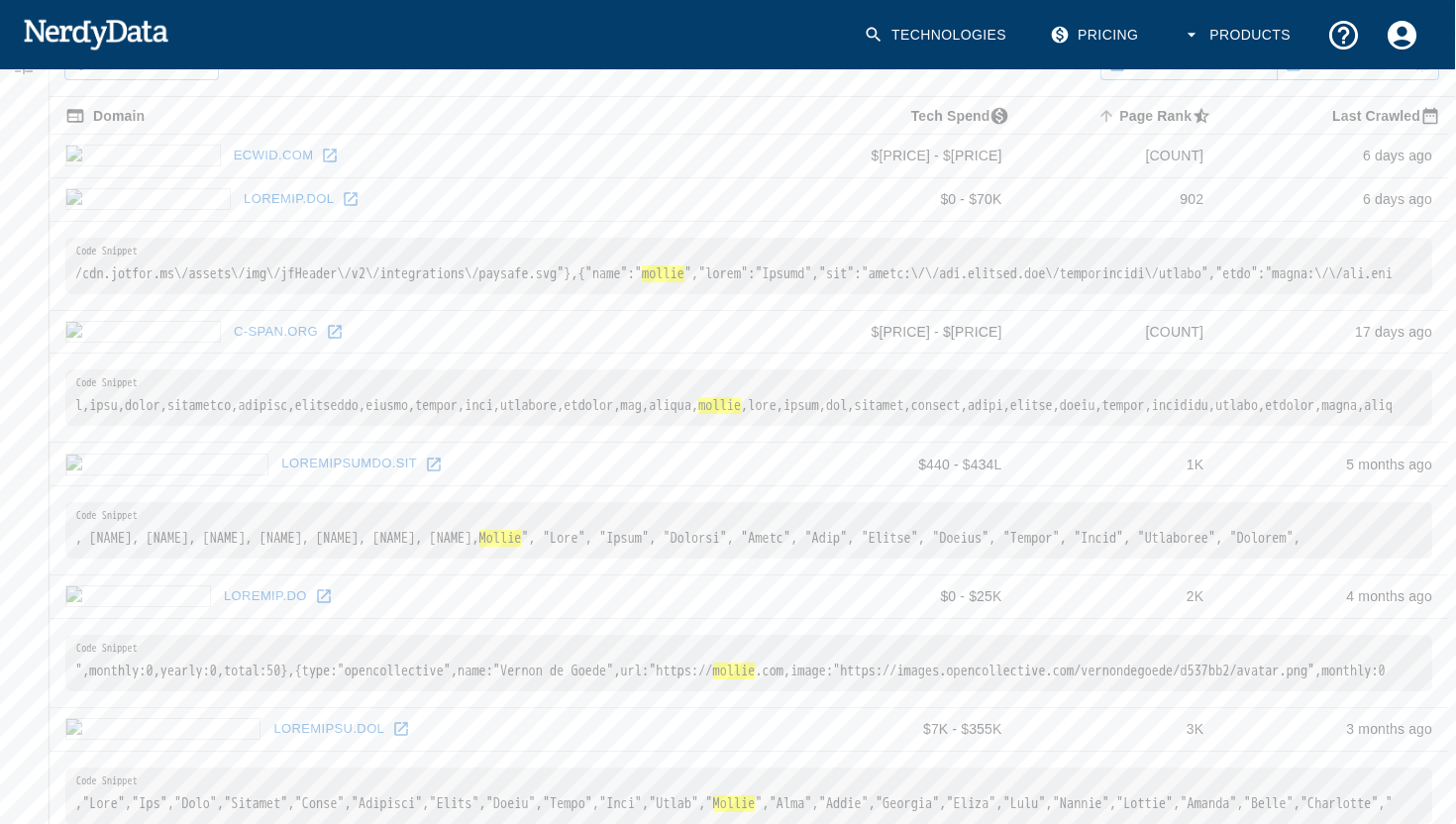 click on "loremip.dol" at bounding box center (300, 199) 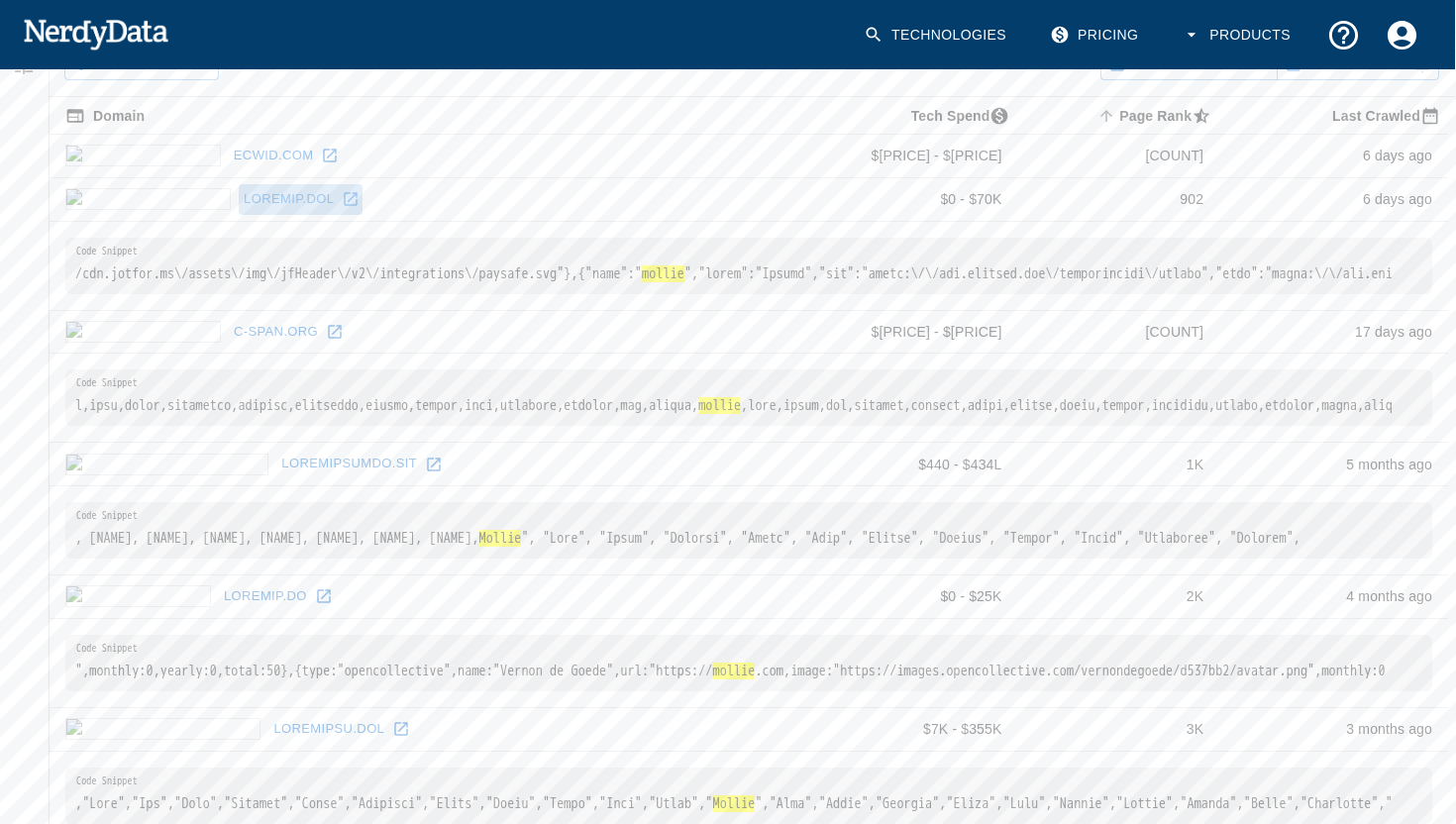 click at bounding box center (351, 199) 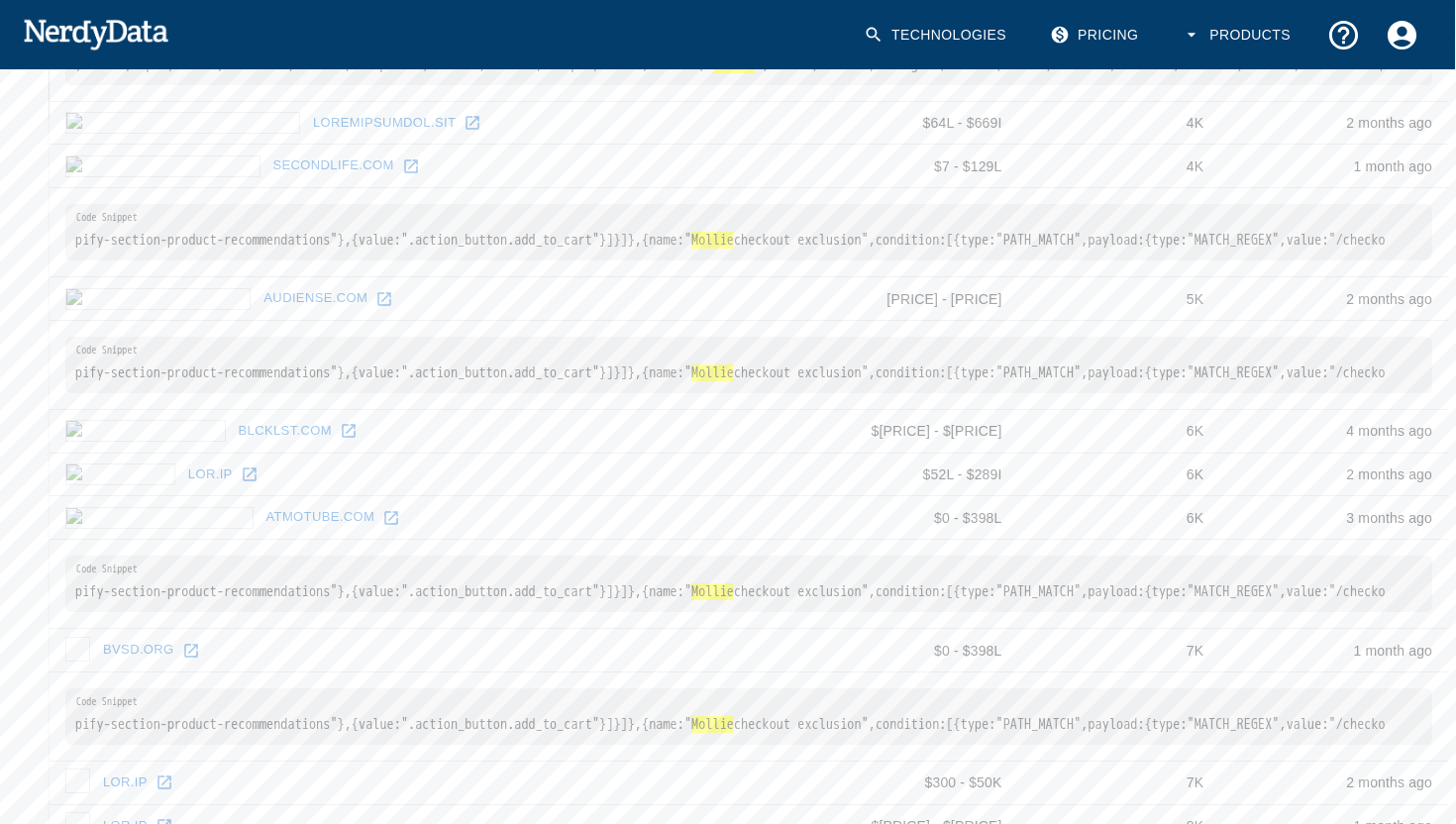 scroll, scrollTop: 913, scrollLeft: 1, axis: both 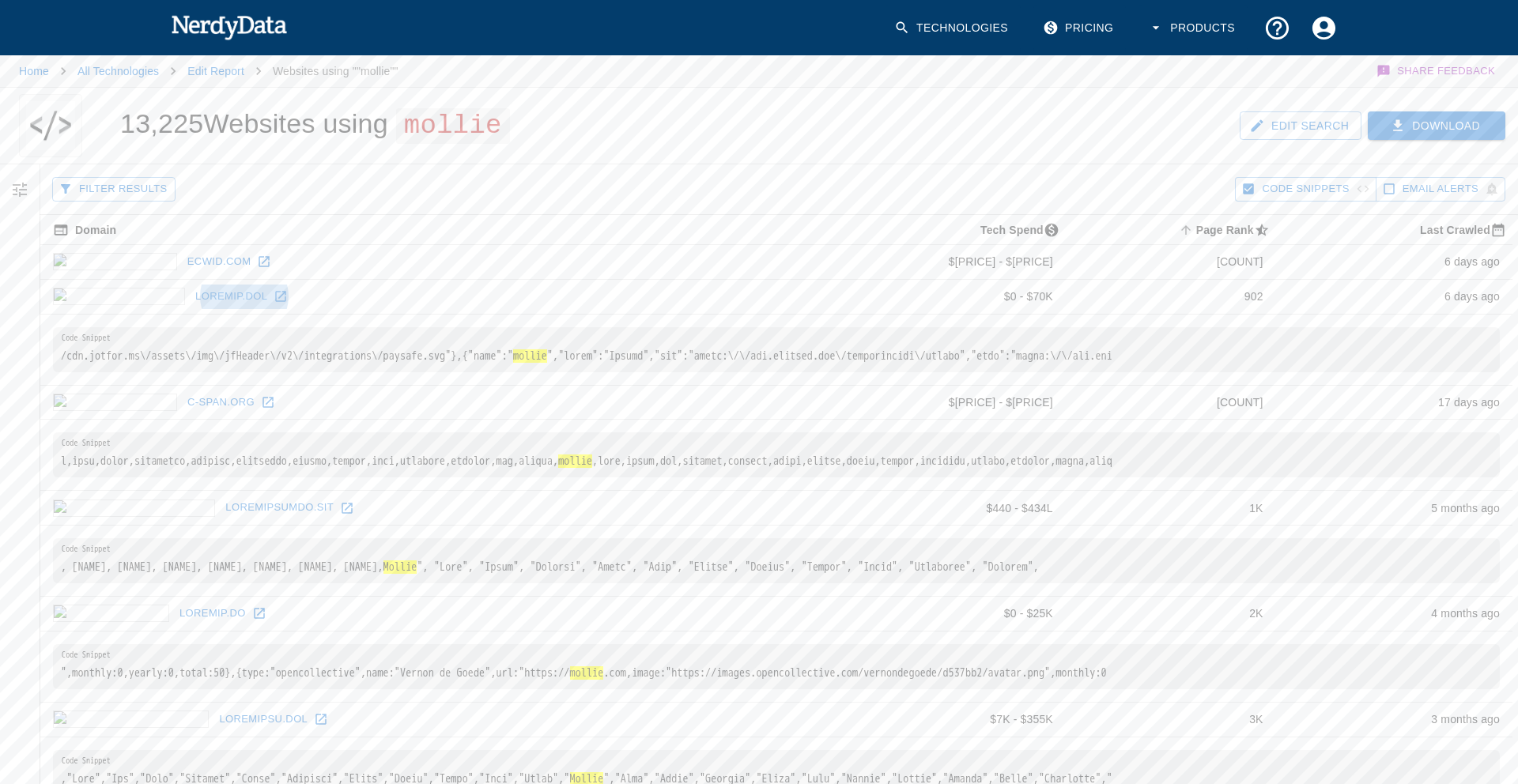click on "Filter Results" at bounding box center (114, 189) 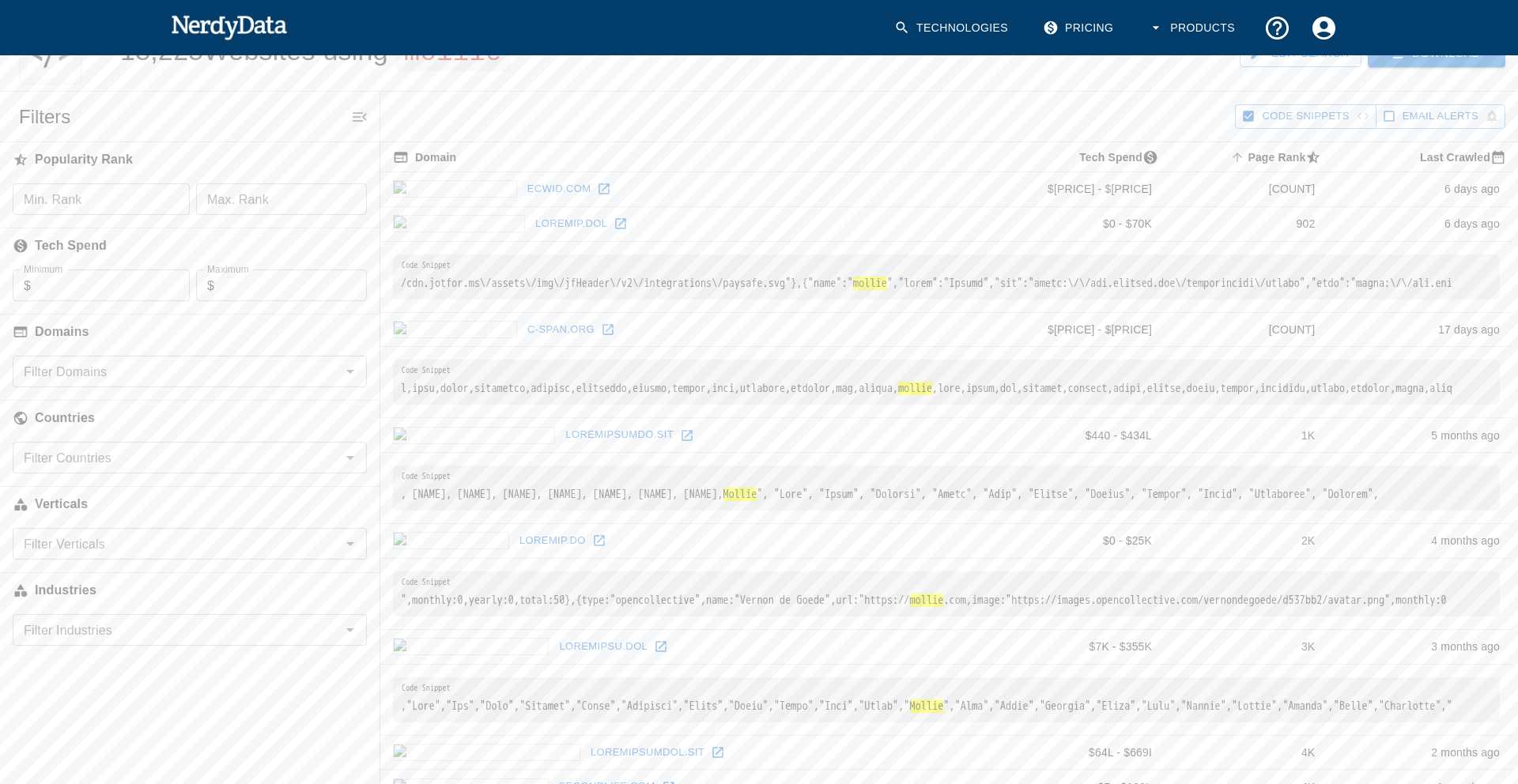scroll, scrollTop: 74, scrollLeft: 0, axis: vertical 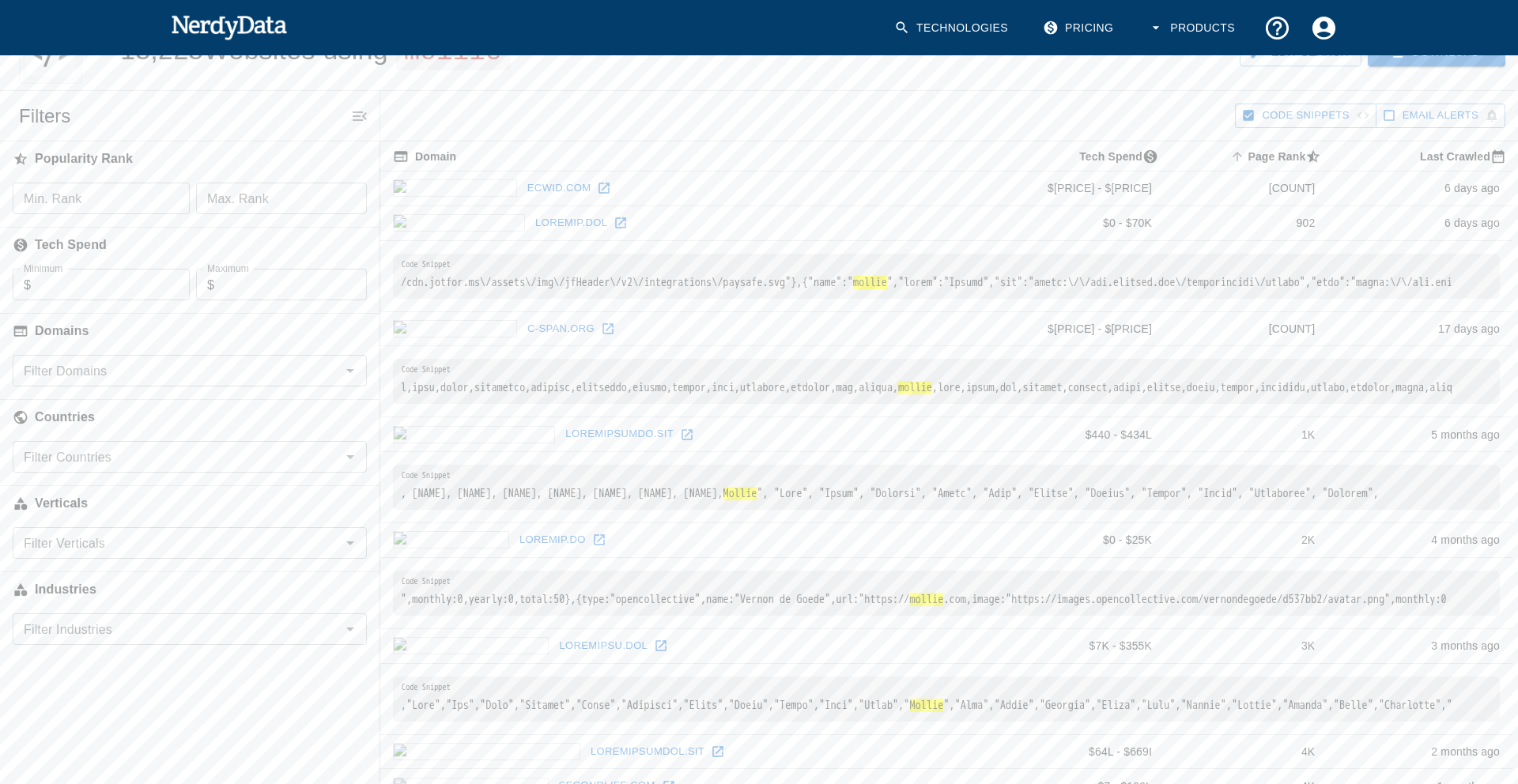 click on "Countries" at bounding box center (190, 413) 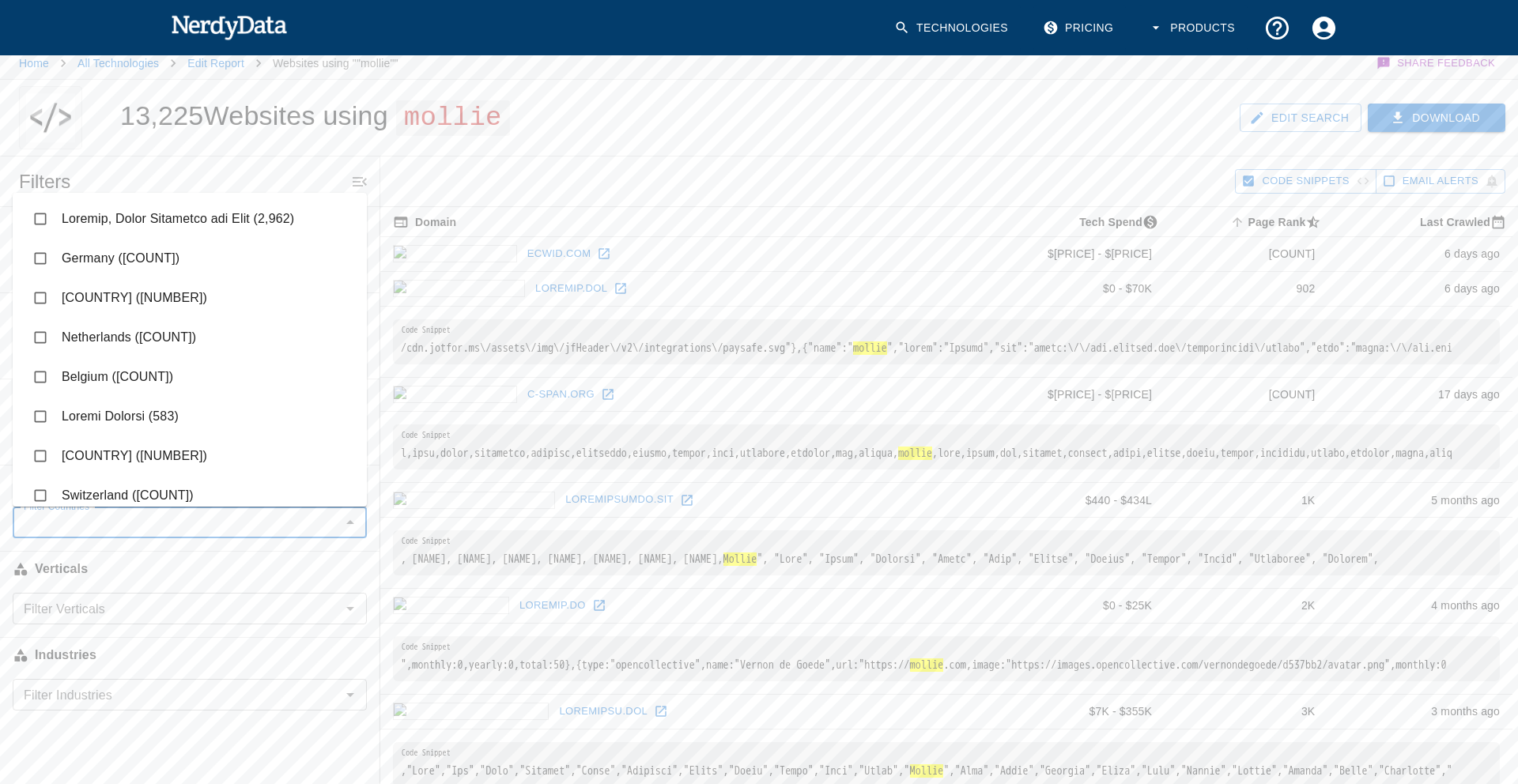 scroll, scrollTop: 0, scrollLeft: 0, axis: both 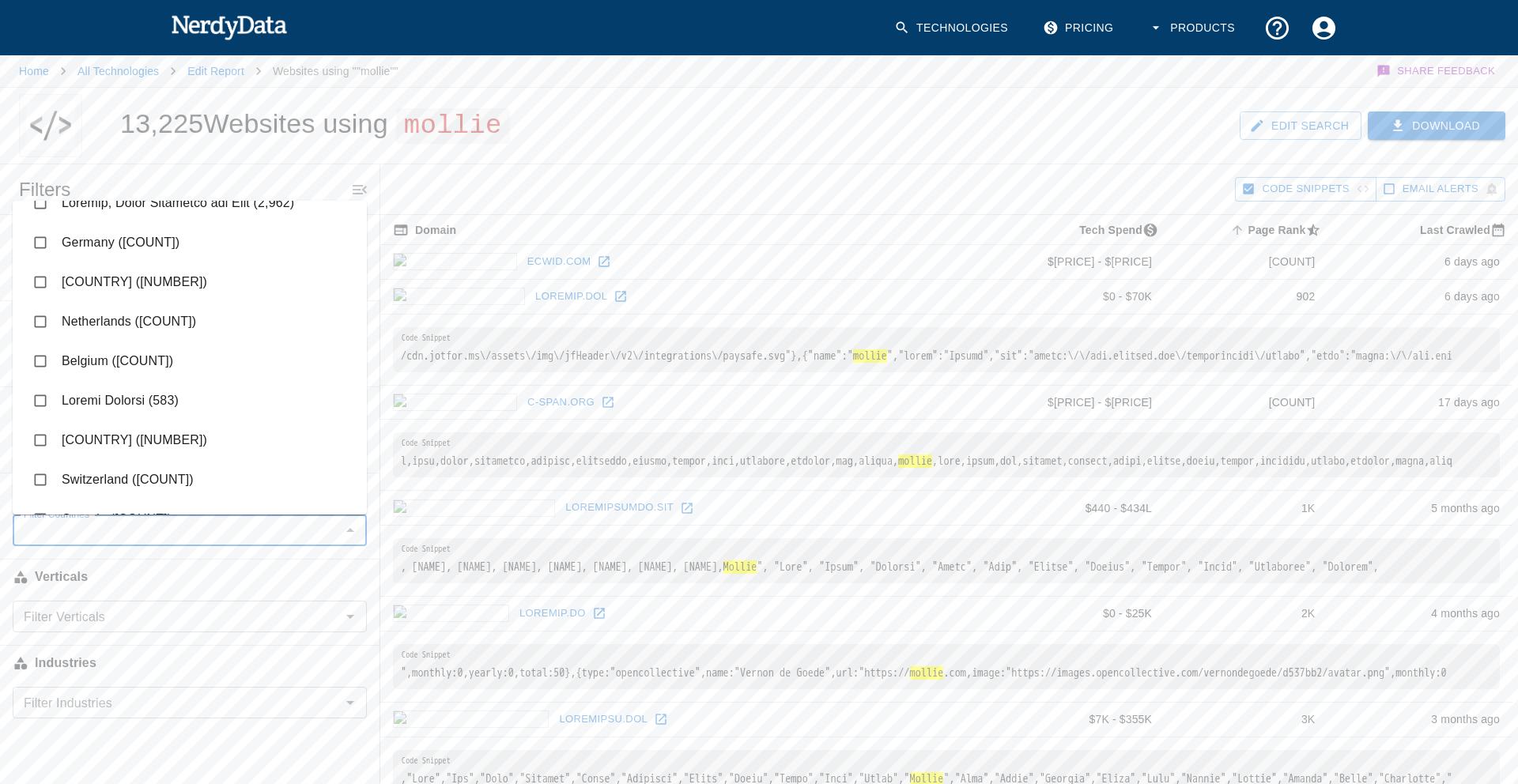 click at bounding box center (40, 322) 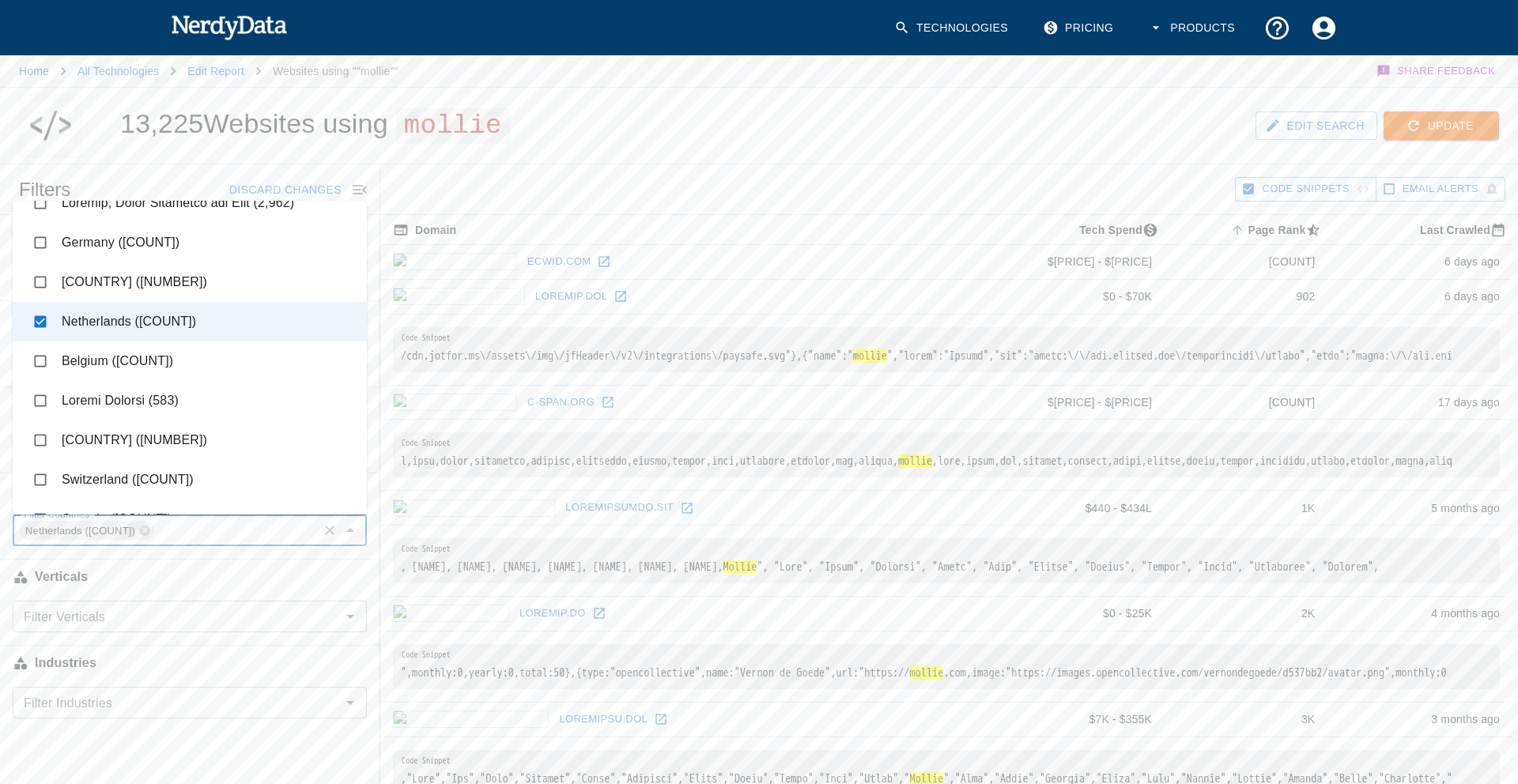 click on "[COUNT] Websites using   mollie" at bounding box center [672, 126] 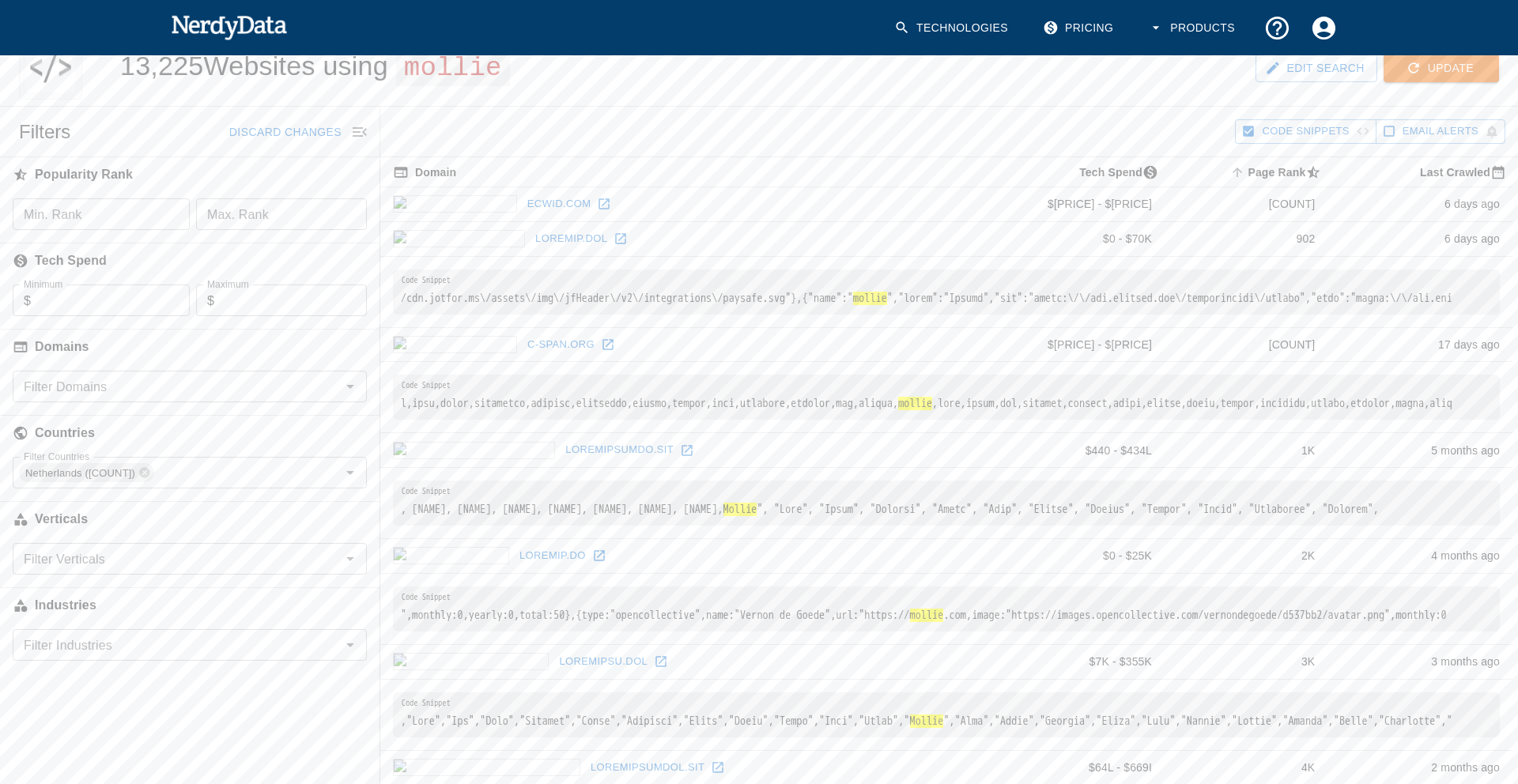scroll, scrollTop: 61, scrollLeft: 0, axis: vertical 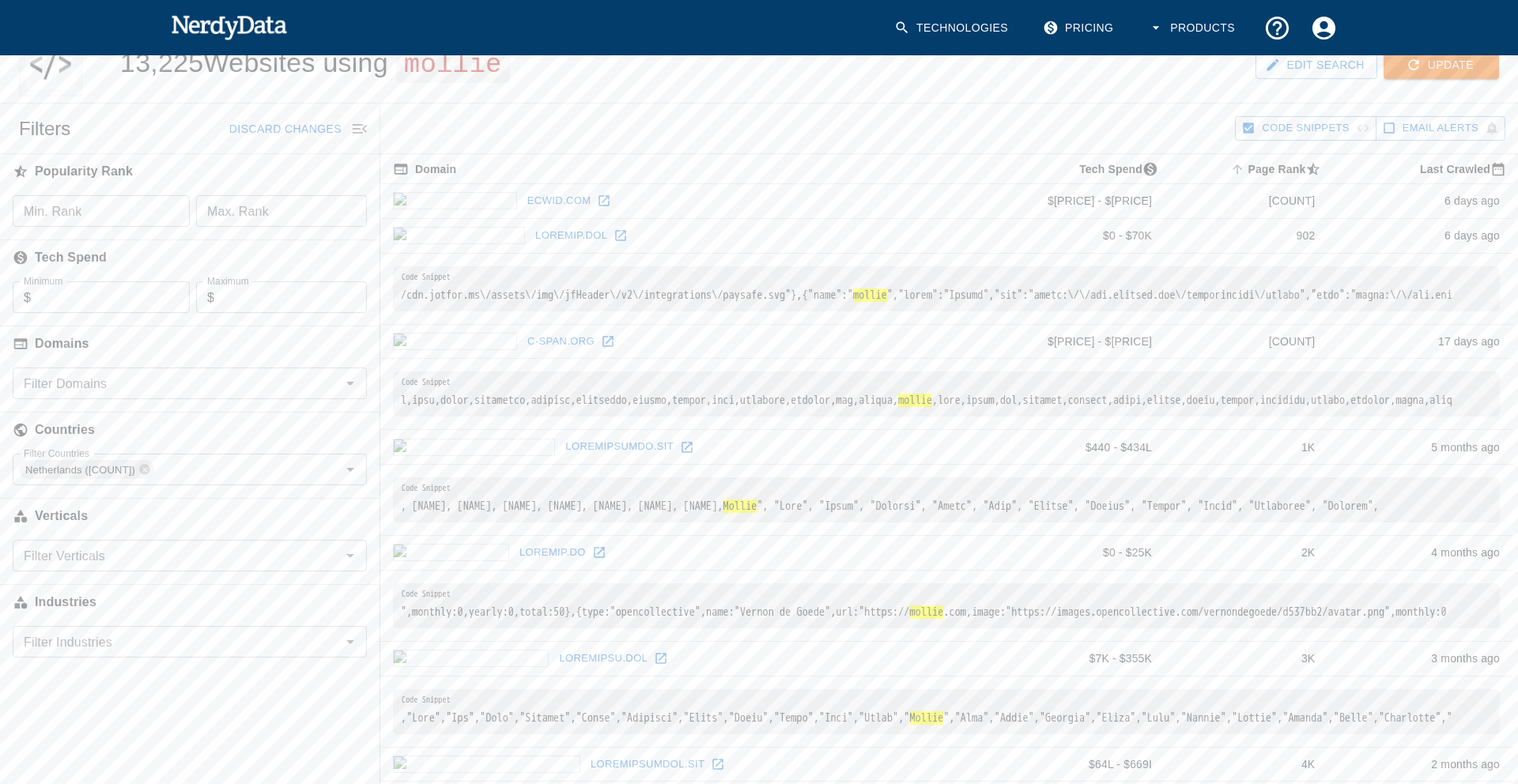 click on "Filter Verticals" at bounding box center (176, 556) 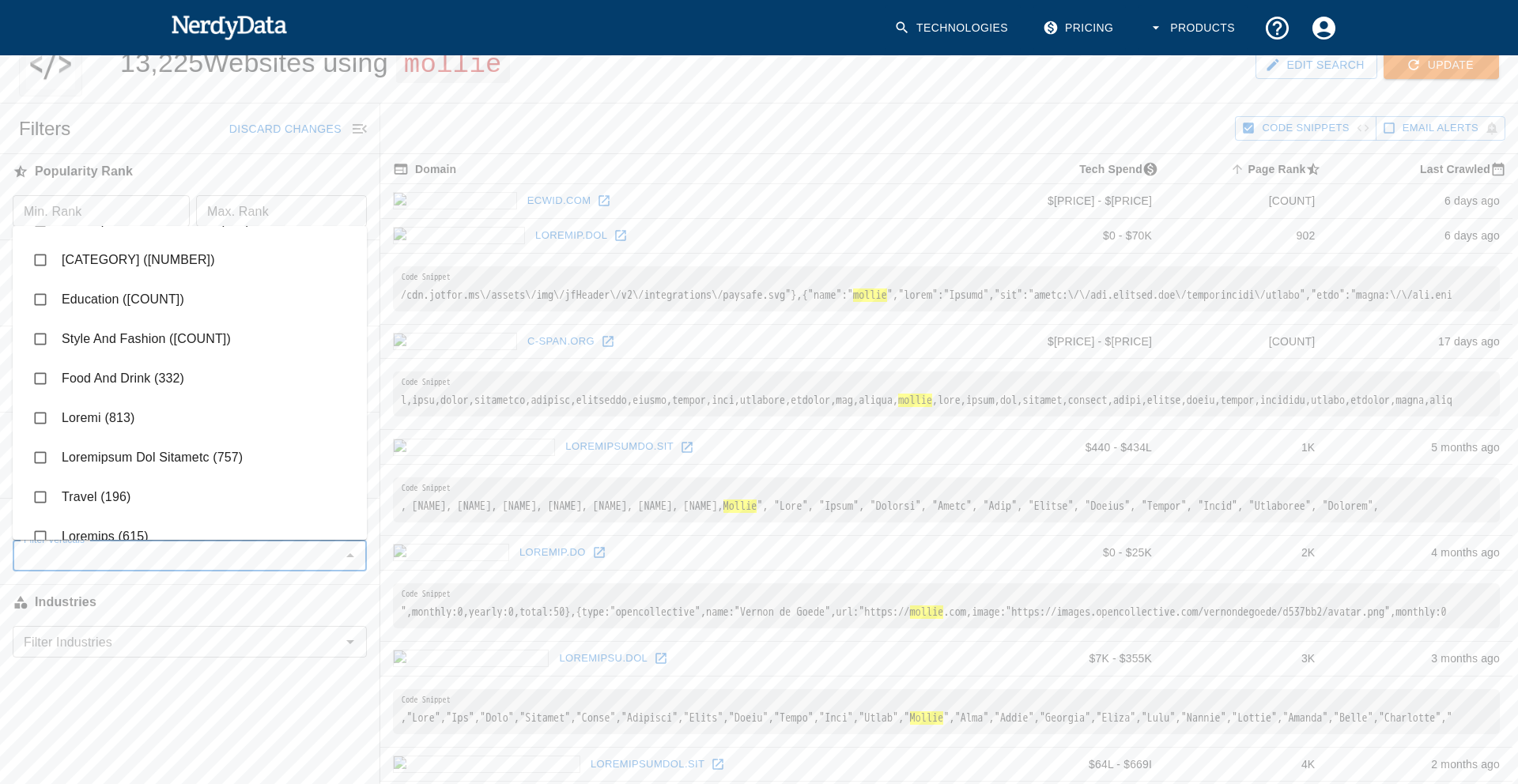 scroll, scrollTop: 73, scrollLeft: 0, axis: vertical 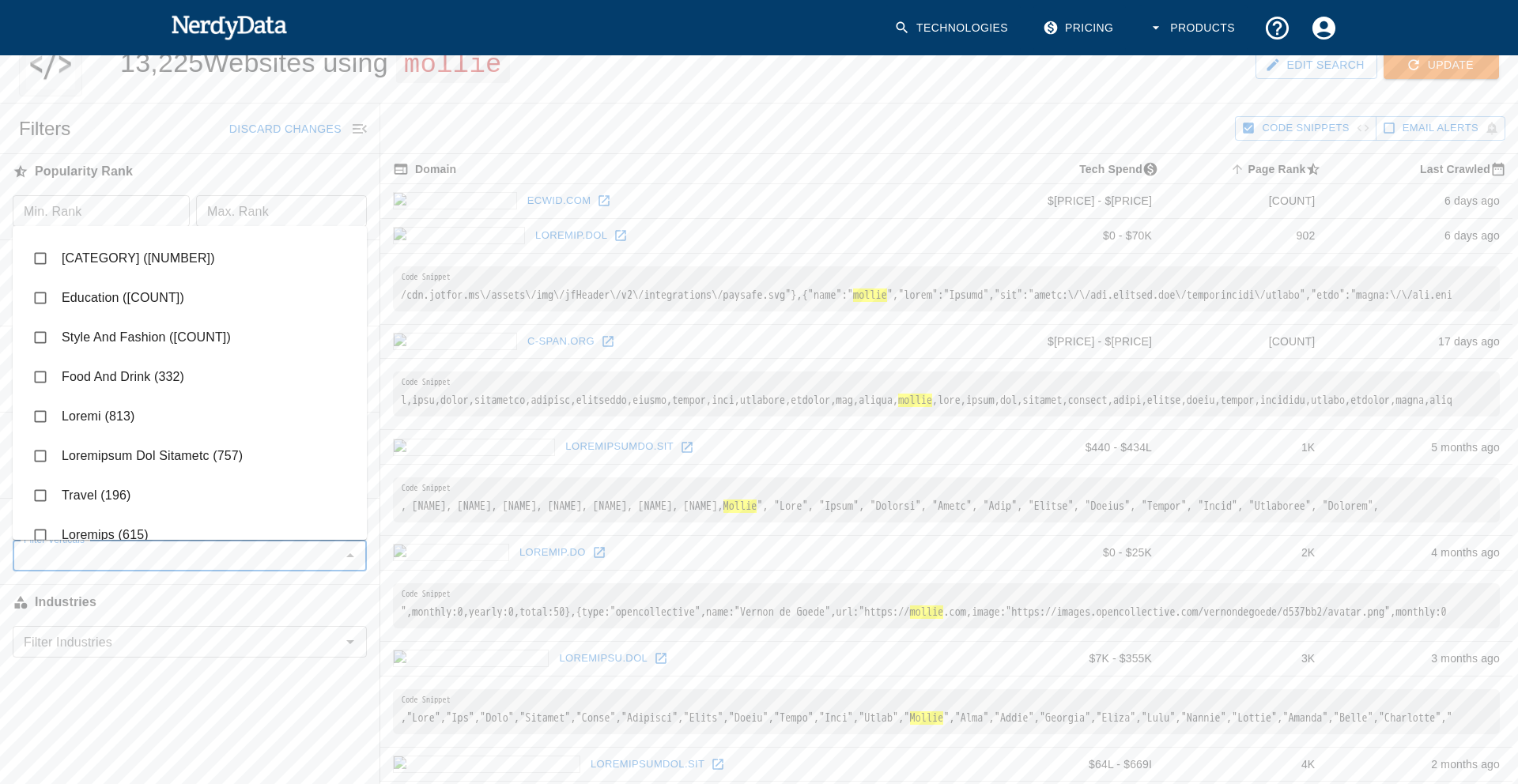 click on "Loremipsum Dol Sitametc (757)" at bounding box center (190, 456) 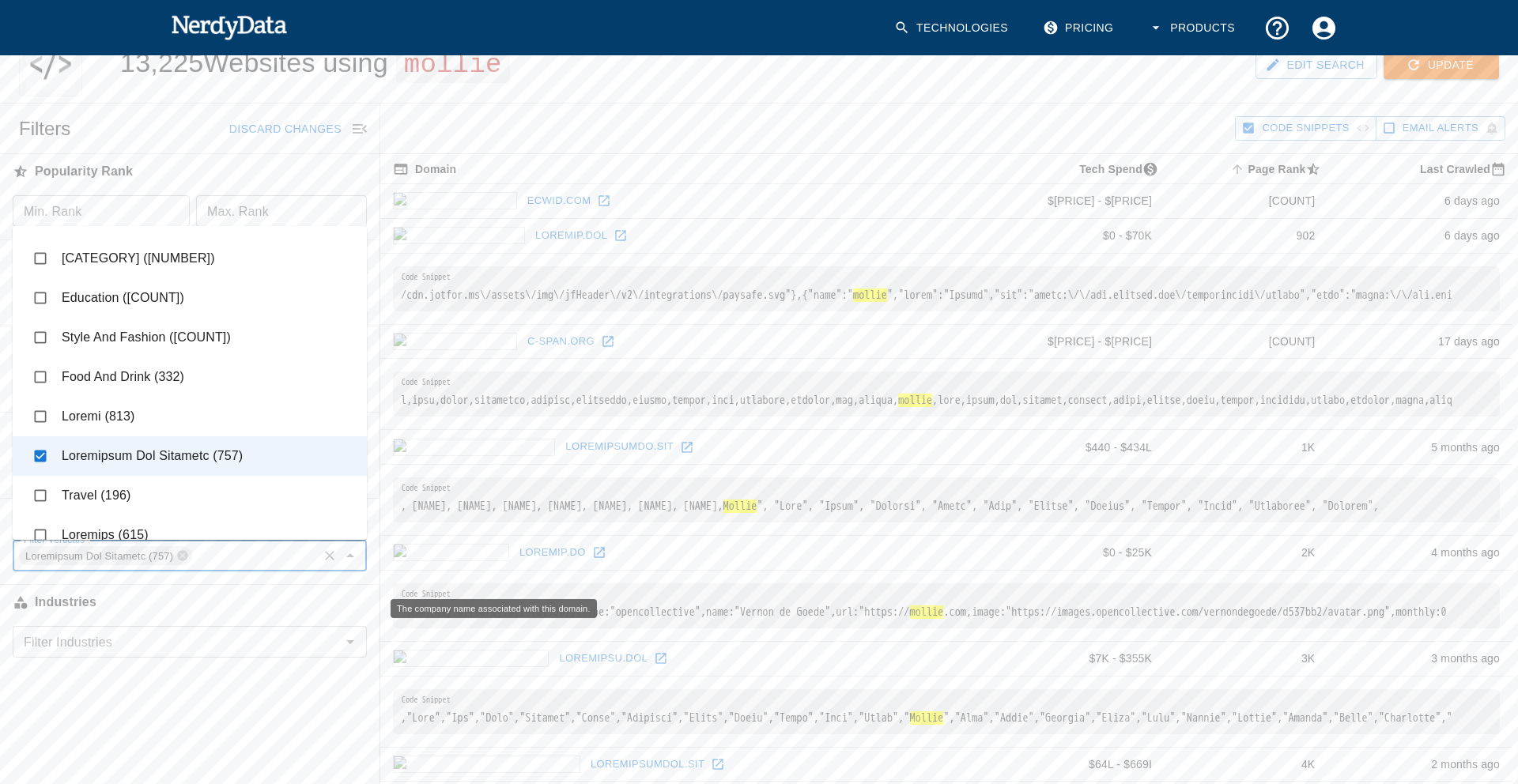 click on "Industries" at bounding box center (190, 602) 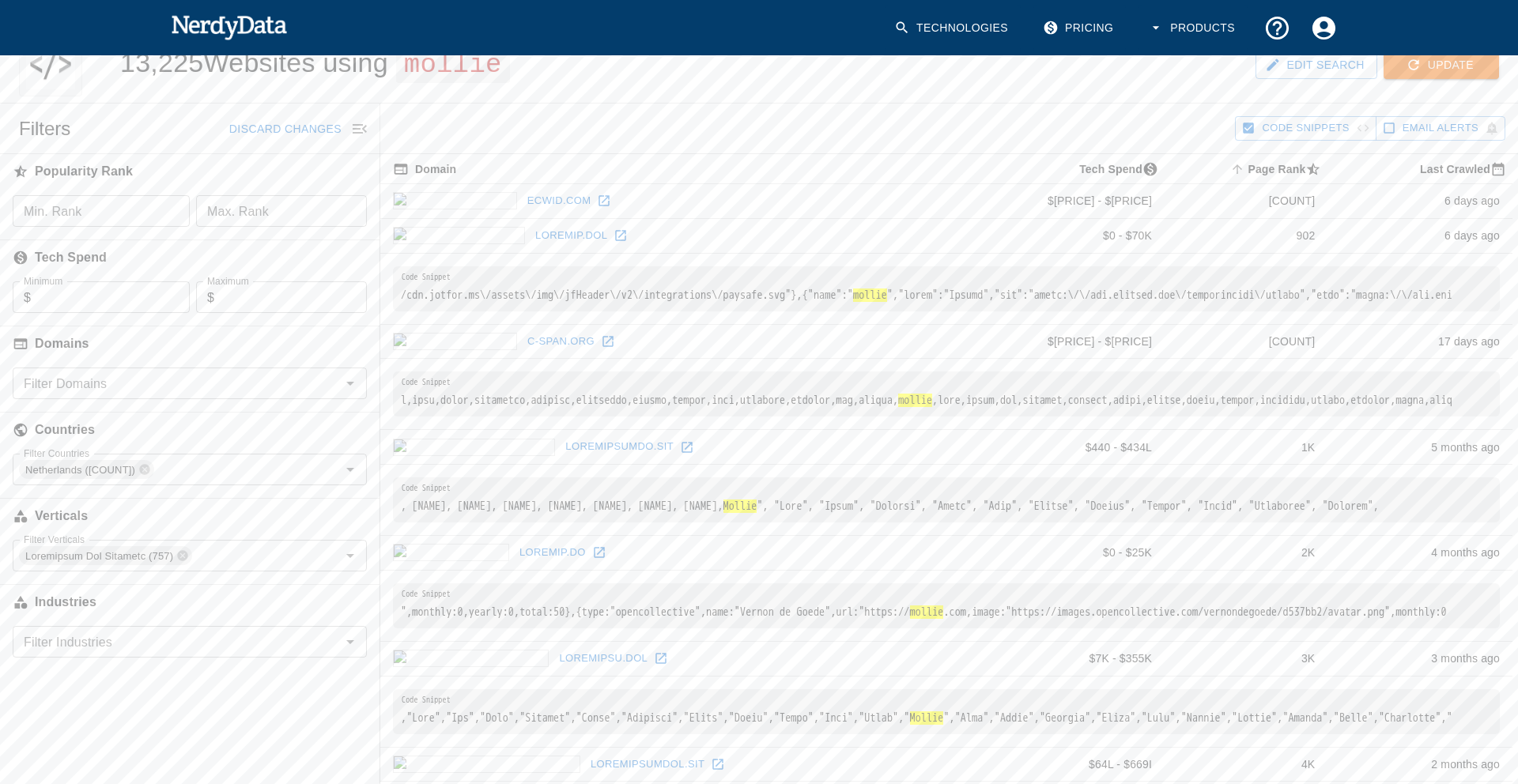 click on "Filter Industries" at bounding box center (176, 642) 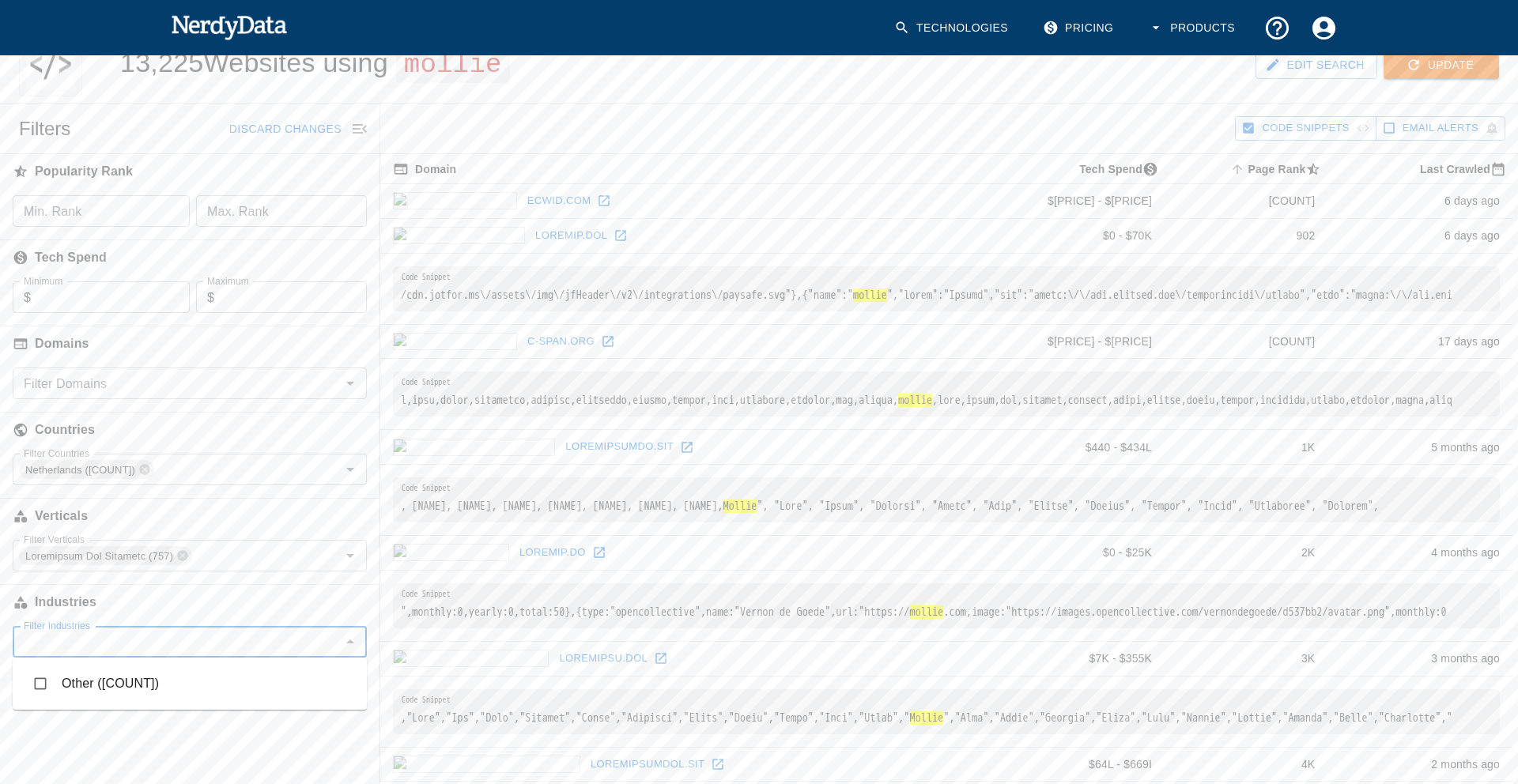 click on "Industries" at bounding box center (190, 602) 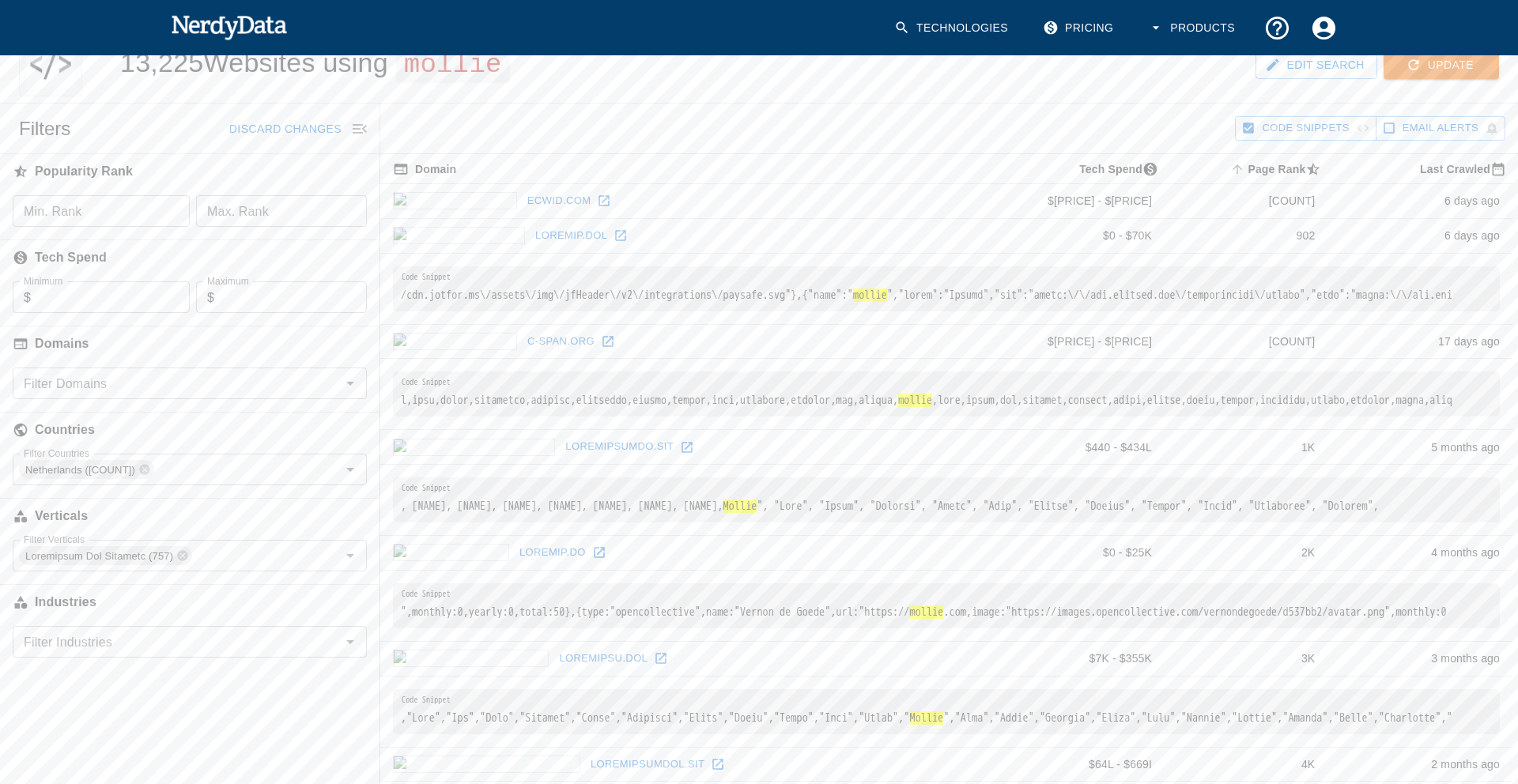 scroll, scrollTop: 0, scrollLeft: 0, axis: both 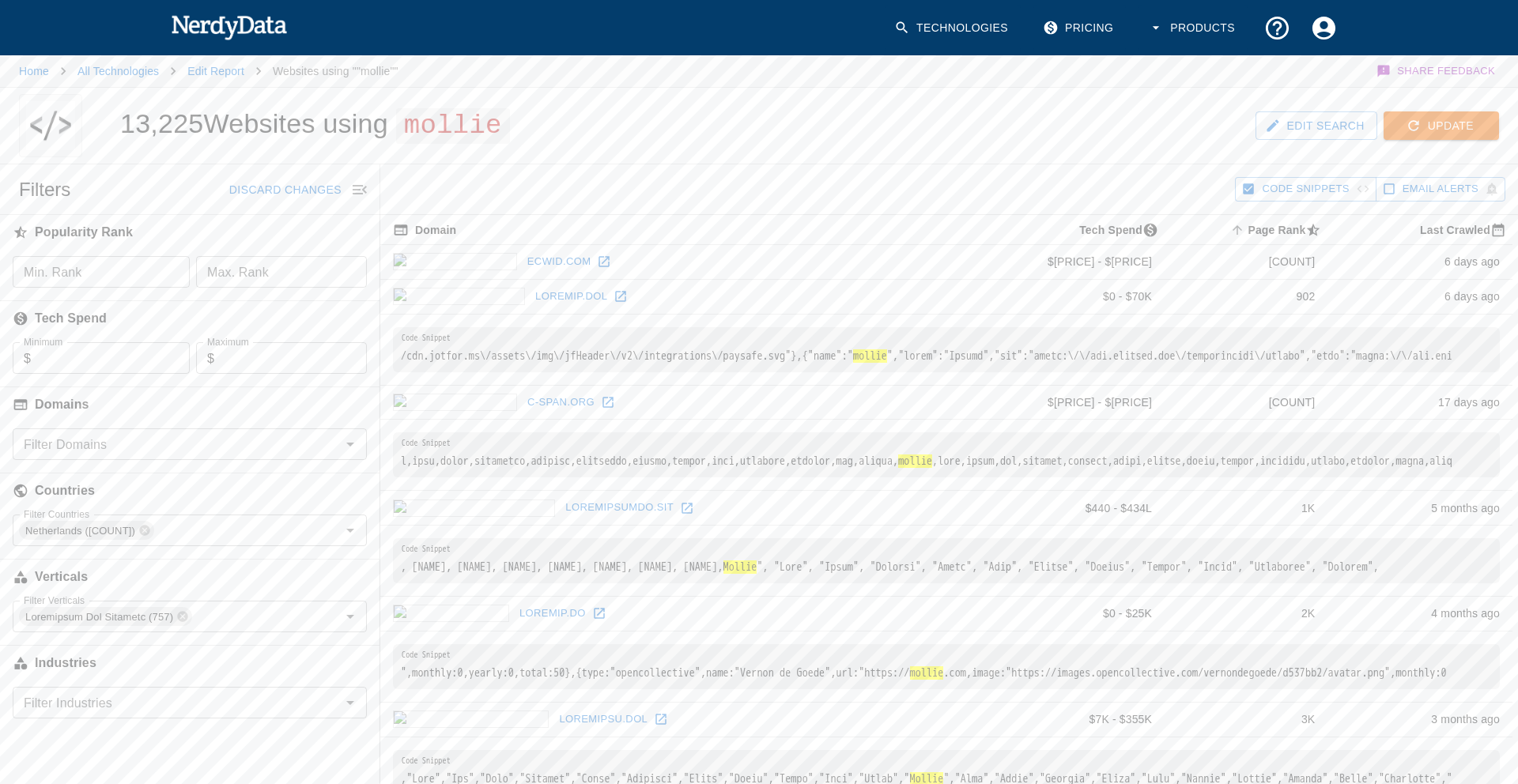 click on "Update" at bounding box center (1441, 126) 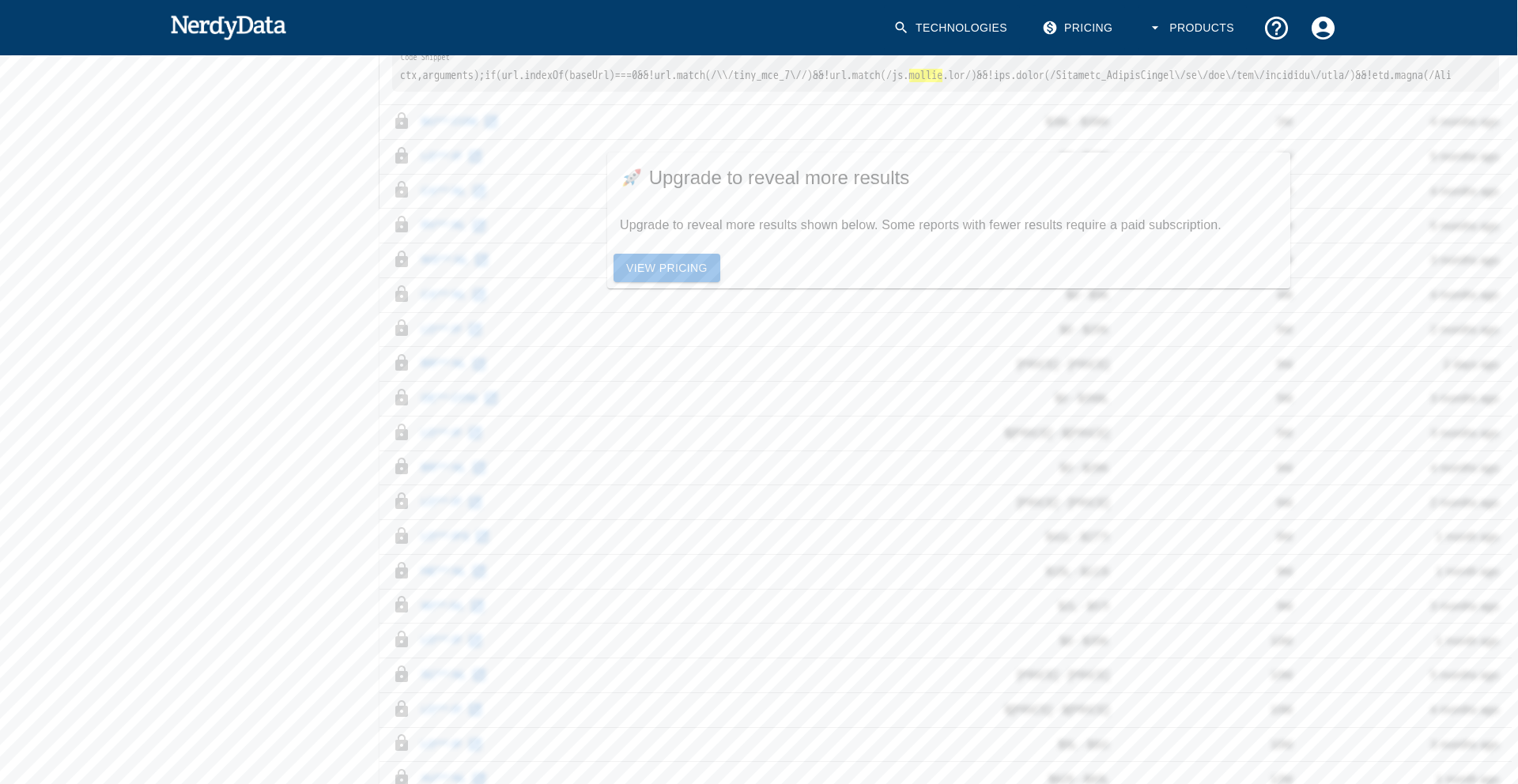 scroll, scrollTop: 724, scrollLeft: 1, axis: both 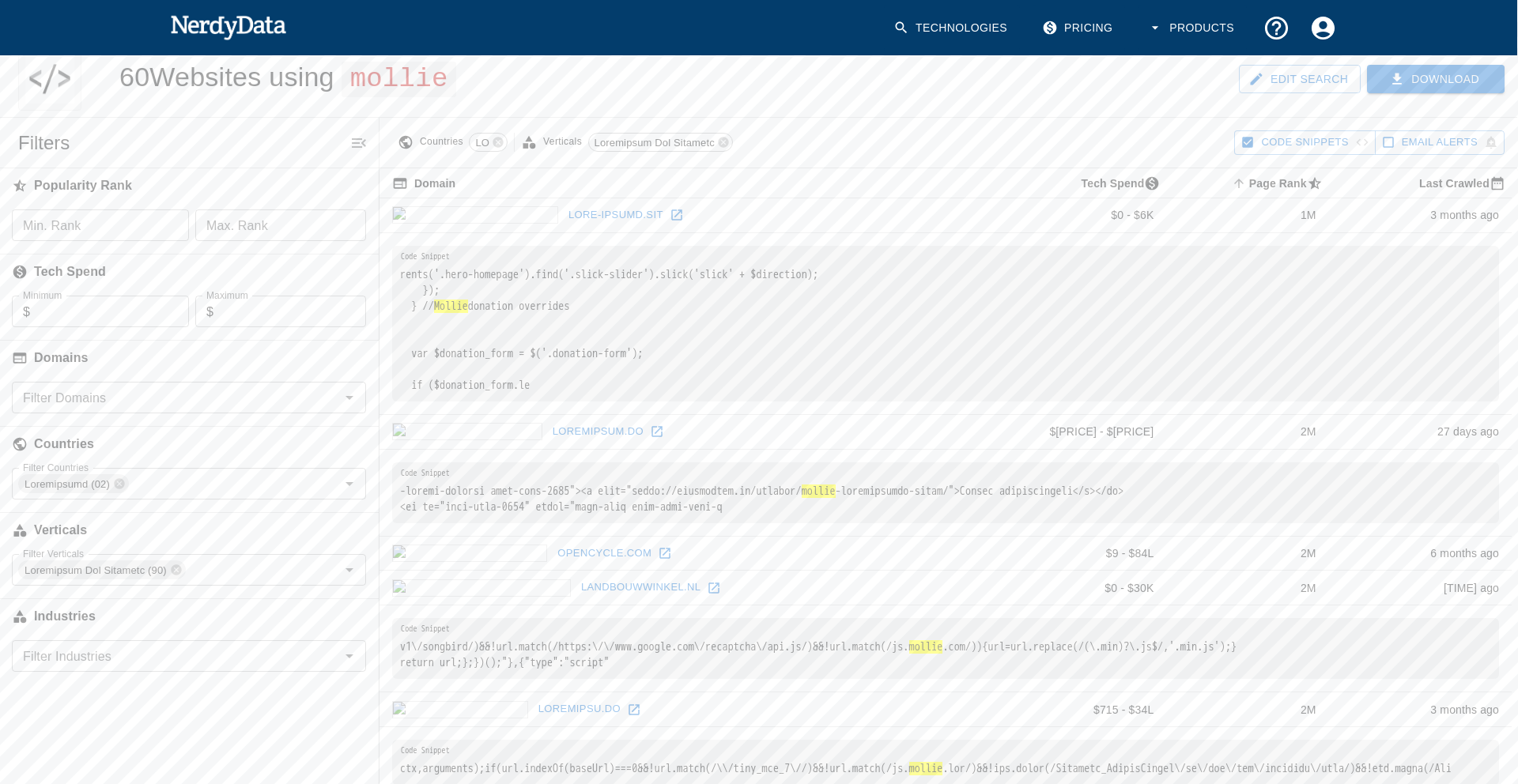 click on "Filter Domains" at bounding box center (176, 398) 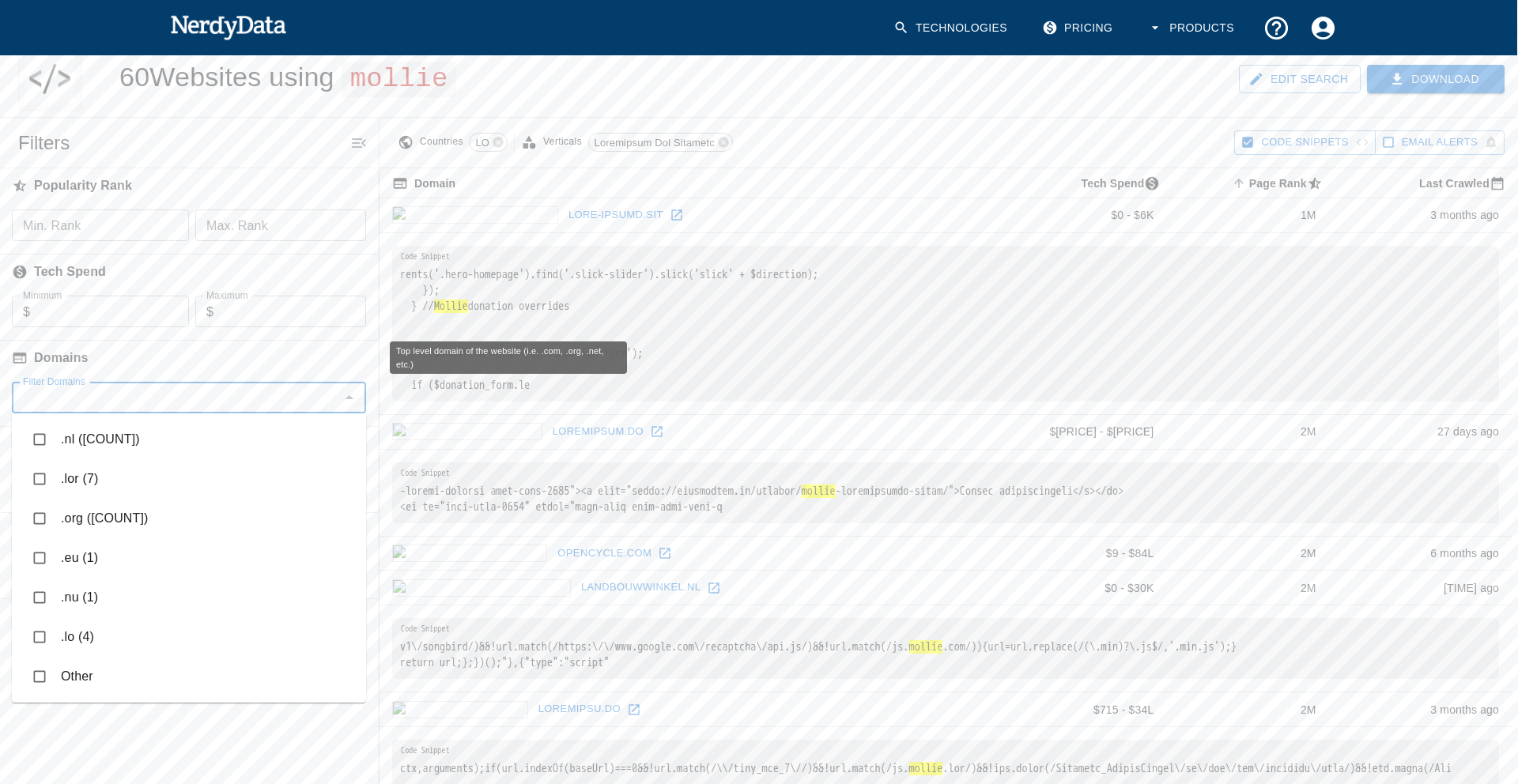 click on "Domains" at bounding box center (189, 358) 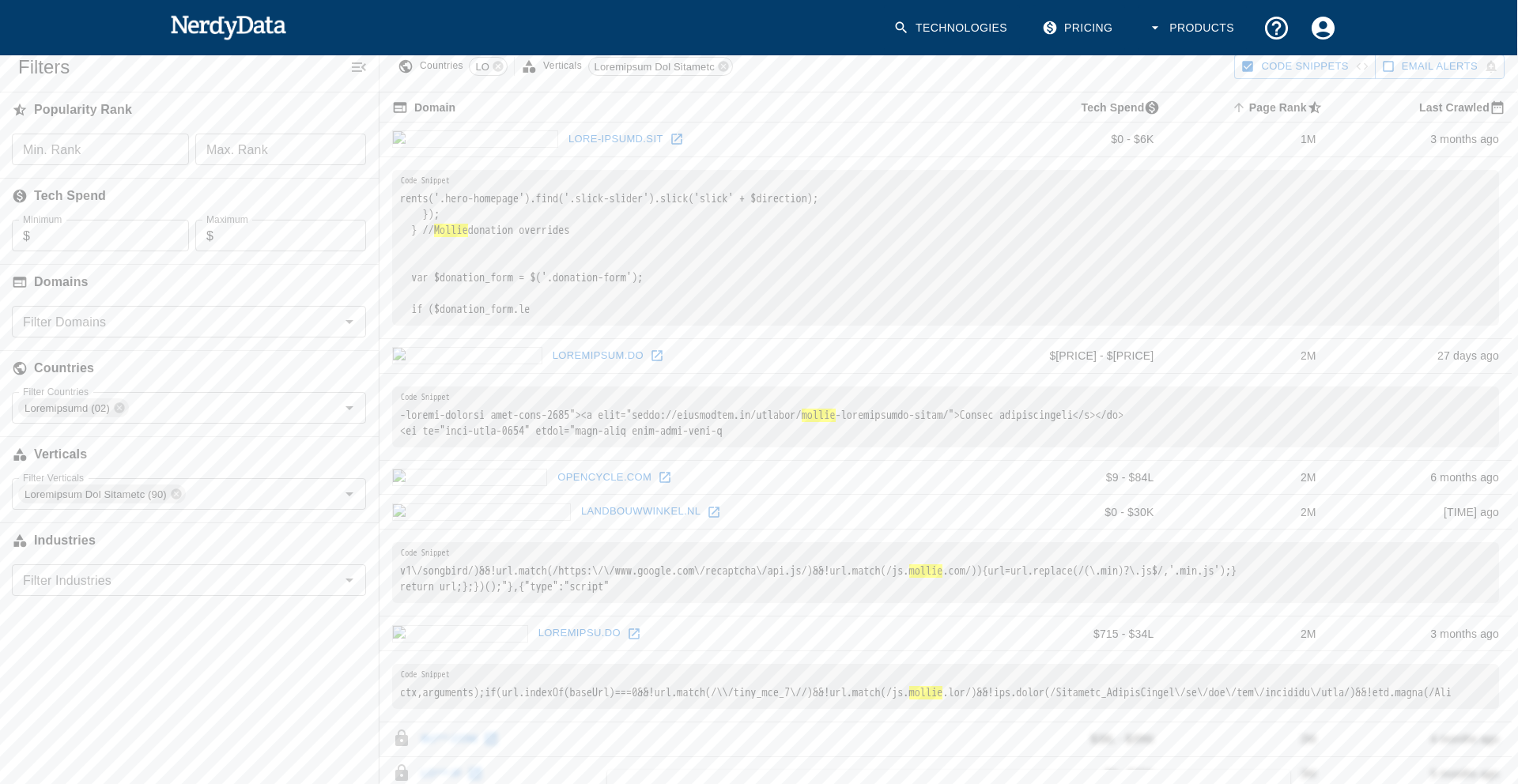 scroll, scrollTop: 142, scrollLeft: 1, axis: both 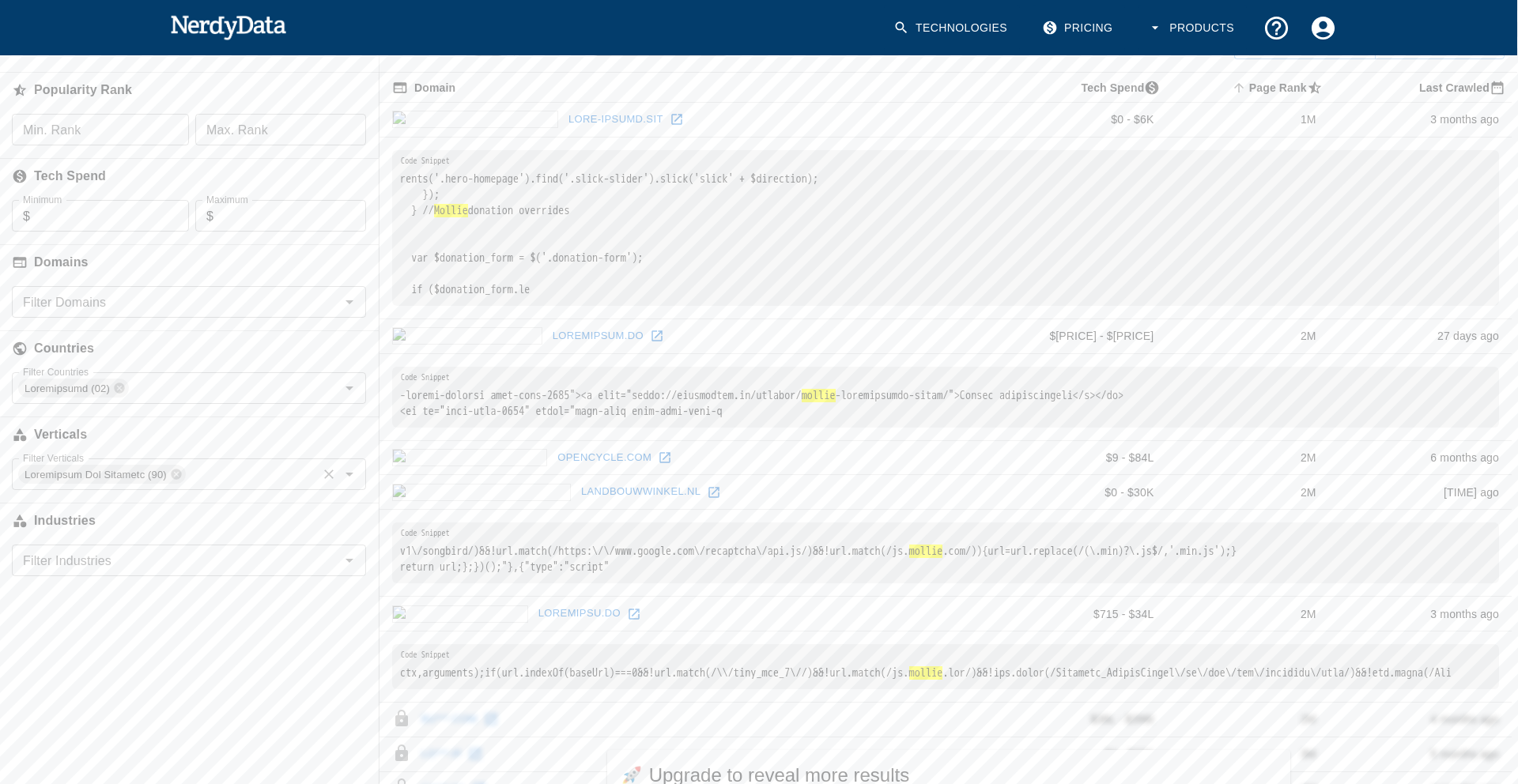 click on "Filter Verticals" at bounding box center (251, 474) 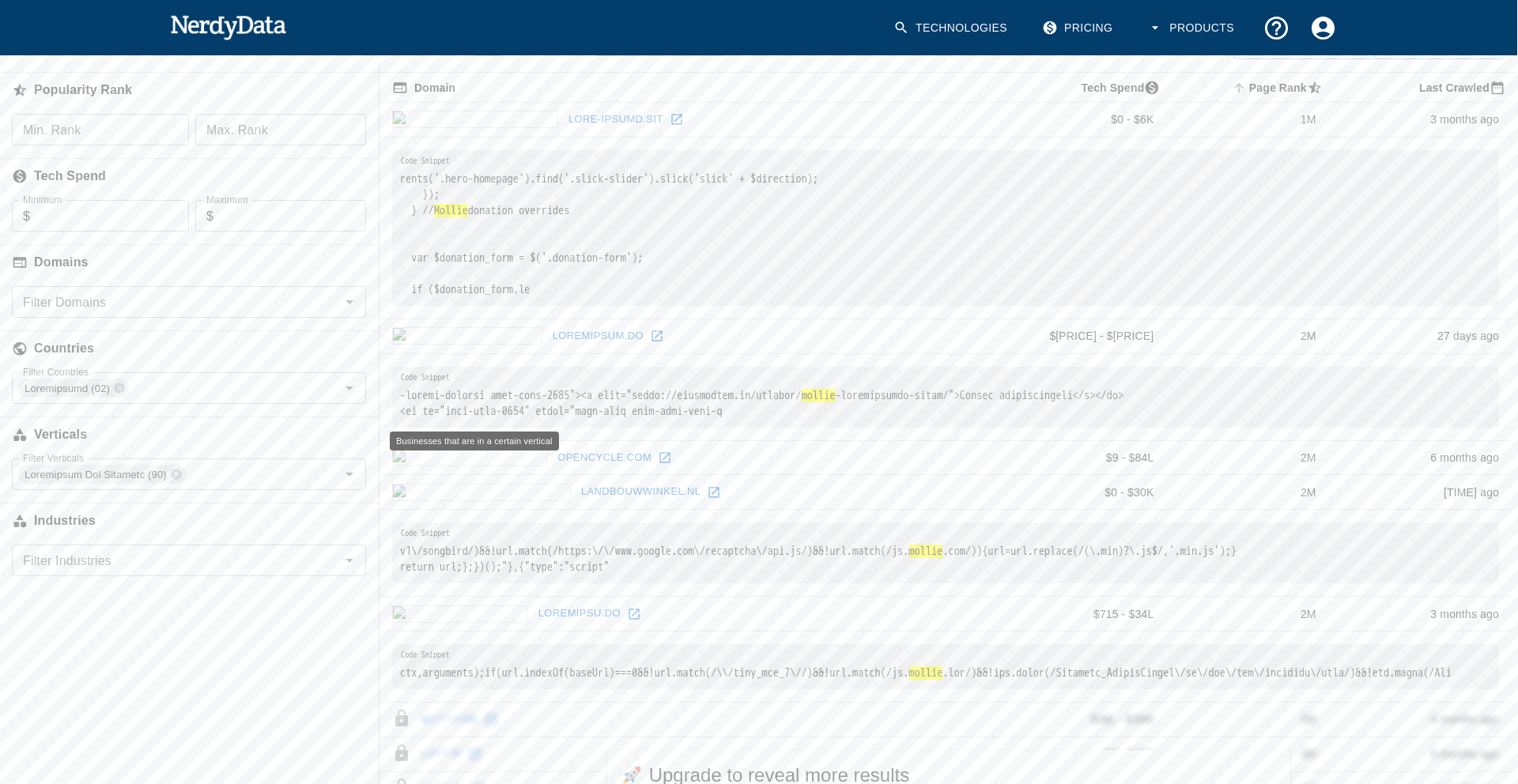 click on "Verticals" at bounding box center [189, 435] 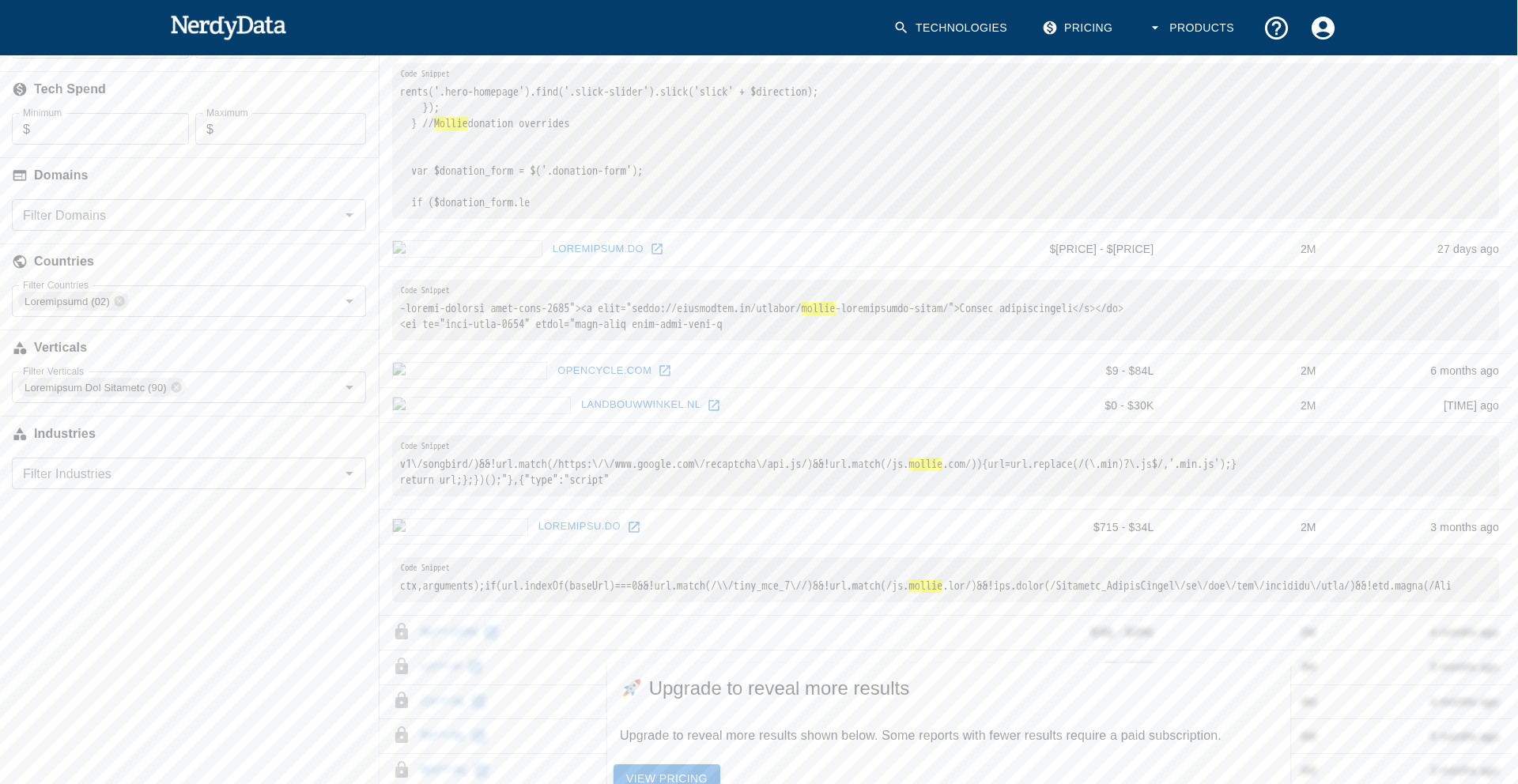 scroll, scrollTop: 232, scrollLeft: 0, axis: vertical 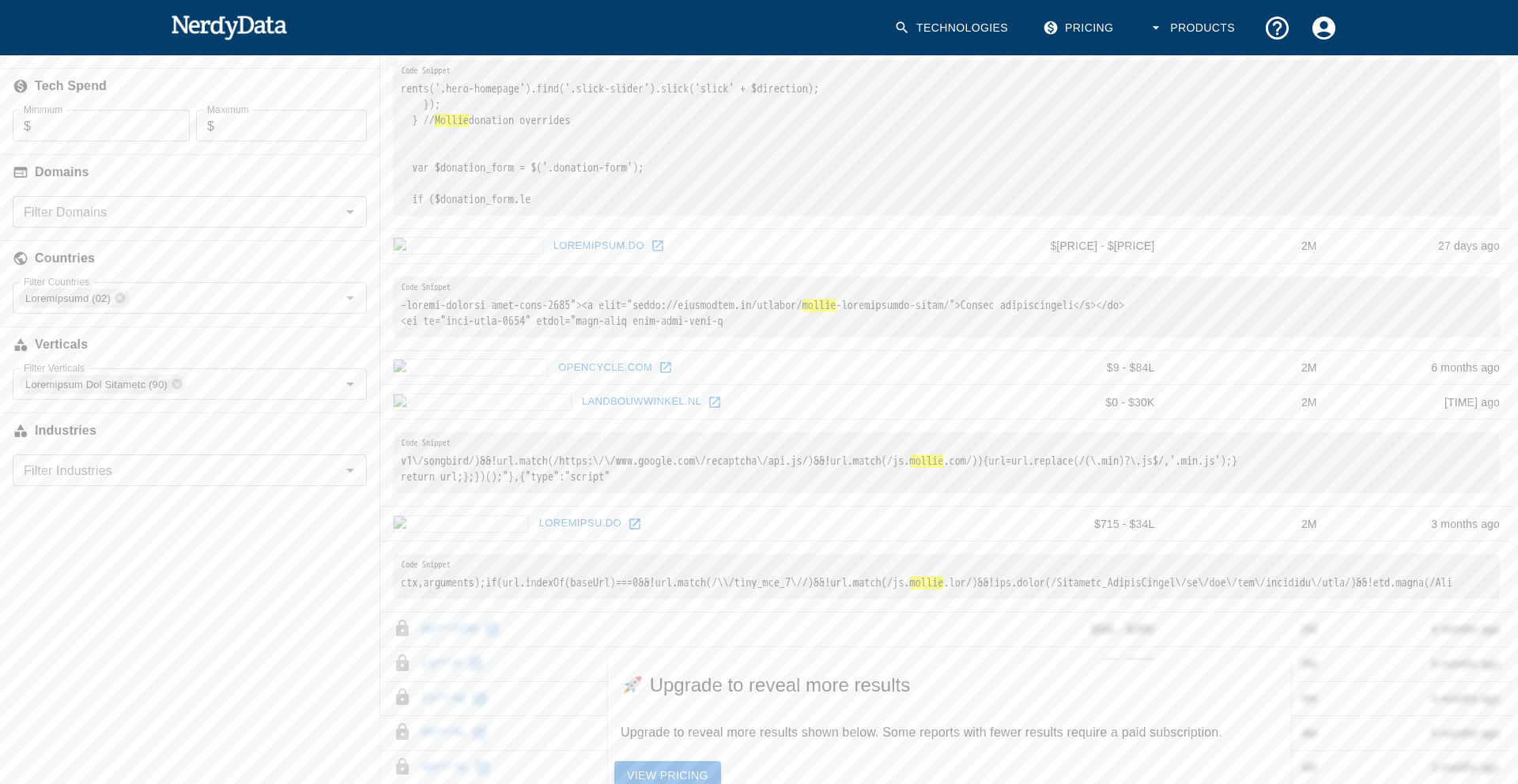 click at bounding box center [666, 368] 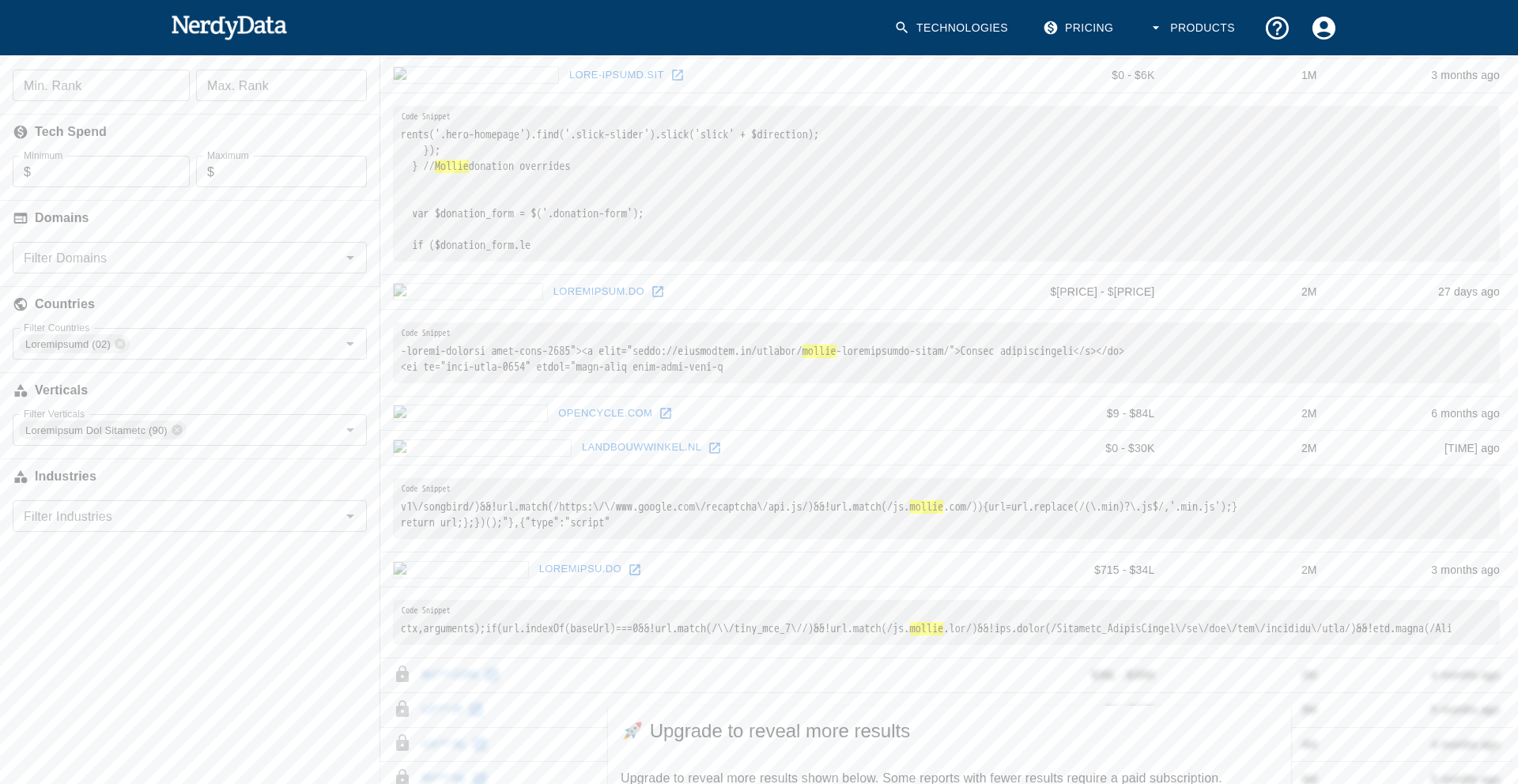 scroll, scrollTop: 275, scrollLeft: 0, axis: vertical 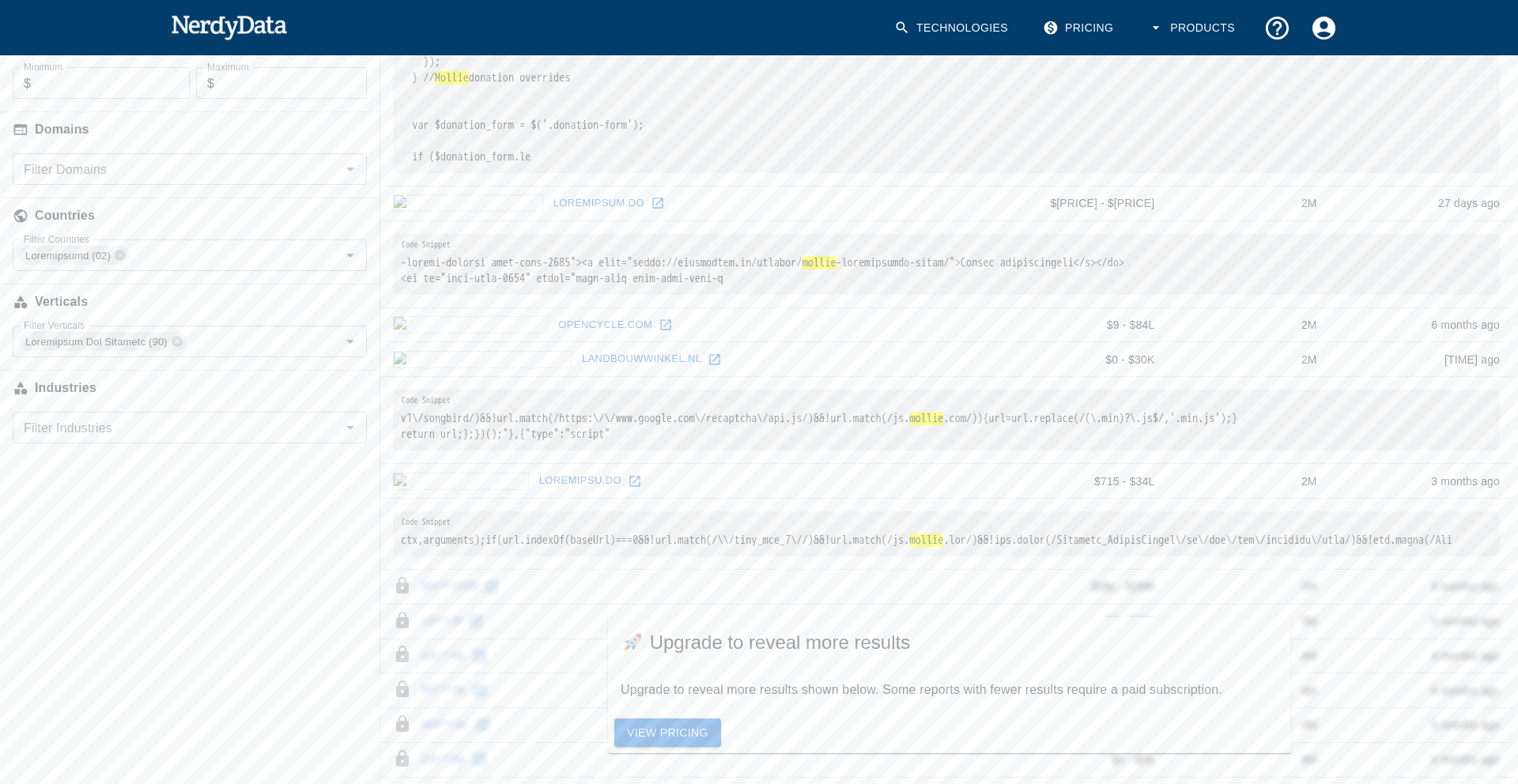 click on "Mollie  donation overrides
var $donation_form = $('.donation-form');
if ($donation_form.le" at bounding box center [946, 95] 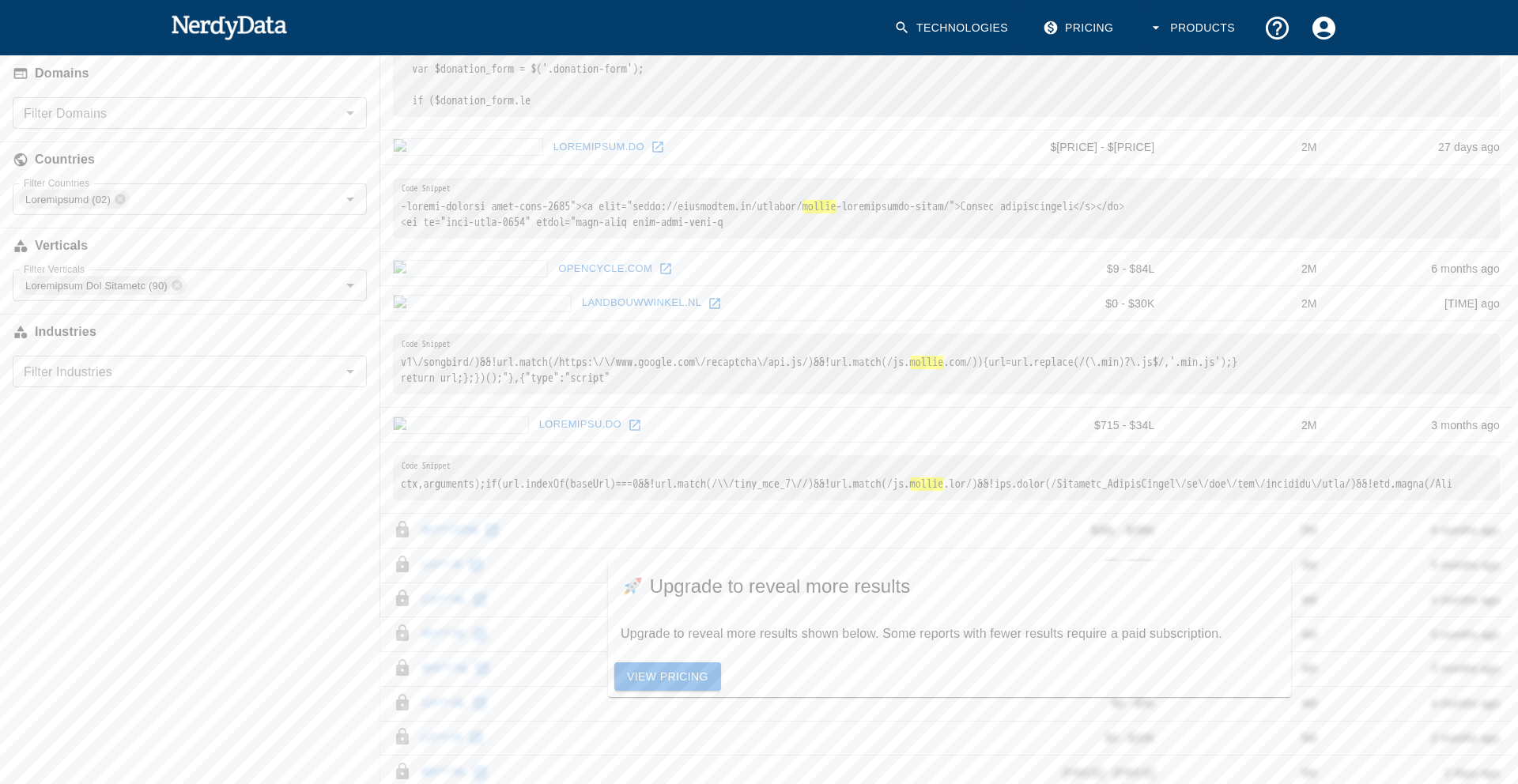scroll, scrollTop: 0, scrollLeft: 0, axis: both 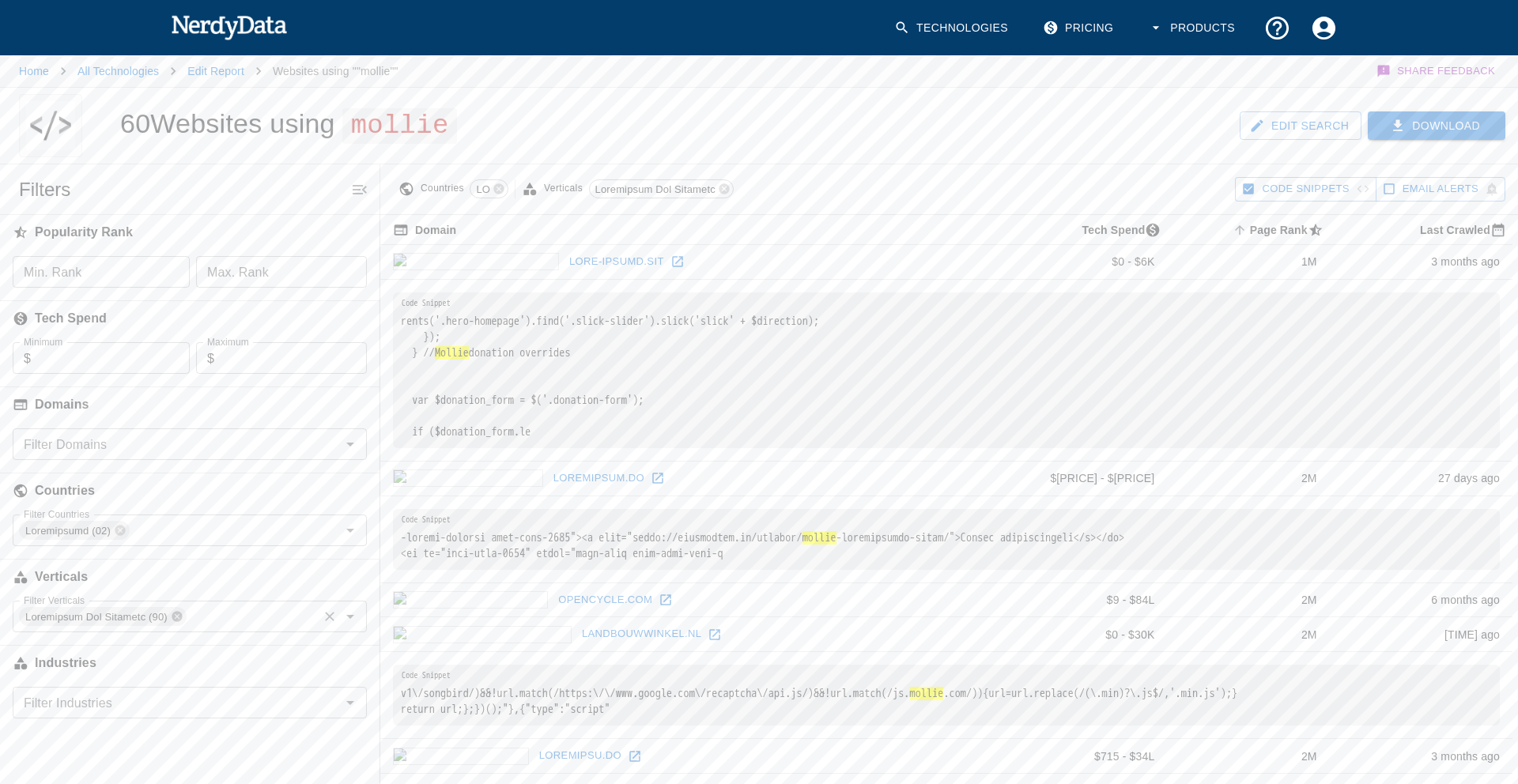 click at bounding box center [120, 530] 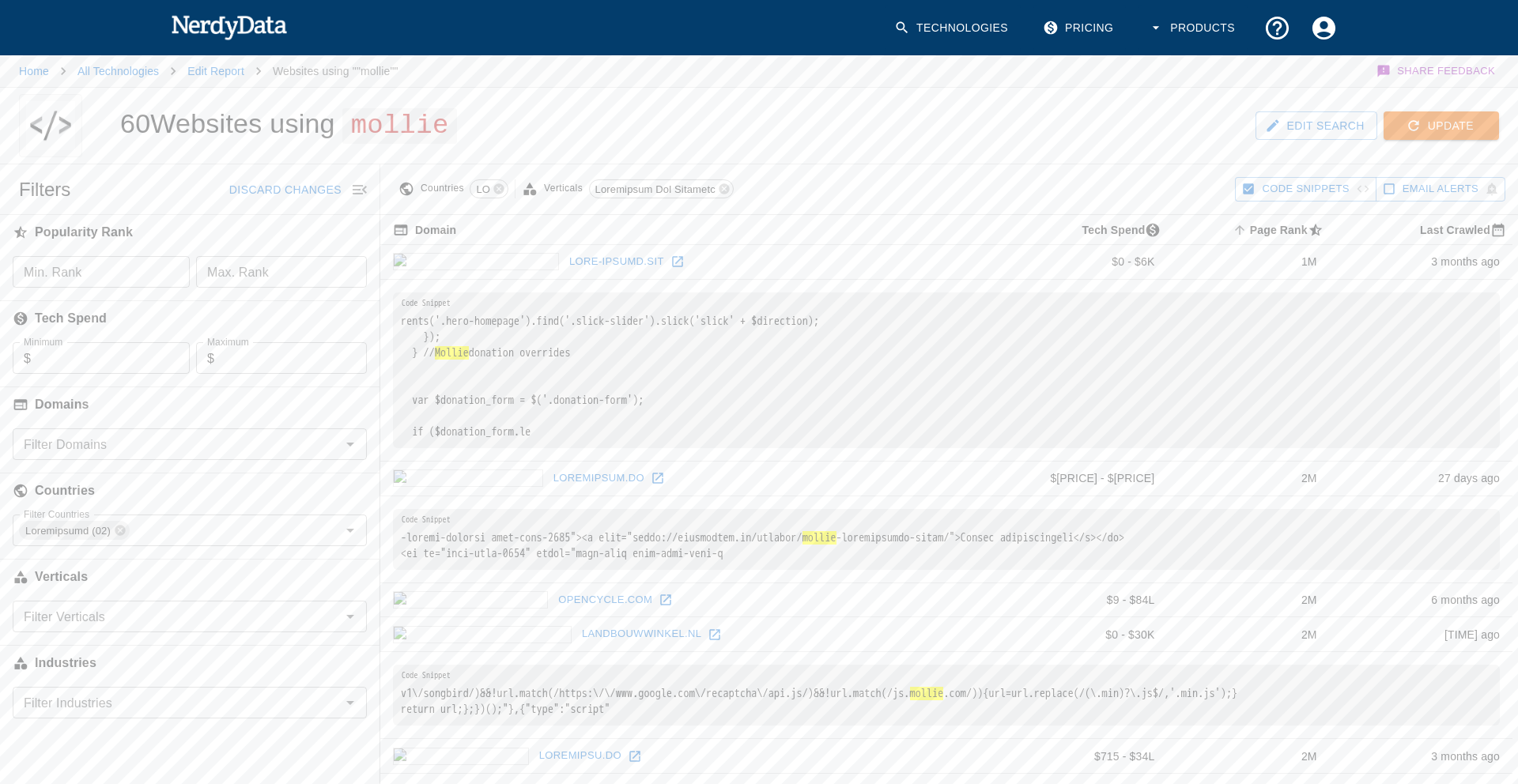 click on "Update" at bounding box center (1441, 126) 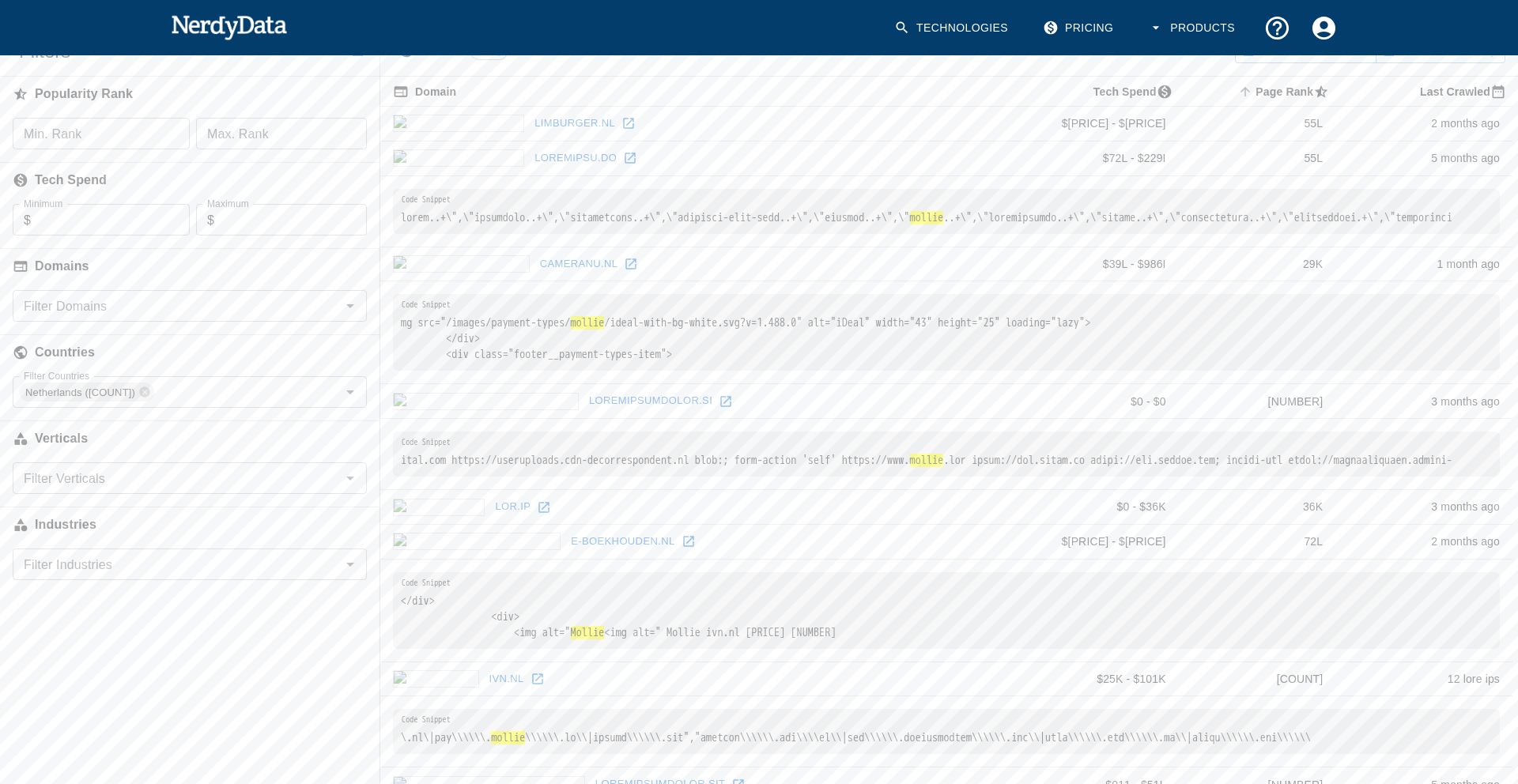 scroll, scrollTop: 0, scrollLeft: 0, axis: both 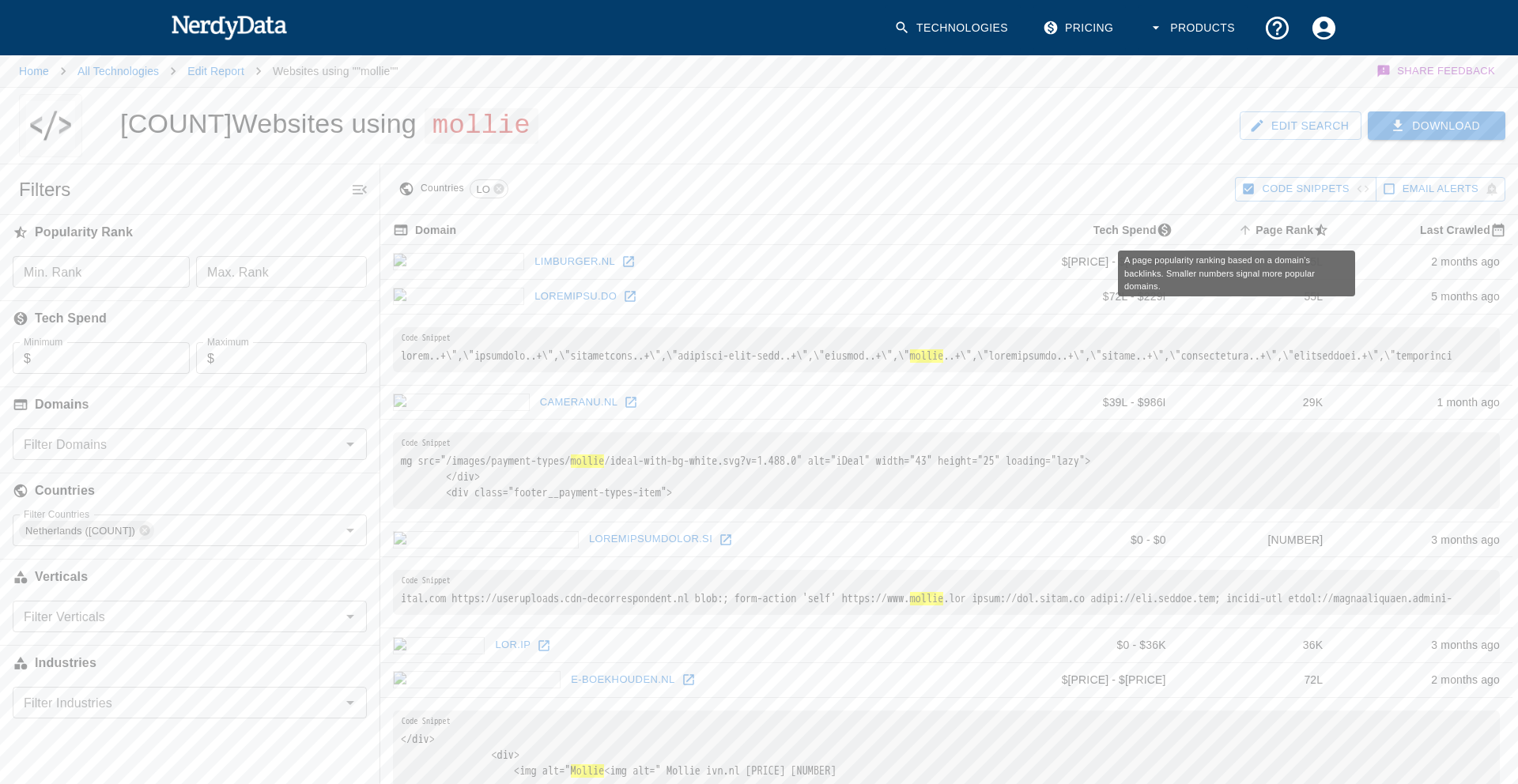 click on "Page Rank sorted ascending" at bounding box center [1285, 230] 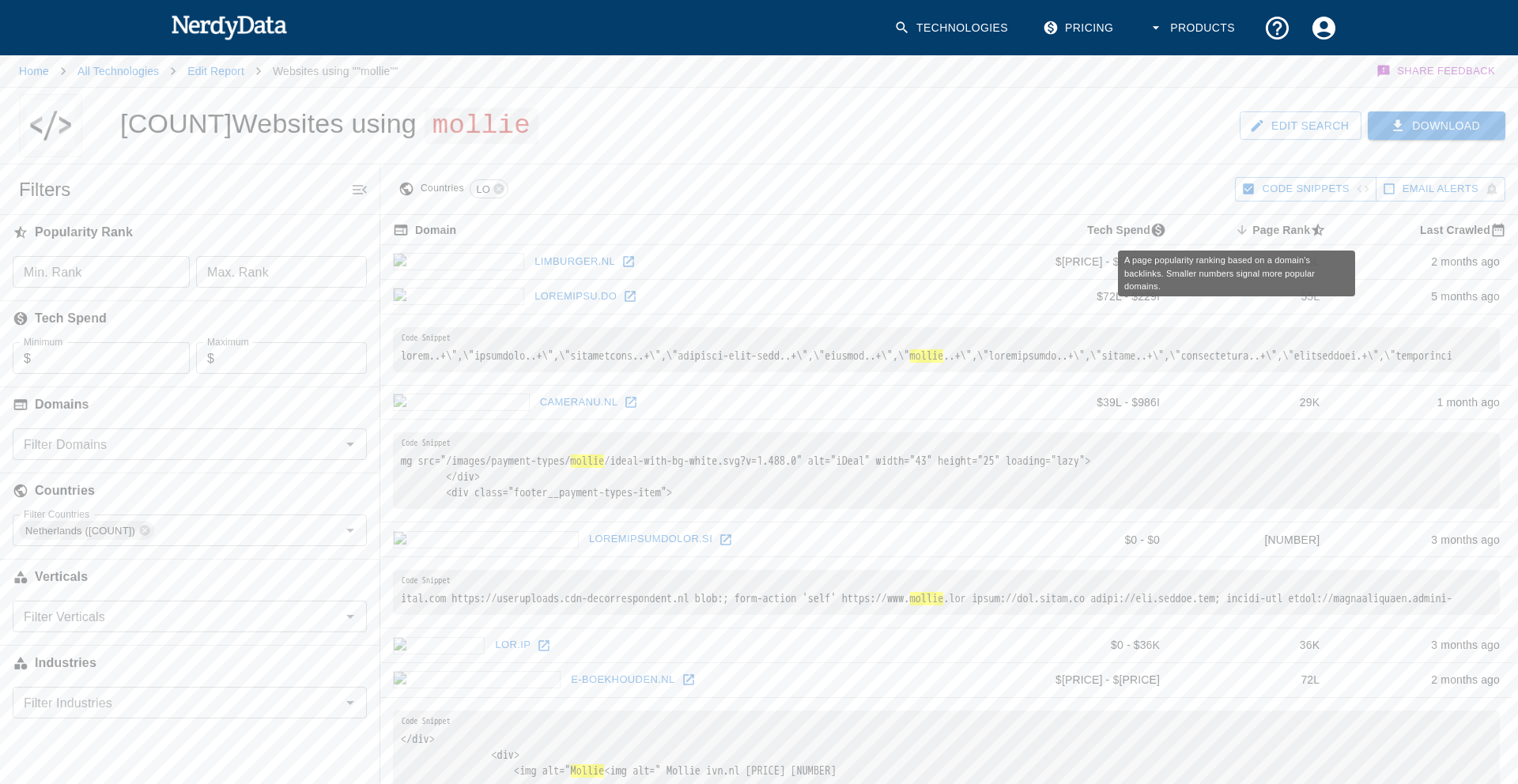 click on "Lore Ipsu dolors ametconsec" at bounding box center [1282, 230] 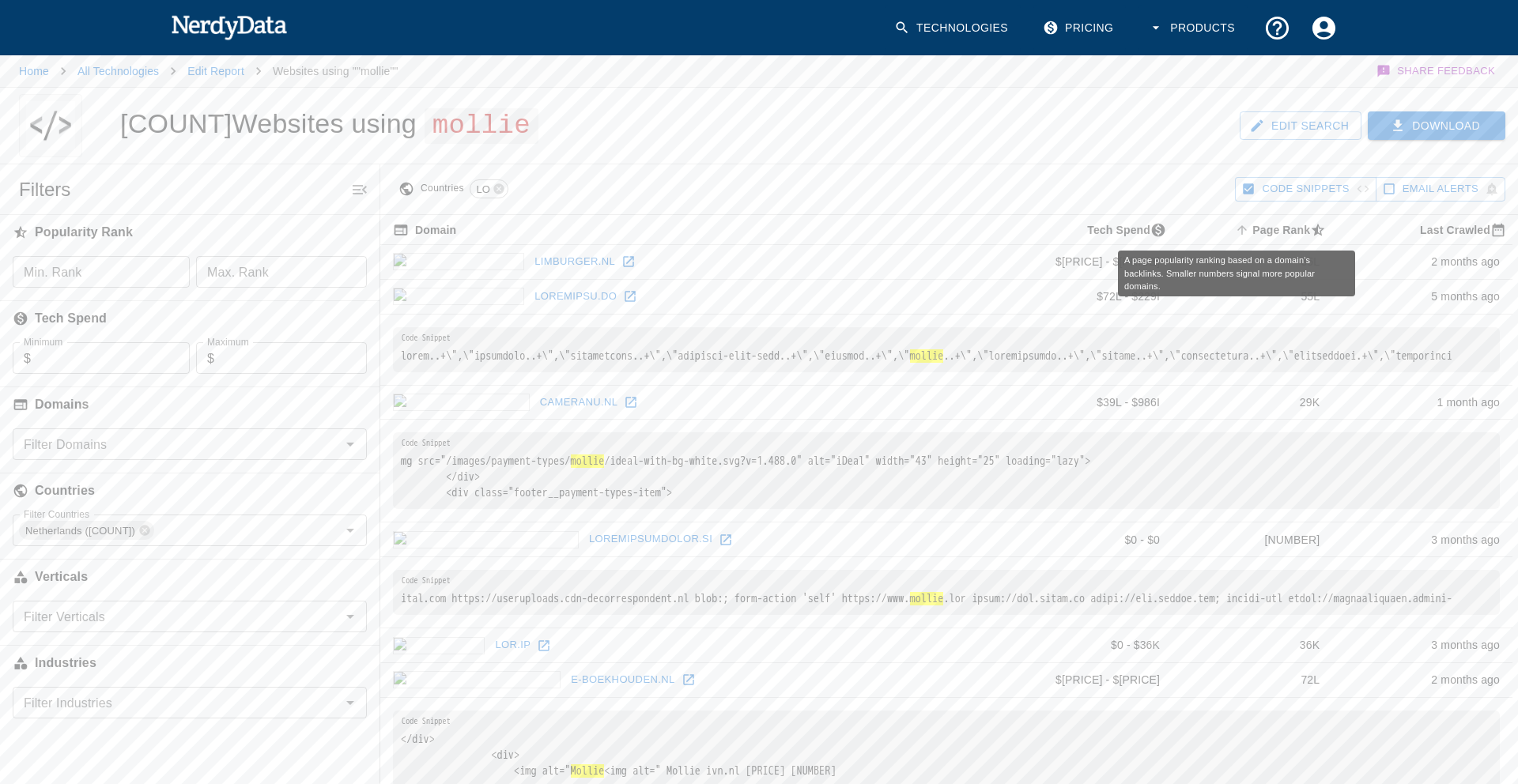 click on "Page Rank sorted ascending" at bounding box center (1282, 230) 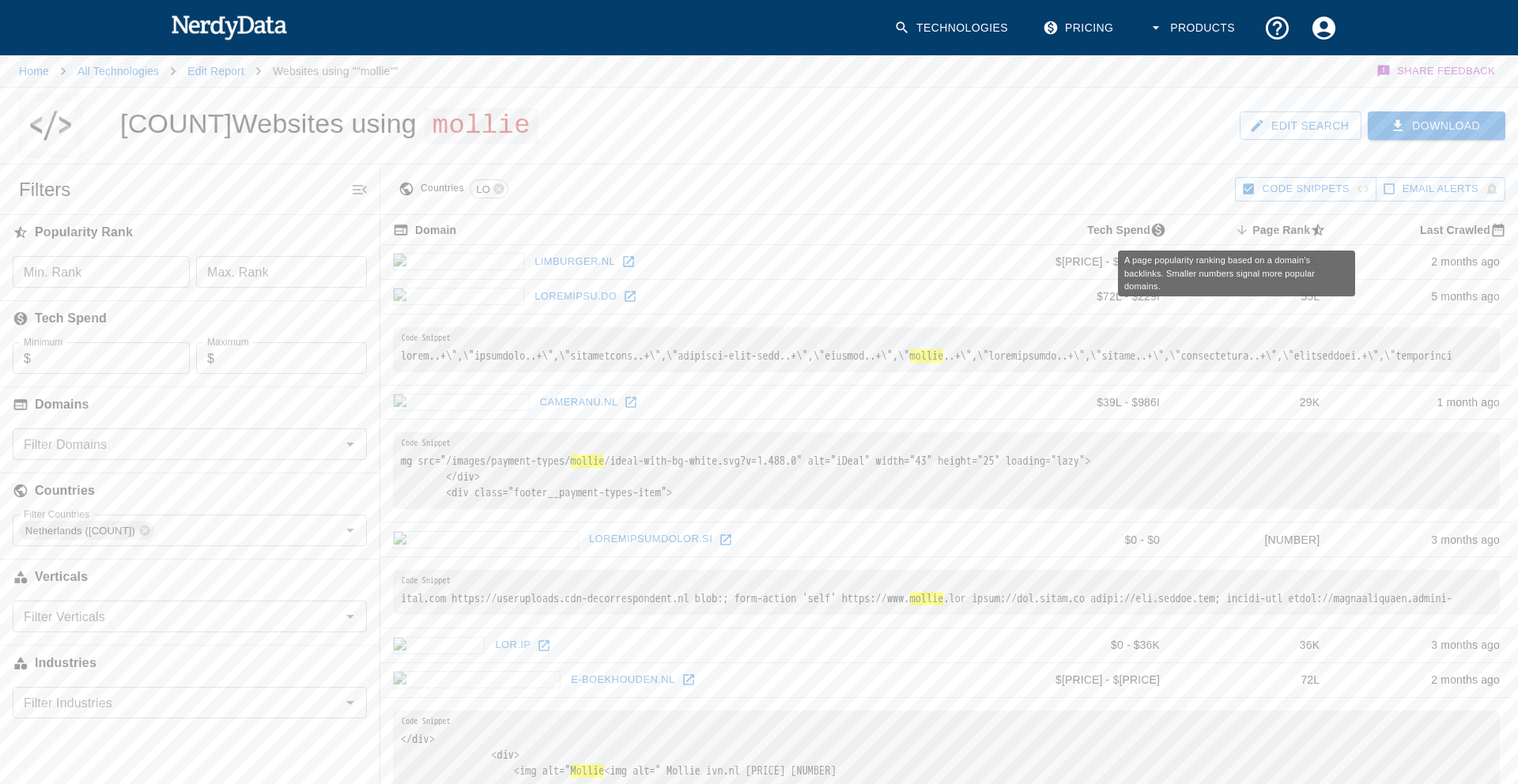 click on "Lore Ipsu dolors ametconsec" at bounding box center (1282, 230) 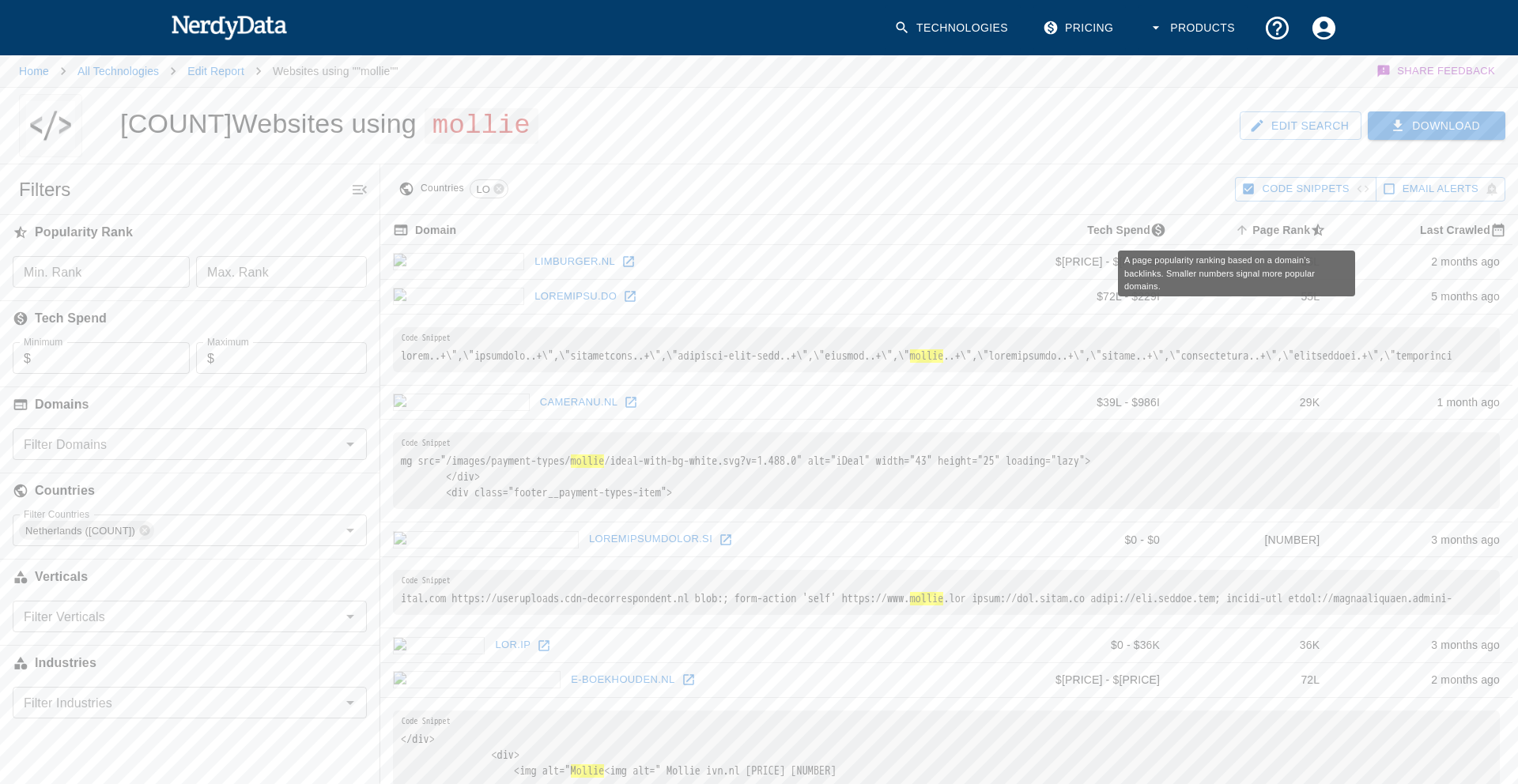 click on "Page Rank sorted ascending" at bounding box center (1282, 230) 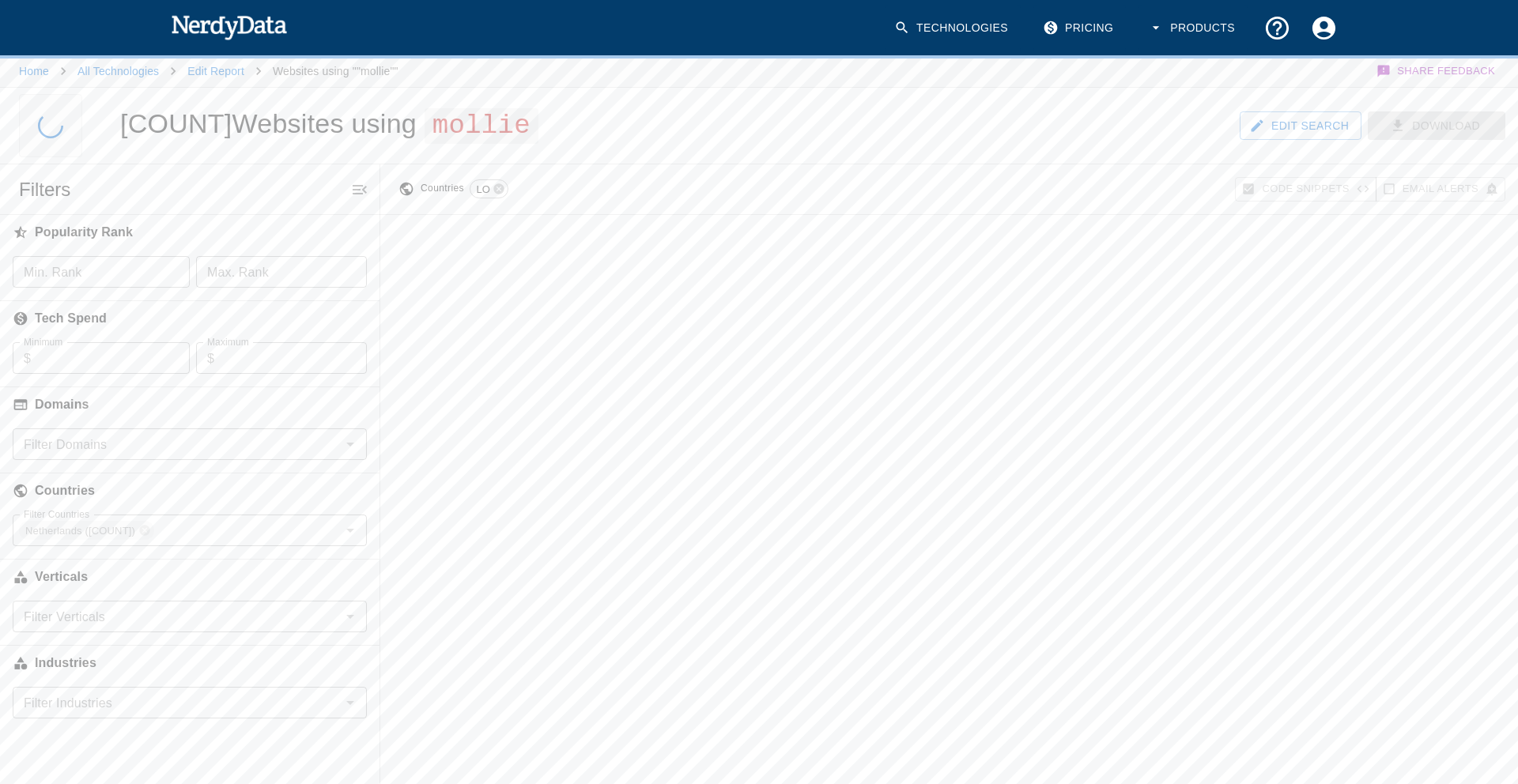 click on "Countries     NL Code Snippets Email Alerts" at bounding box center (949, 556) 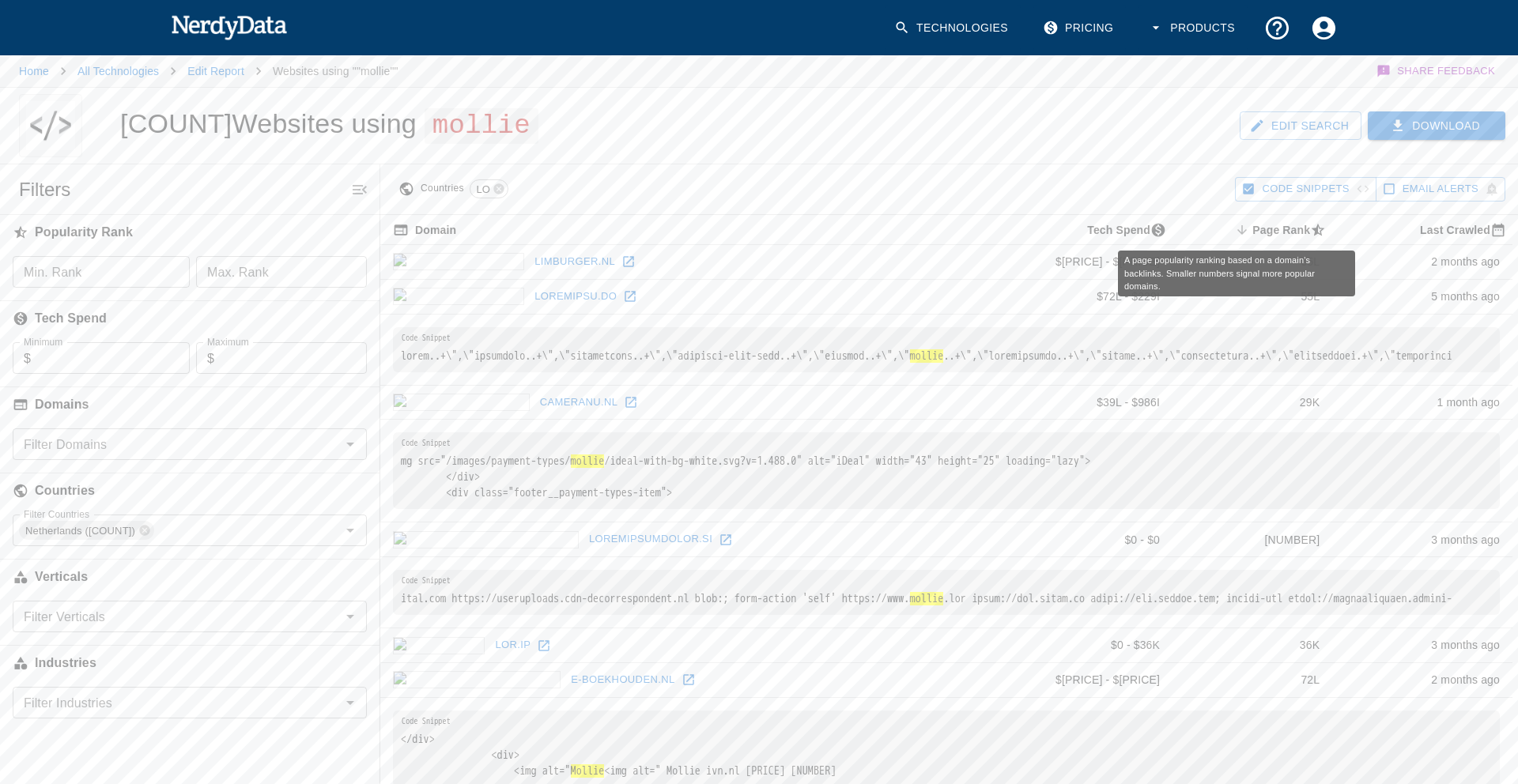 click on "Countries     NL Code Snippets Email Alerts Domain Tech Spend Page Rank sorted descending Last Crawled limburger.nl $[PRICE] - $[PRICE] [COUNT] [TIME] ago rodekruis.nl $[PRICE] - $[PRICE] [COUNT] [TIME] ago rbank..+\",\"lloydstsb..+\",\"luottokunta..+\",\"mercedes-benz-bank..+\",\"modirum..+\",\" mollie ..+\",\"monetaonline..+\",\"monext..+\",\"multisafepay..+\",\"mycardplace.+\",\"mycardplac cameranu.nl $[PRICE] - $[PRICE] [COUNT] [TIME] ago mg src="/images/payment-types/ mollie /ideal-with-bg-white.svg?v=1.488.0" alt="iDeal" width="43" height="25" loading="lazy">
</div>
<div class="footer__payment-types-item"> decorrespondent.nl $[PRICE] - $[PRICE] [COUNT] [TIME] ago ital.com https://useruploads.cdn-decorrespondent.nl blob:; form-action 'self' https://www. mollie .com https://pay.ideal.nl https://www.paypal.com; report-uri https://correspondent.report- nen.nl $[PRICE] - $[PRICE] [COUNT] [TIME] ago e-boekhouden.nl $[PRICE] - $[PRICE] [COUNT] [TIME] ago           </div>
<div>
<img alt=" Mollie ivn.nl $[PRICE] - $[PRICE] [COUNT]" at bounding box center [949, 556] 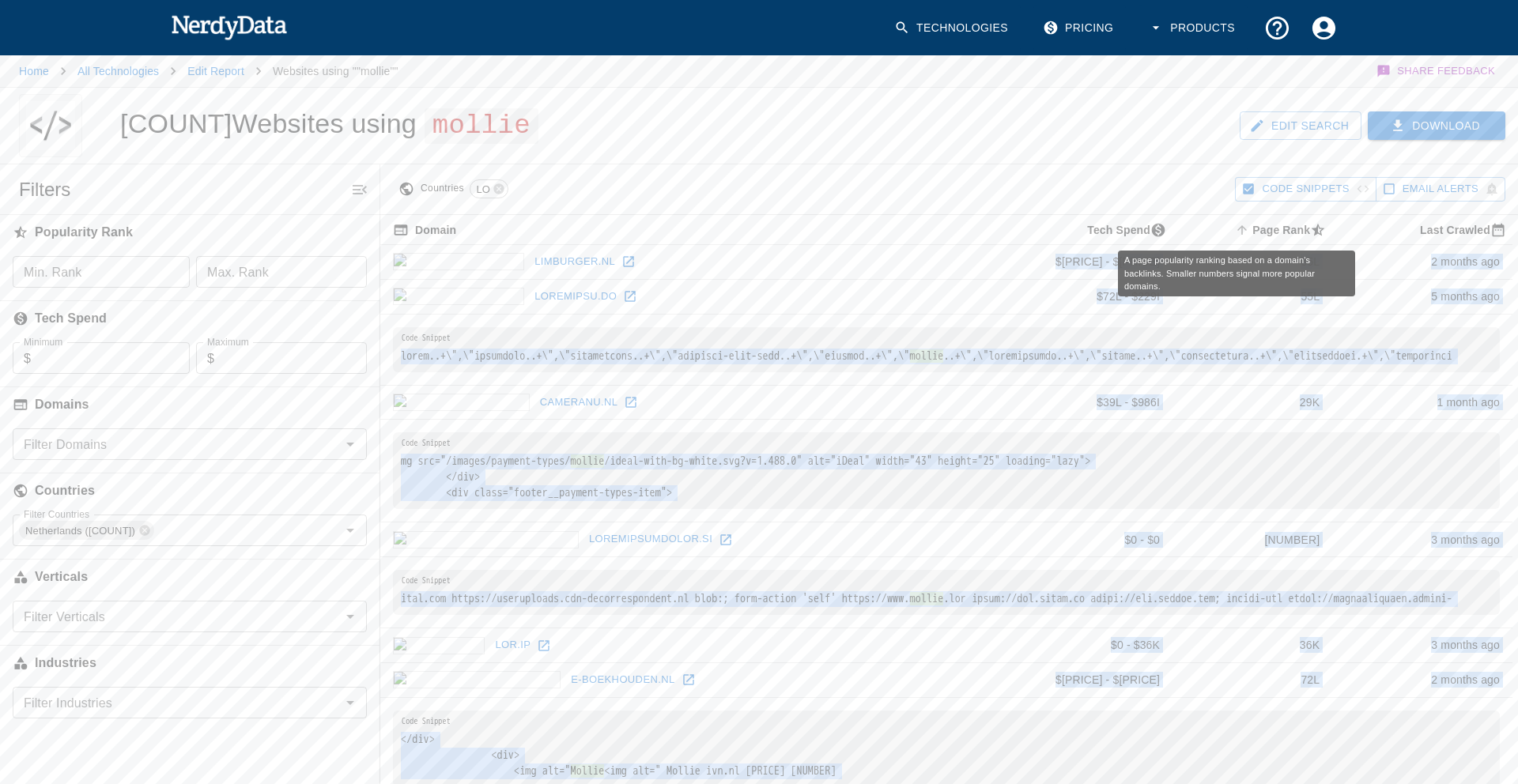 click on "Page Rank sorted ascending" at bounding box center (1282, 230) 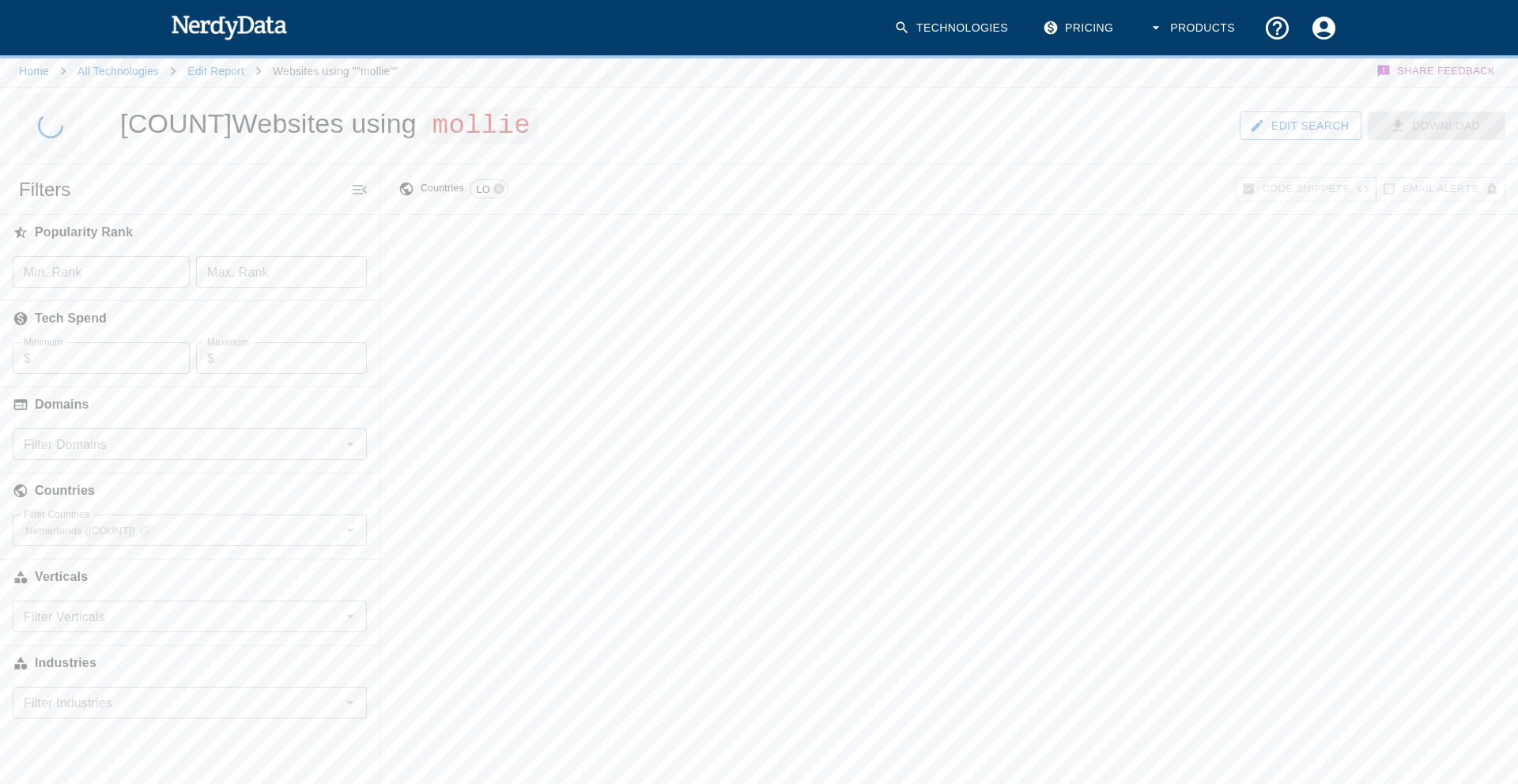 click on "Countries     NL Code Snippets Email Alerts" at bounding box center (949, 556) 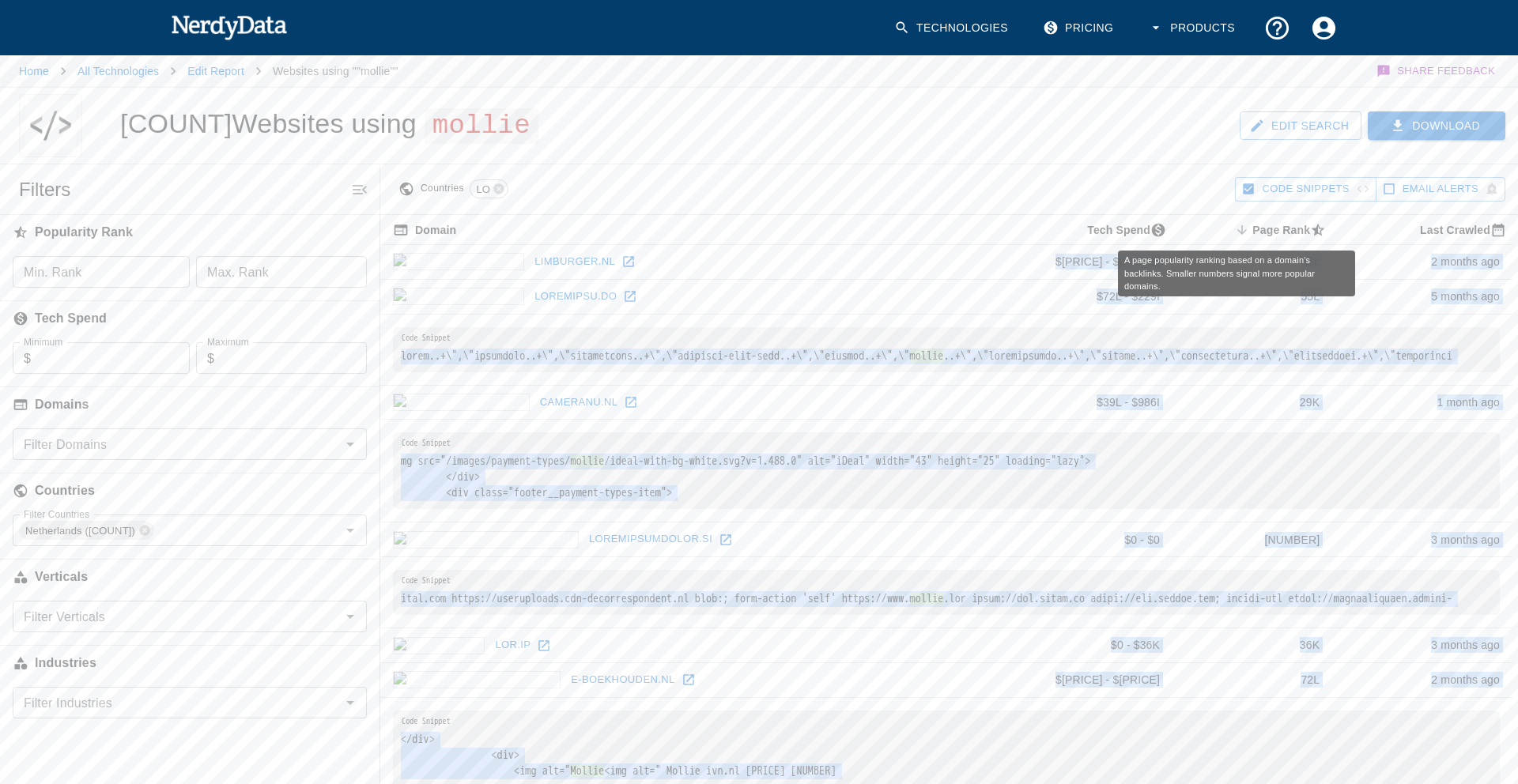 click on "Lore Ipsu dolors ametconsec" at bounding box center [1282, 230] 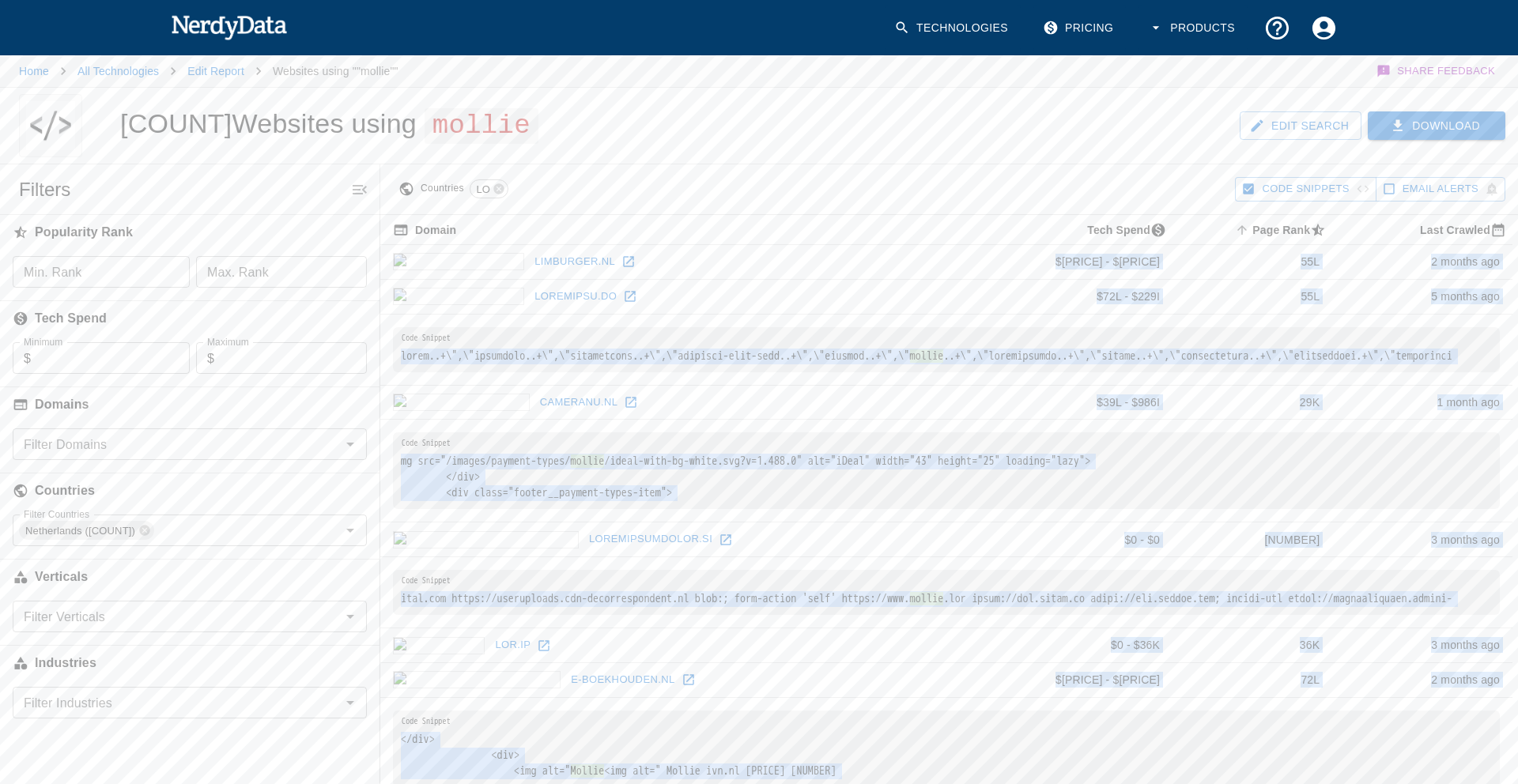 click on "Countries     NL Code Snippets Email Alerts" at bounding box center (949, 189) 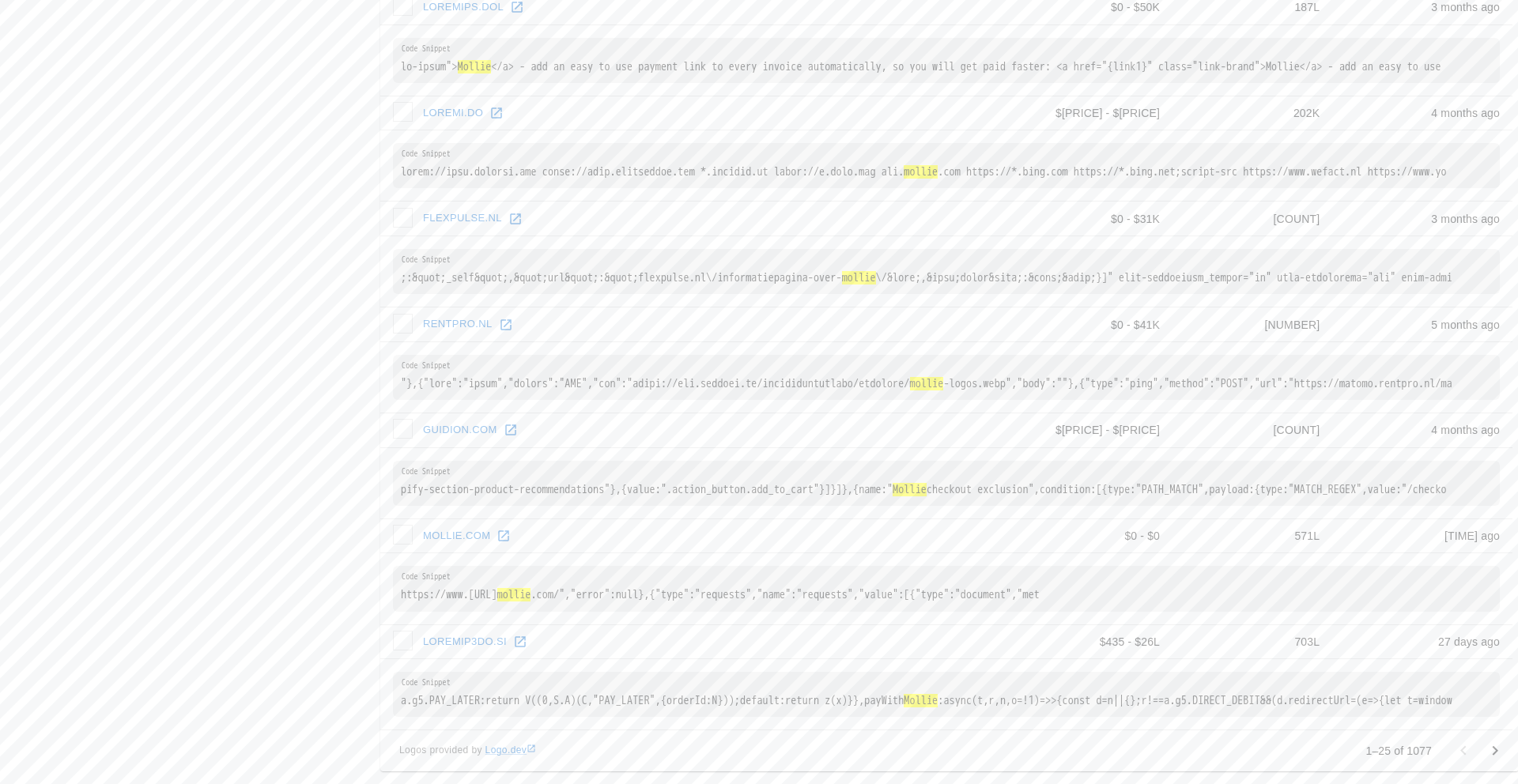 scroll, scrollTop: 2252, scrollLeft: 0, axis: vertical 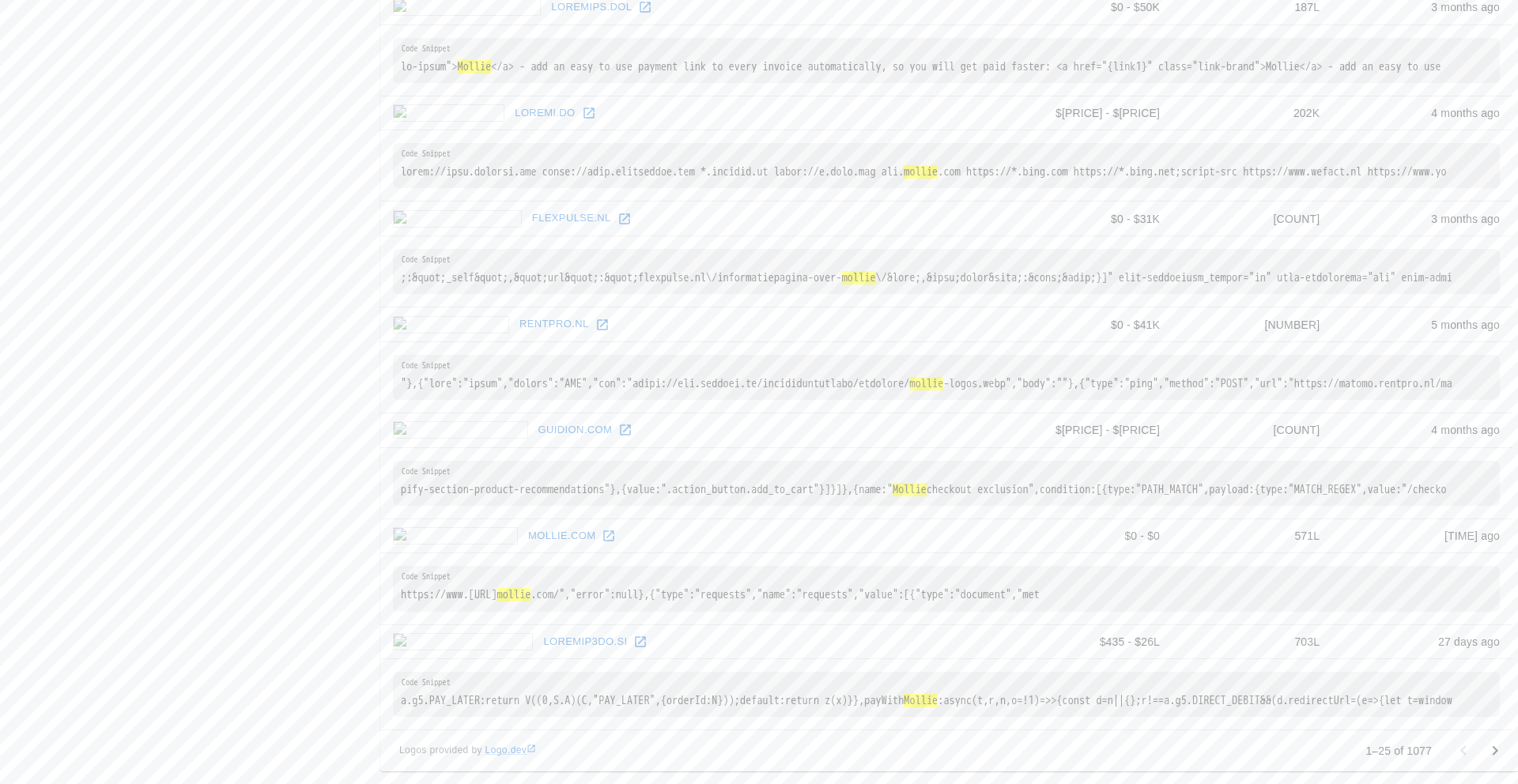 click on "Logos provided by   Logo.dev 1–25 of 1077" at bounding box center (946, 751) 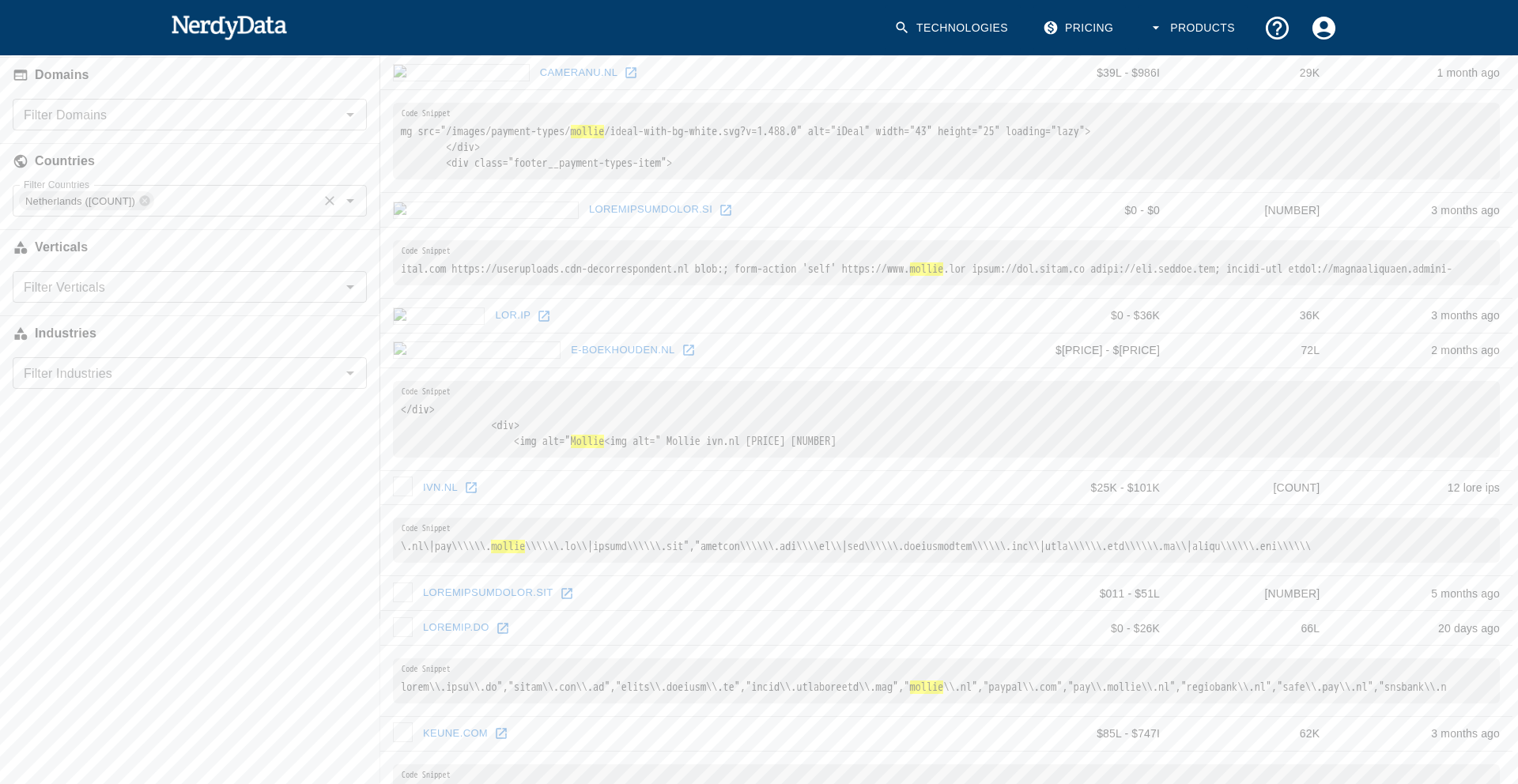 scroll, scrollTop: 0, scrollLeft: 0, axis: both 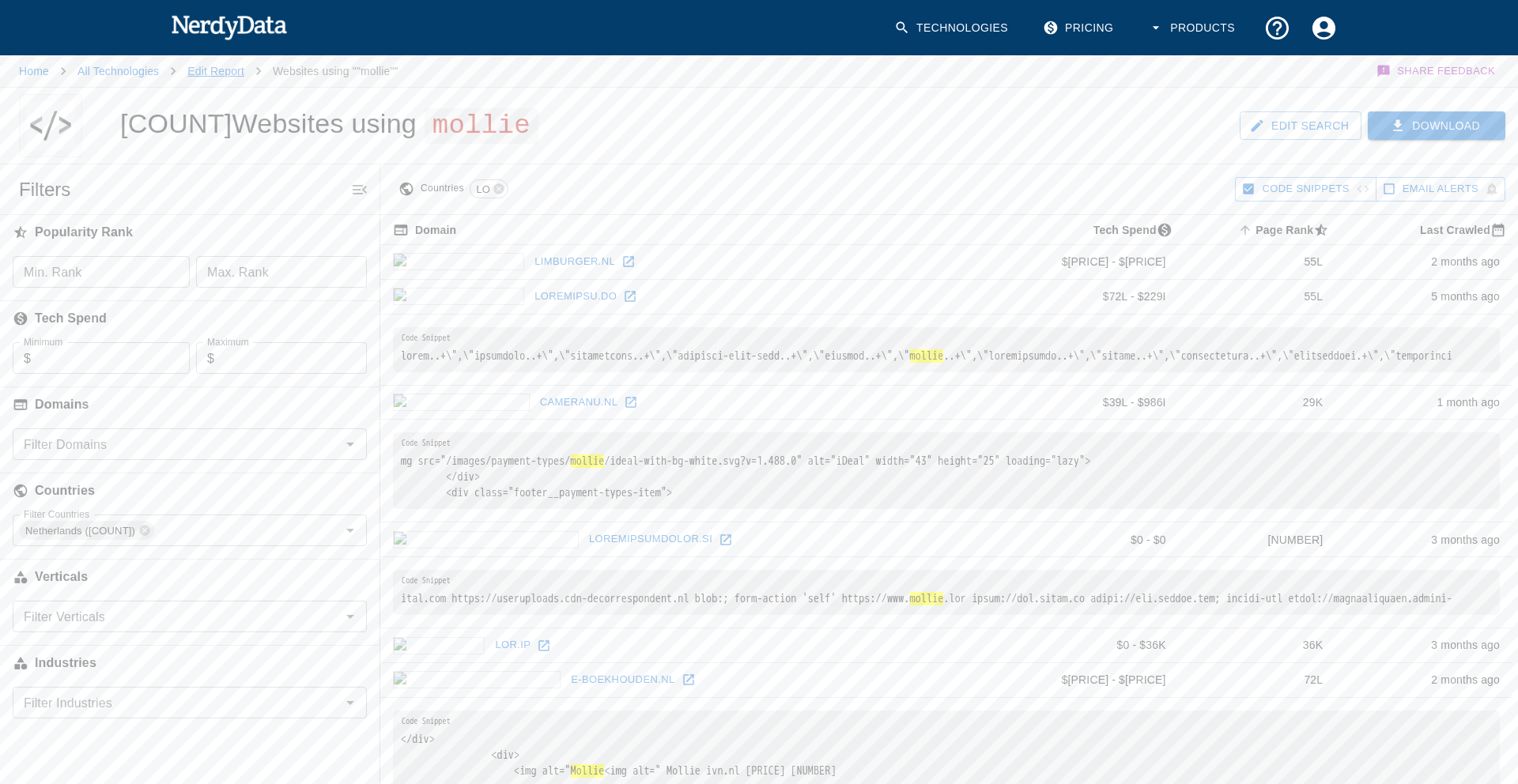 click on "Edit Report" at bounding box center (216, 71) 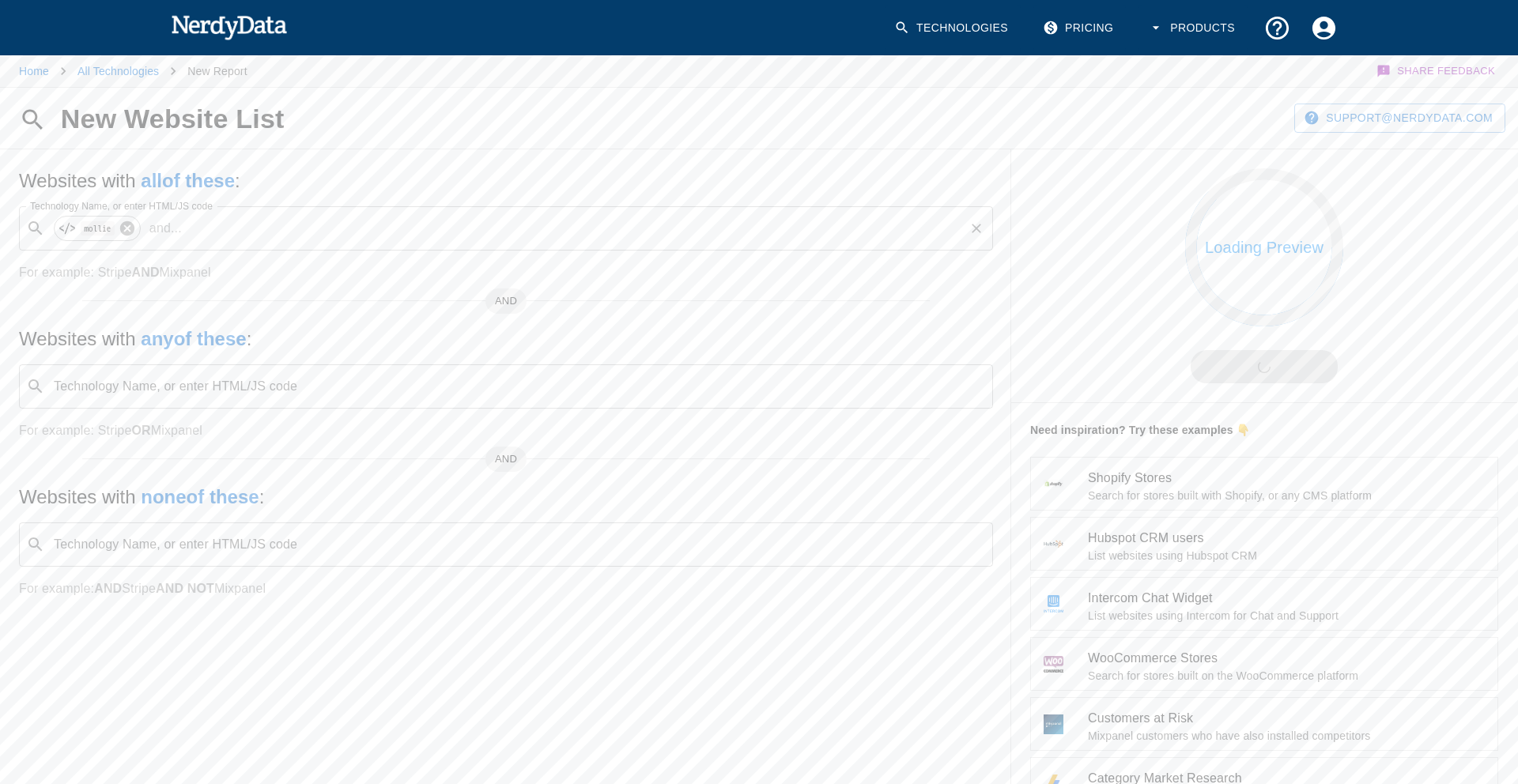 click at bounding box center [127, 228] 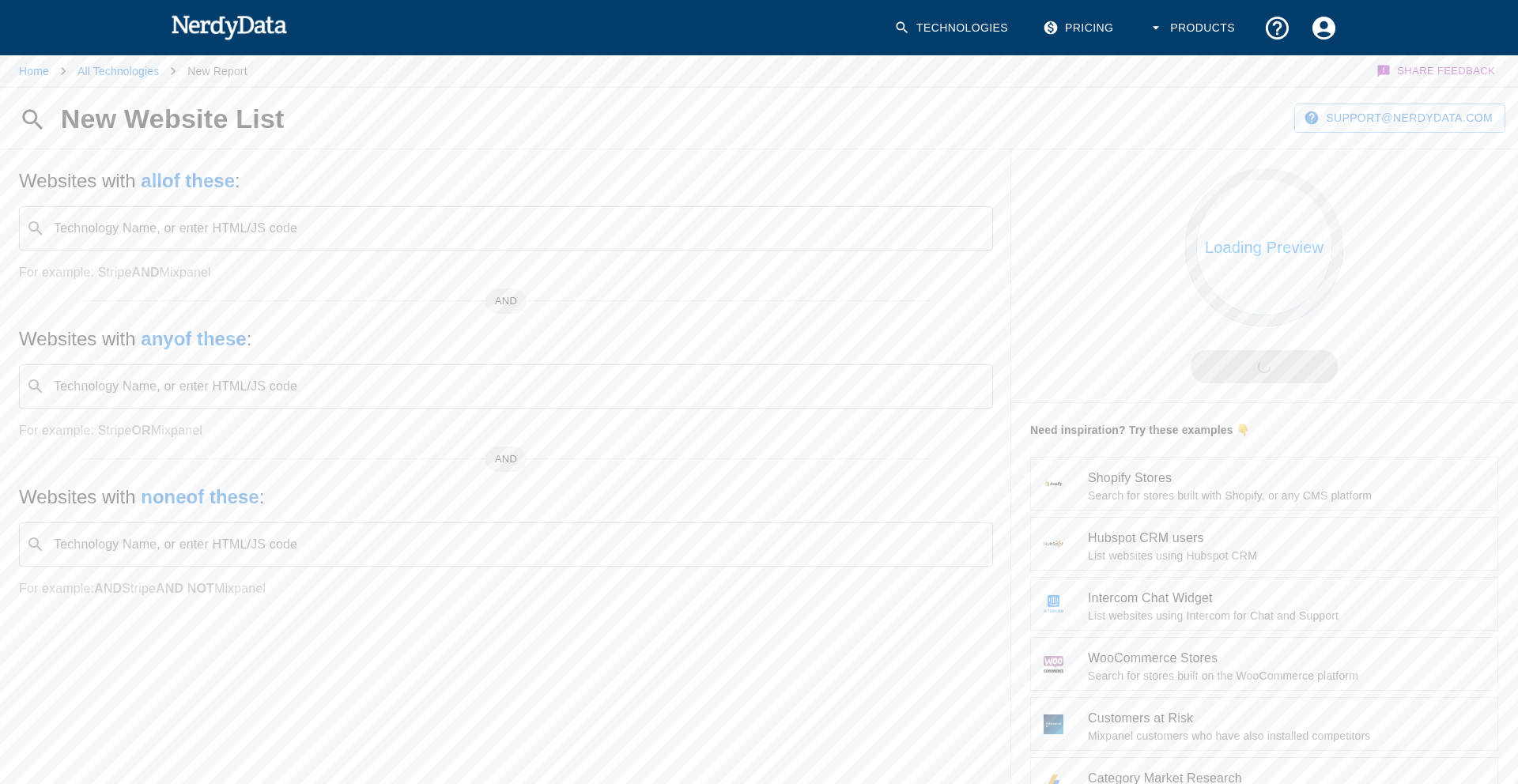 click on "Technology Name, or enter HTML/JS code" at bounding box center (519, 228) 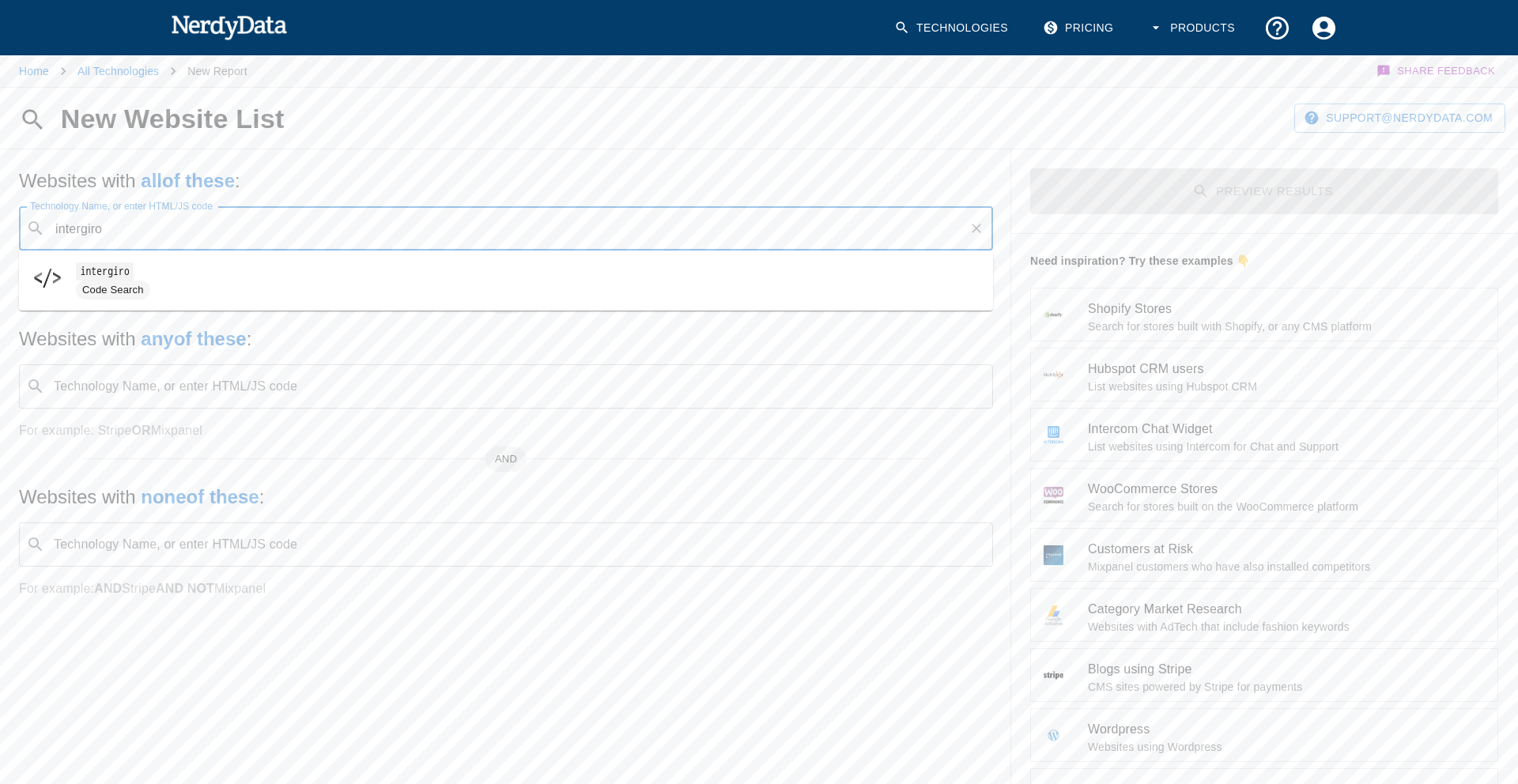 click on "intergiro" at bounding box center (104, 271) 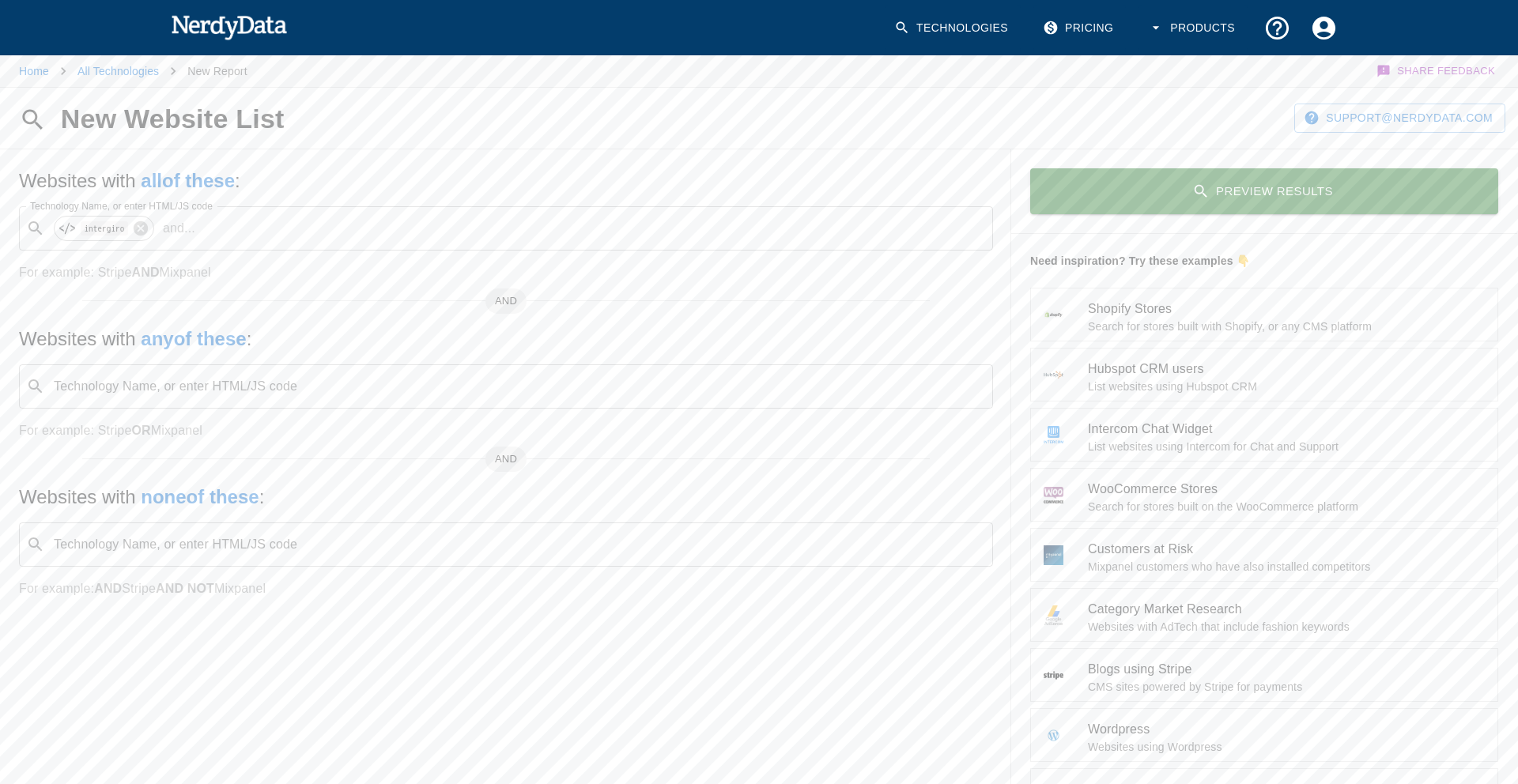 click on "Preview Results" at bounding box center [1264, 191] 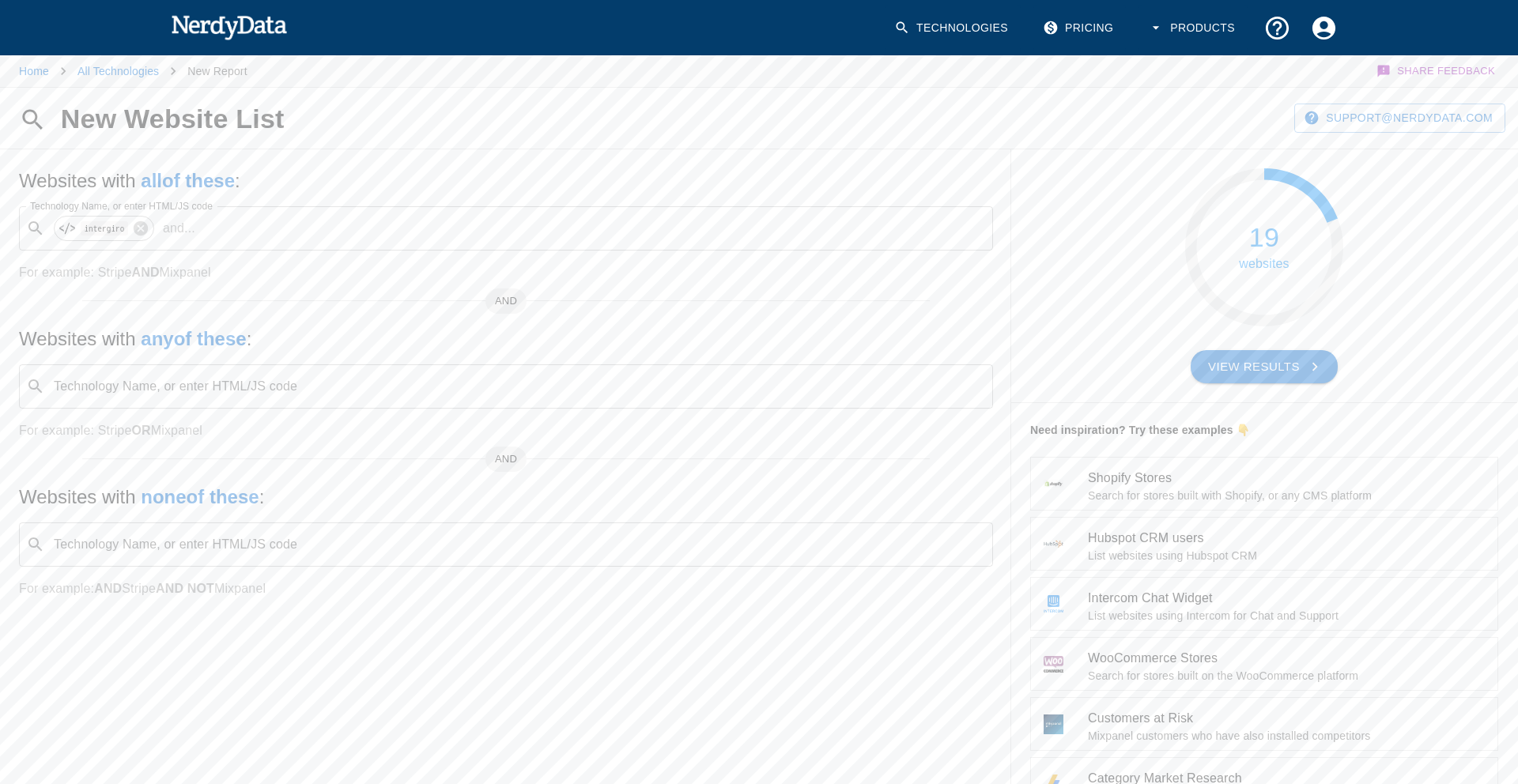click on "View Results" at bounding box center [1264, 367] 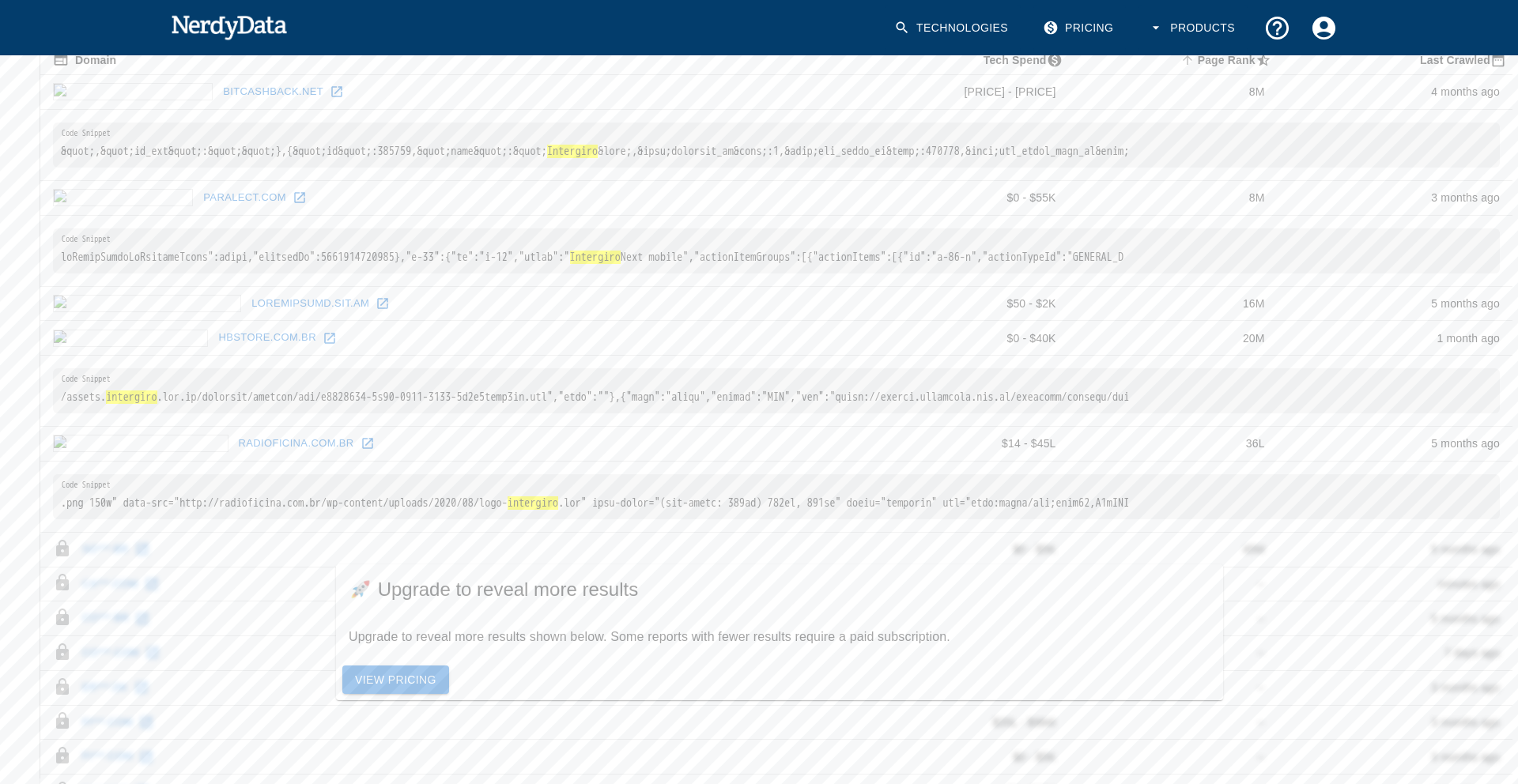 scroll, scrollTop: 0, scrollLeft: 0, axis: both 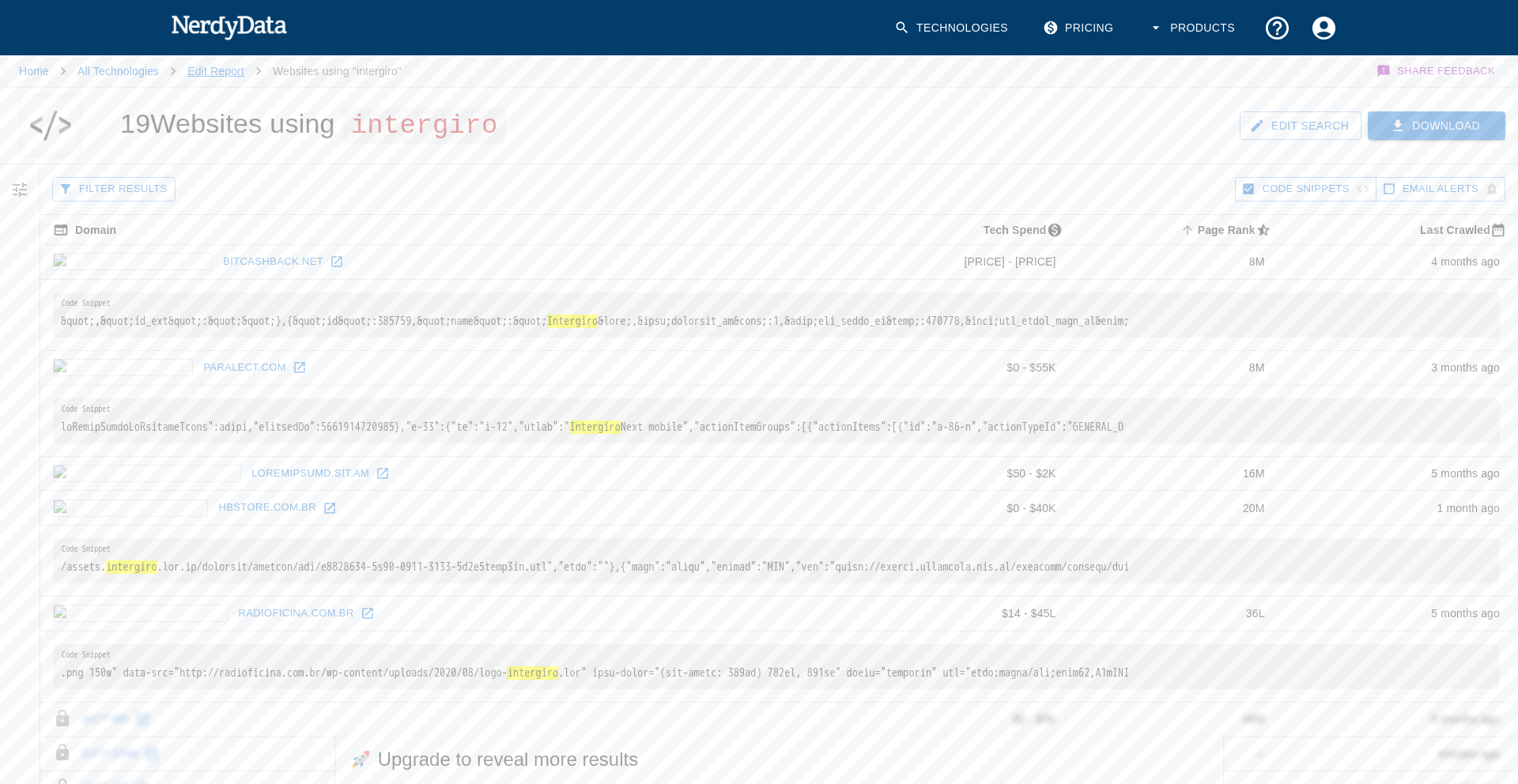 click on "Edit Report" at bounding box center [216, 71] 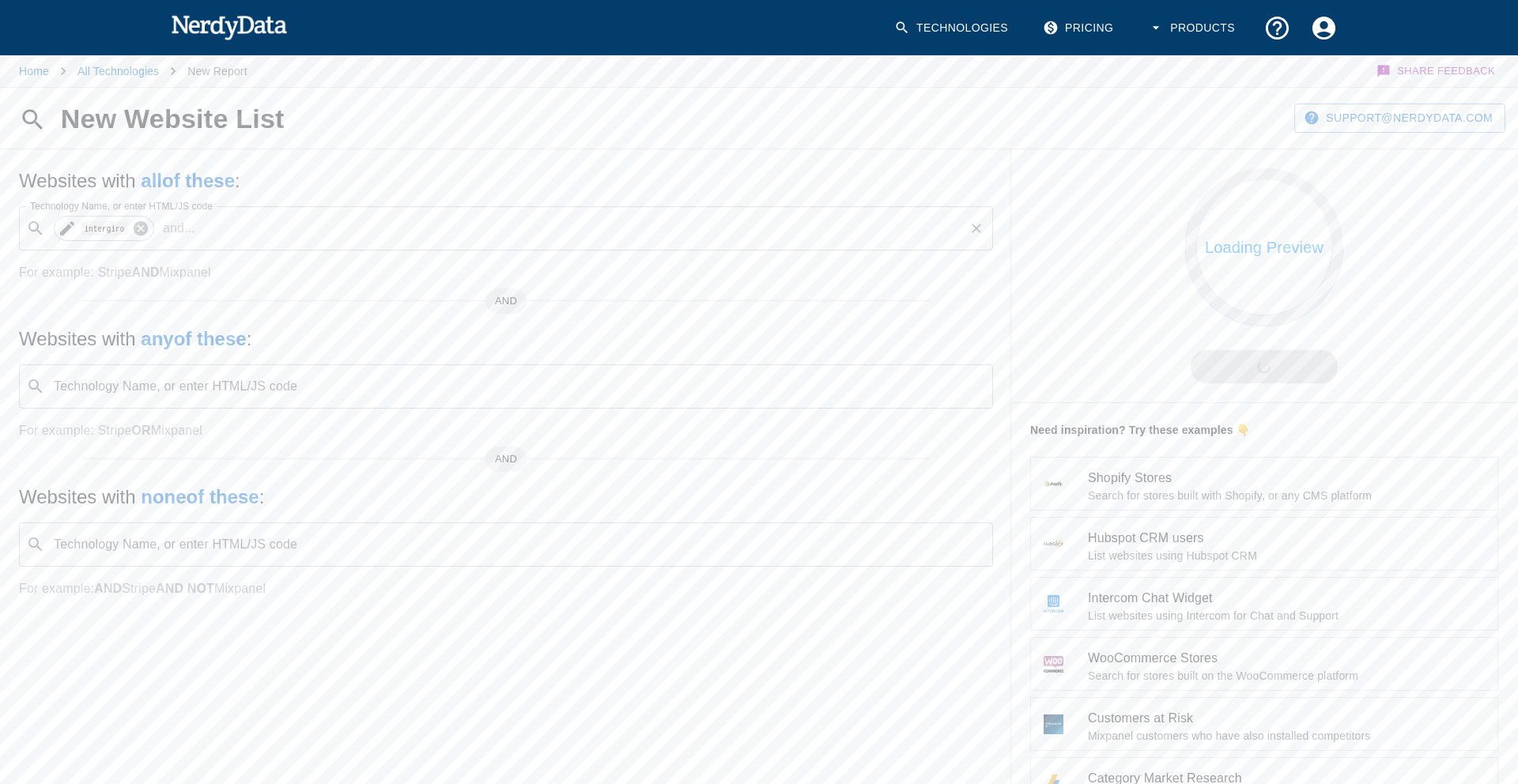 click at bounding box center (141, 228) 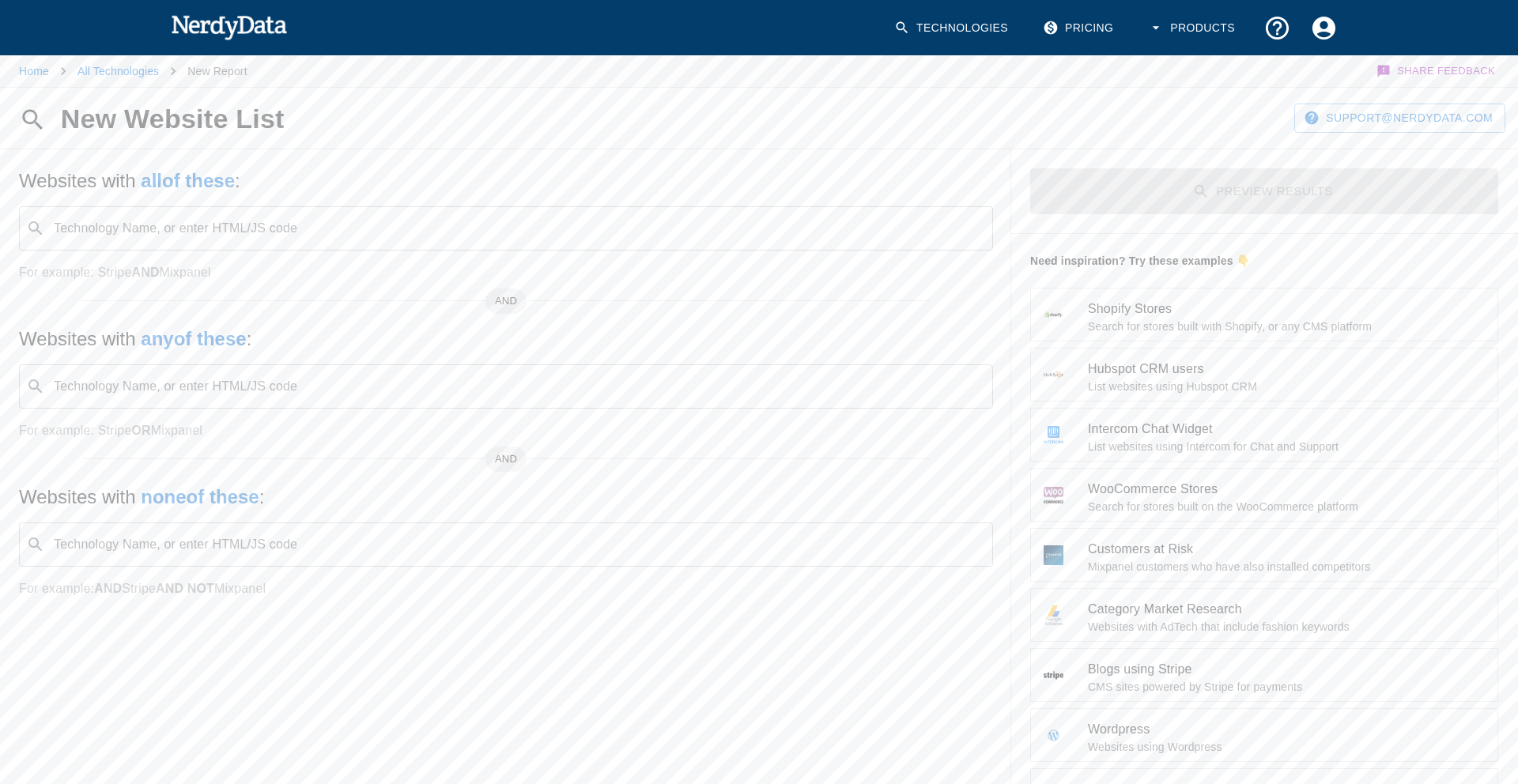 click on "Technology Name, or enter HTML/JS code ​ Technology Name, or enter HTML/JS code" at bounding box center (506, 228) 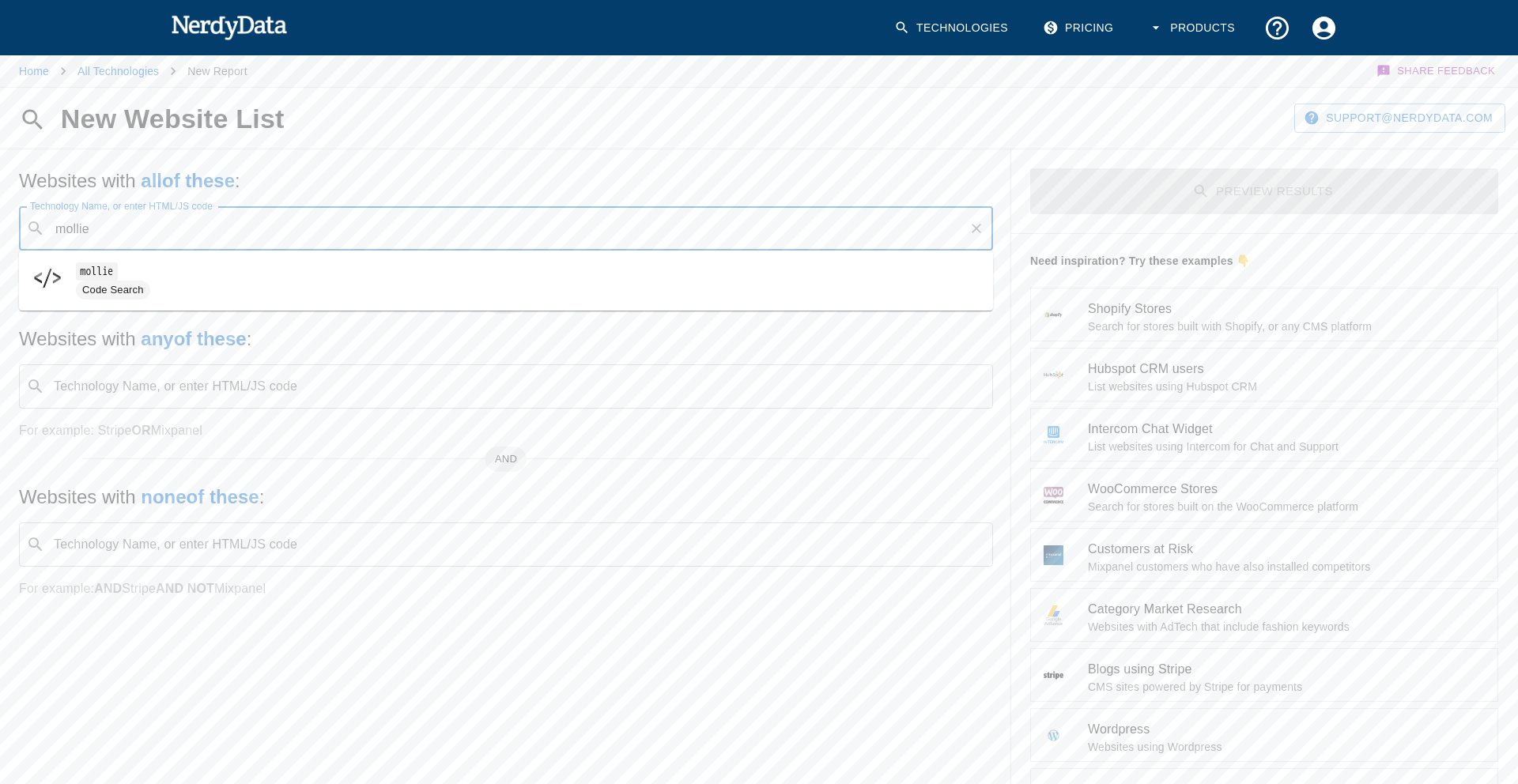 click on "mollie" at bounding box center [528, 271] 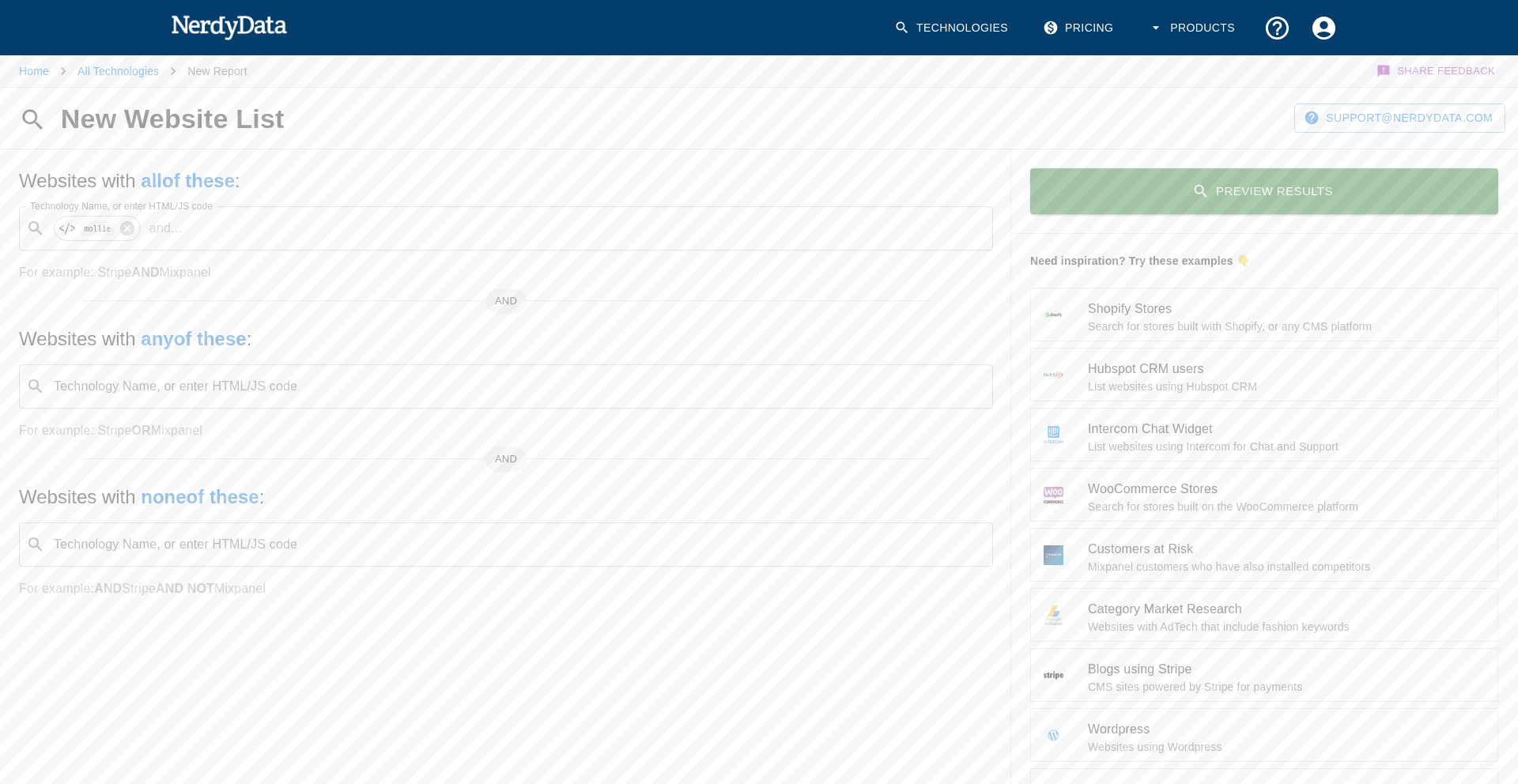click on "Preview Results" at bounding box center [1264, 191] 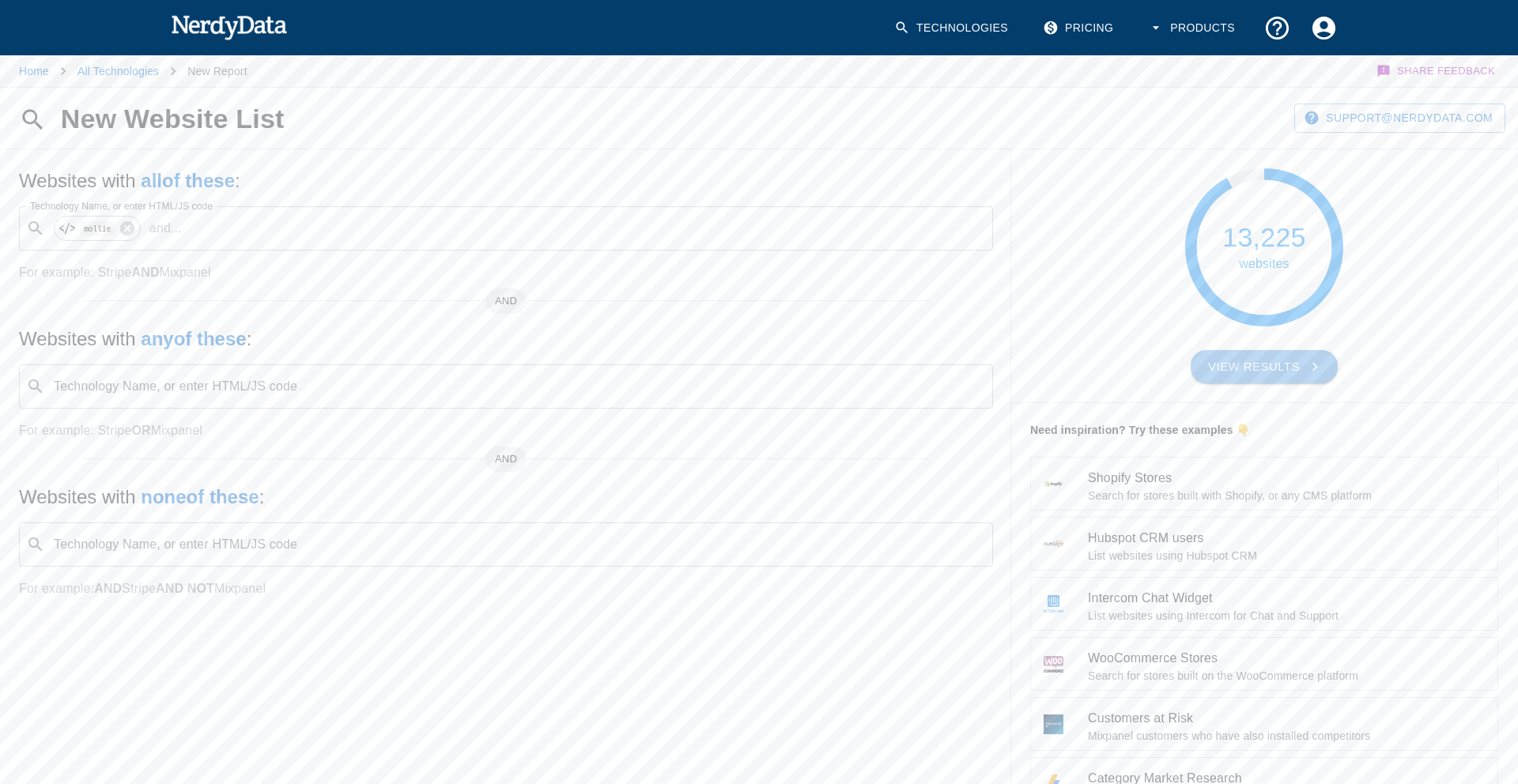 click on "View Results" at bounding box center (1264, 367) 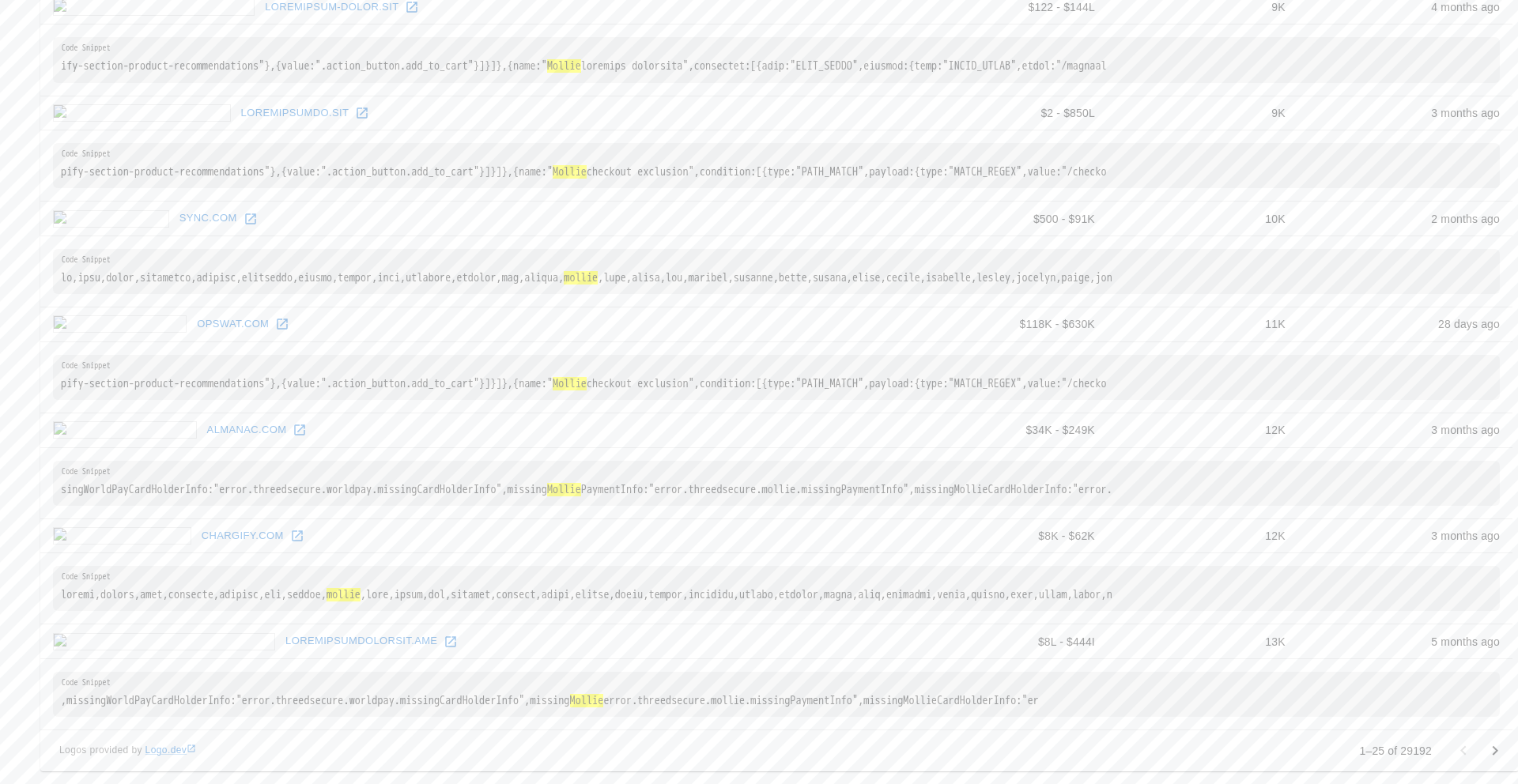 scroll, scrollTop: 0, scrollLeft: 0, axis: both 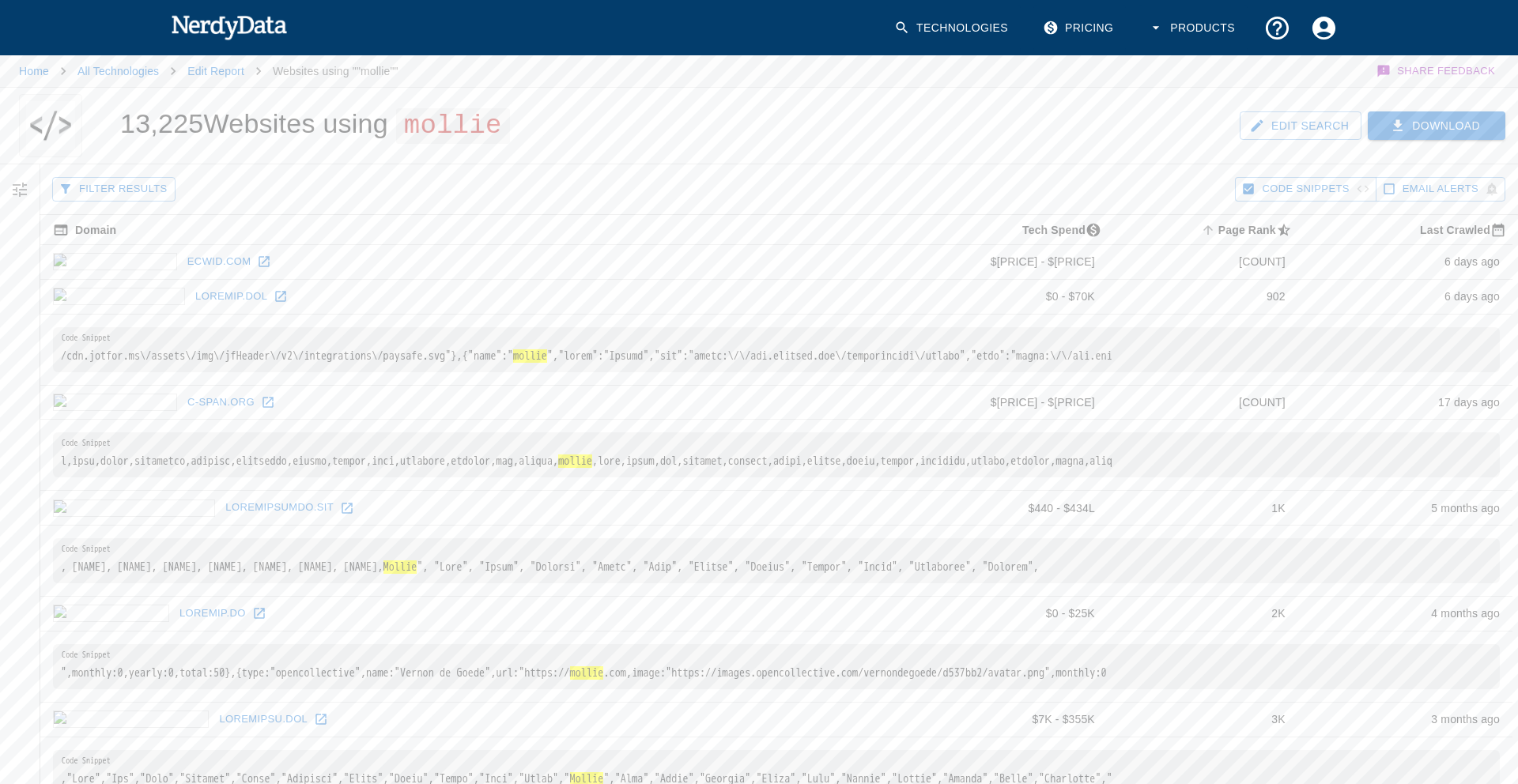 click on "Page Rank sorted ascending" at bounding box center [1248, 230] 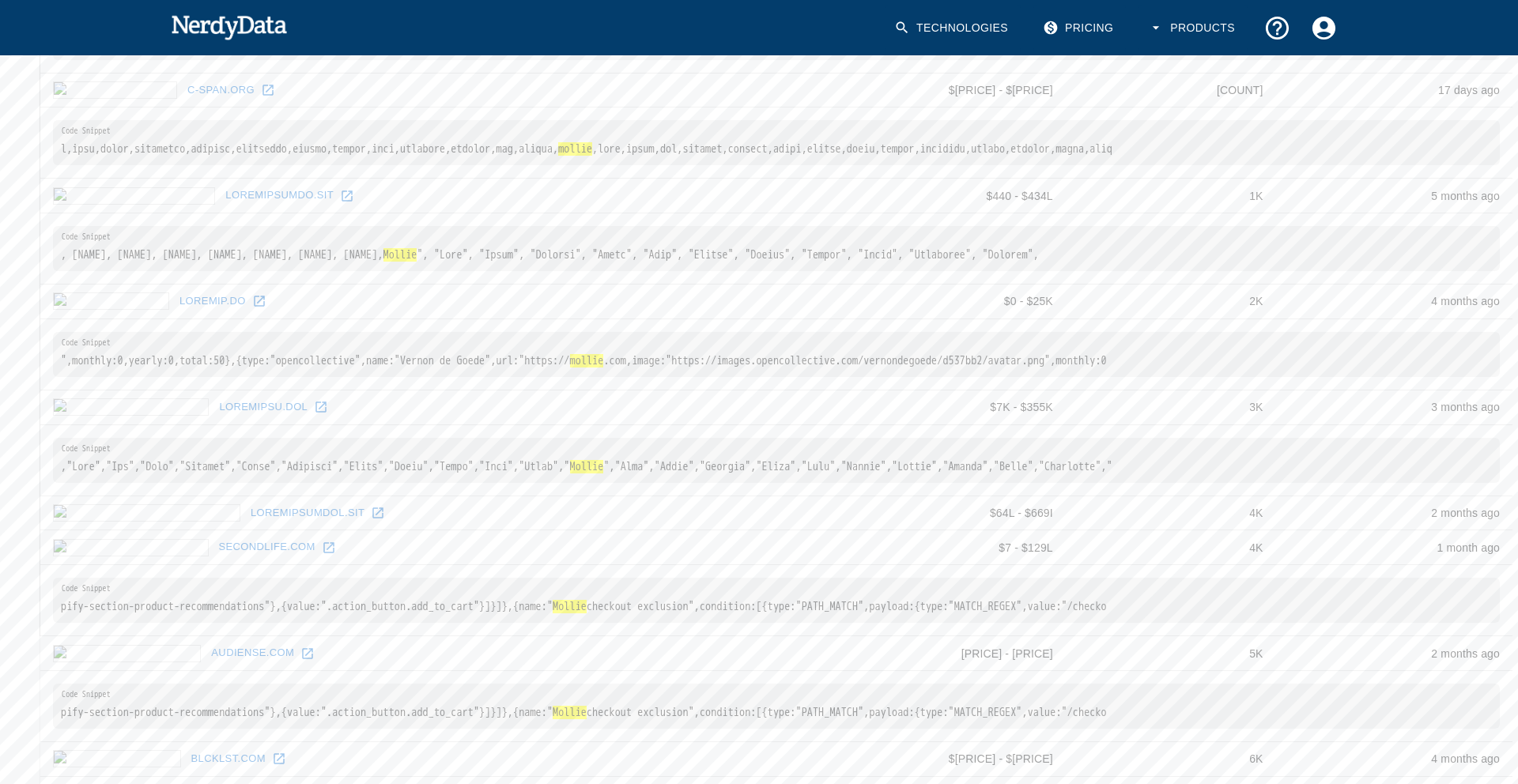scroll, scrollTop: 0, scrollLeft: 0, axis: both 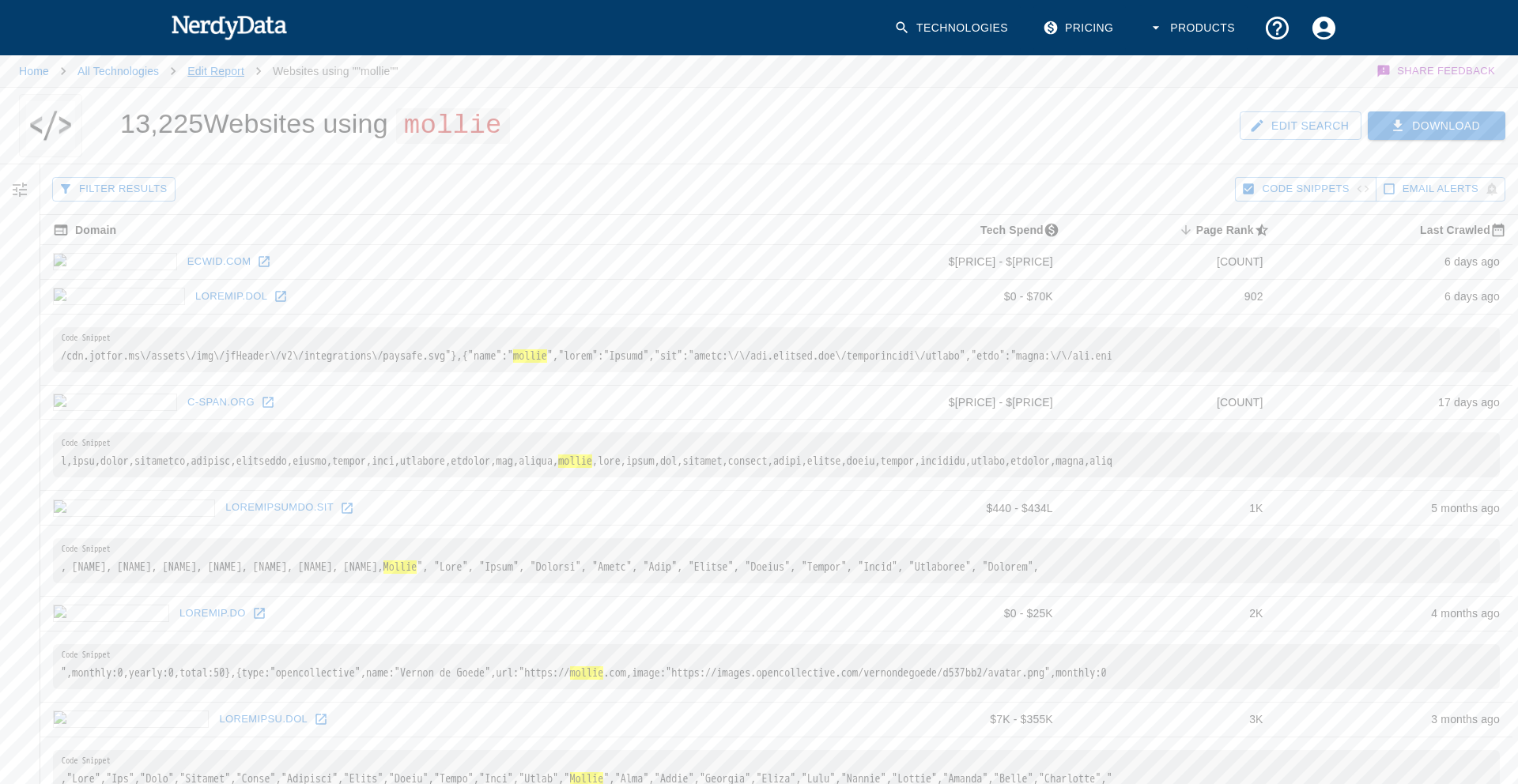 click on "Edit Report" at bounding box center (216, 71) 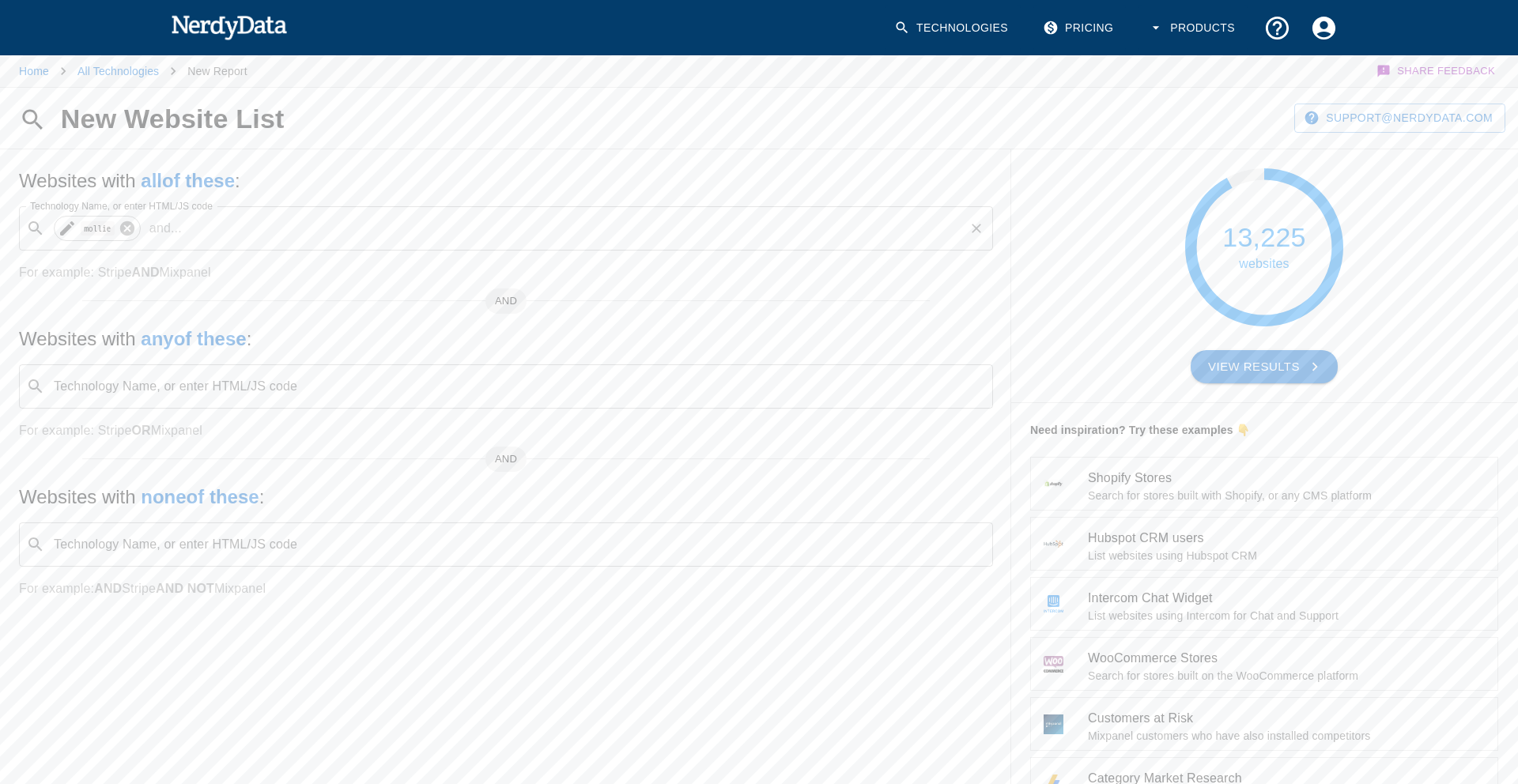 click at bounding box center (127, 228) 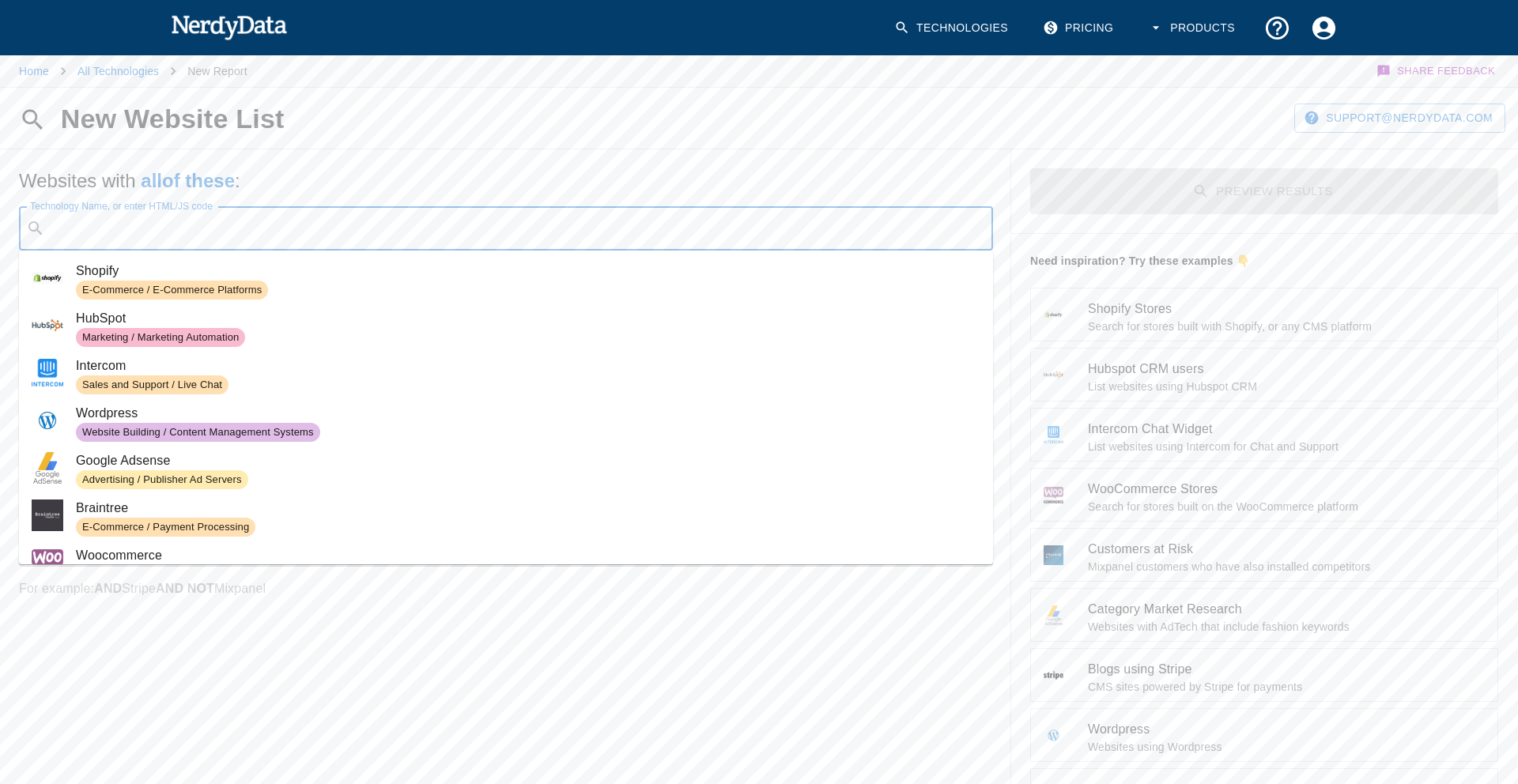 click on "Technology Name, or enter HTML/JS code" at bounding box center [519, 228] 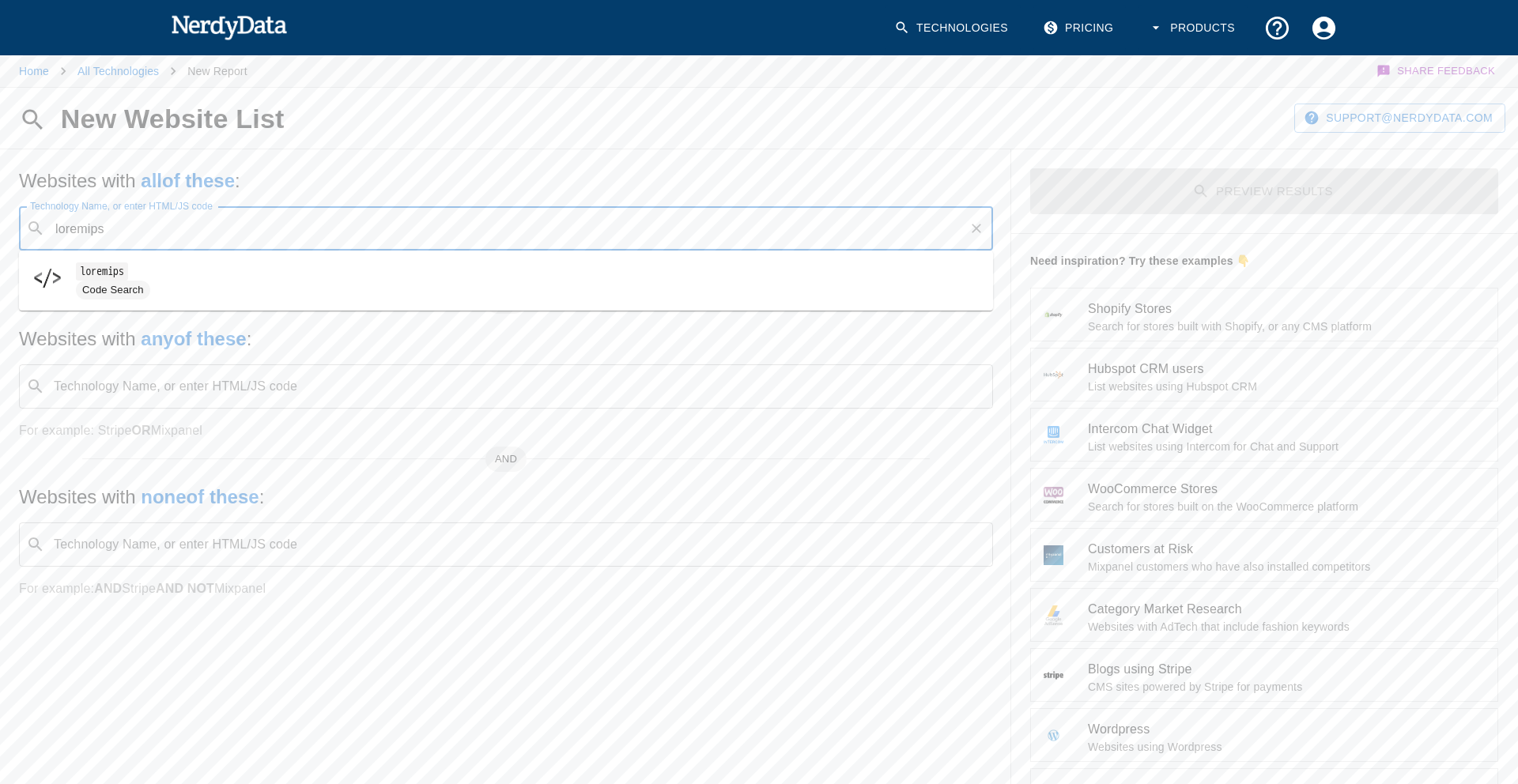 click on "Code Search" at bounding box center (113, 290) 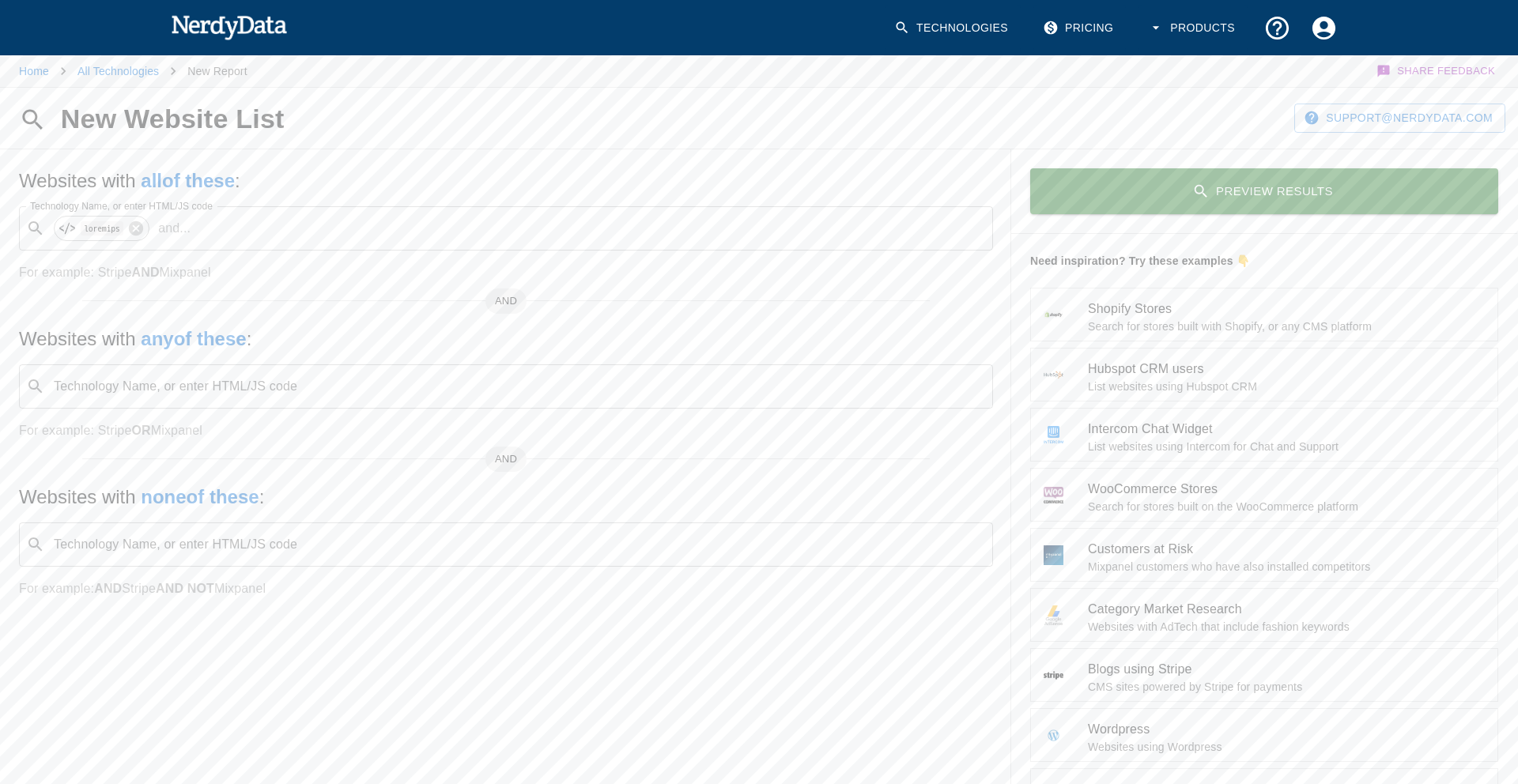 click on "Preview Results" at bounding box center (1264, 191) 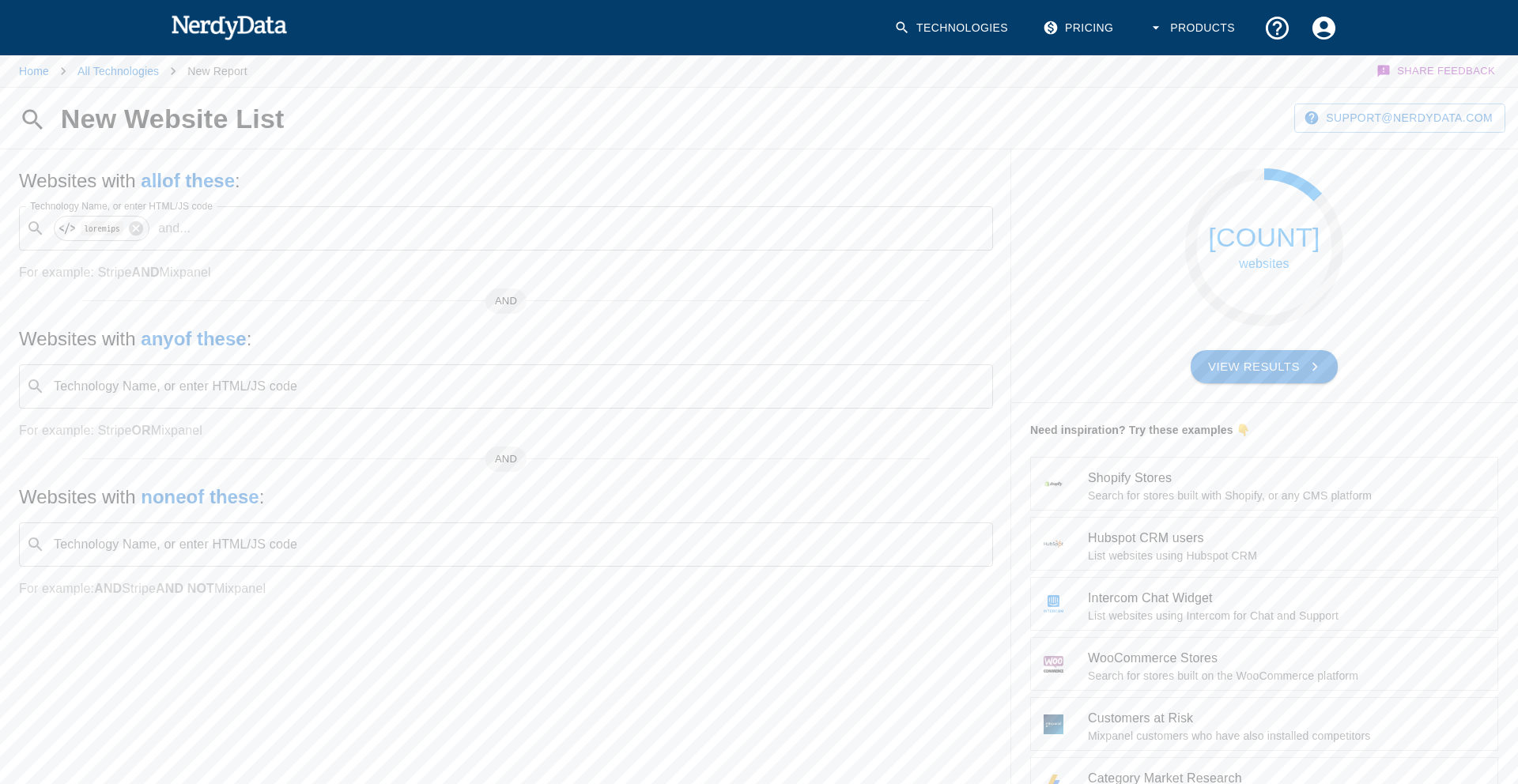 click on "View Results" at bounding box center [1264, 367] 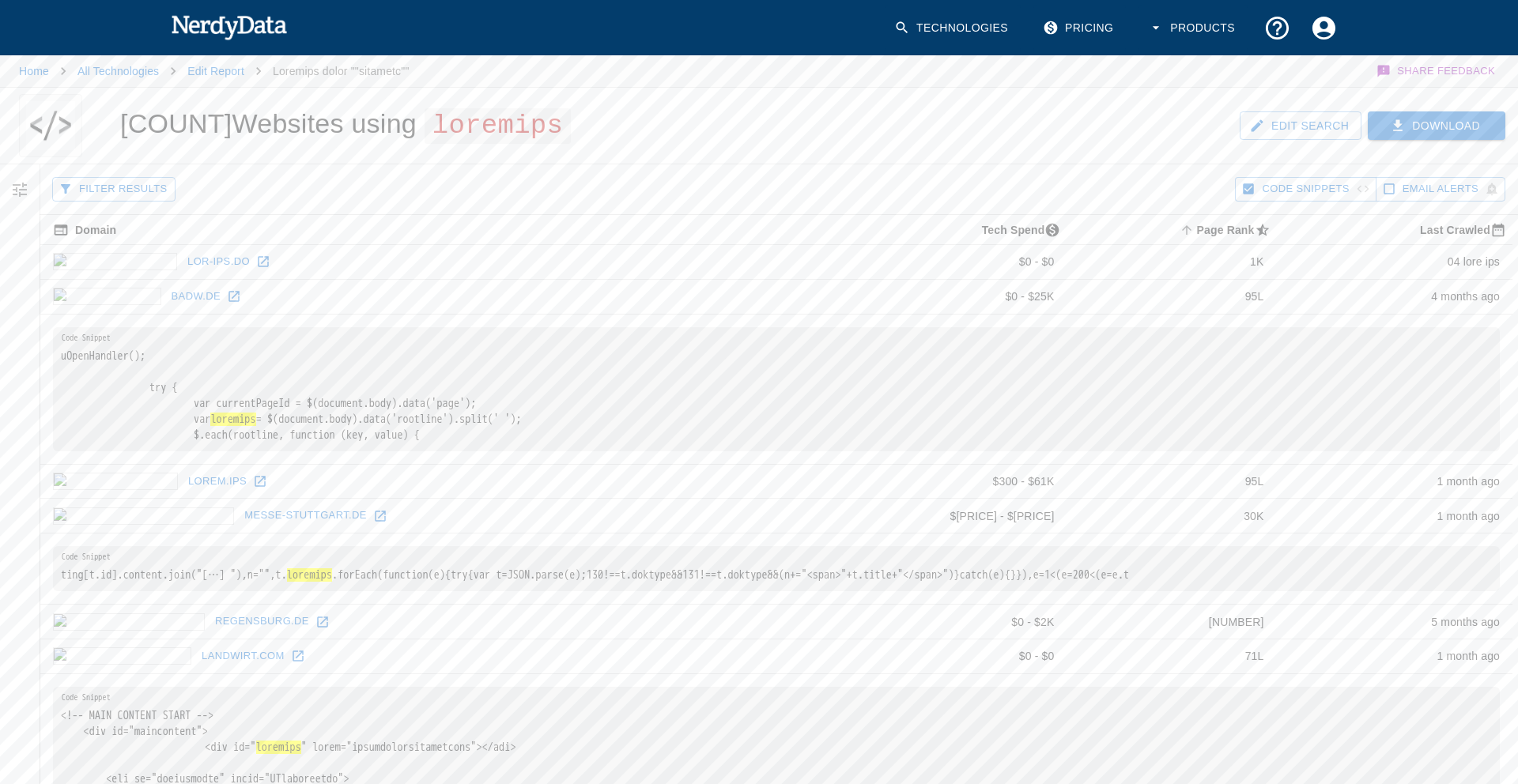 scroll, scrollTop: 46, scrollLeft: 0, axis: vertical 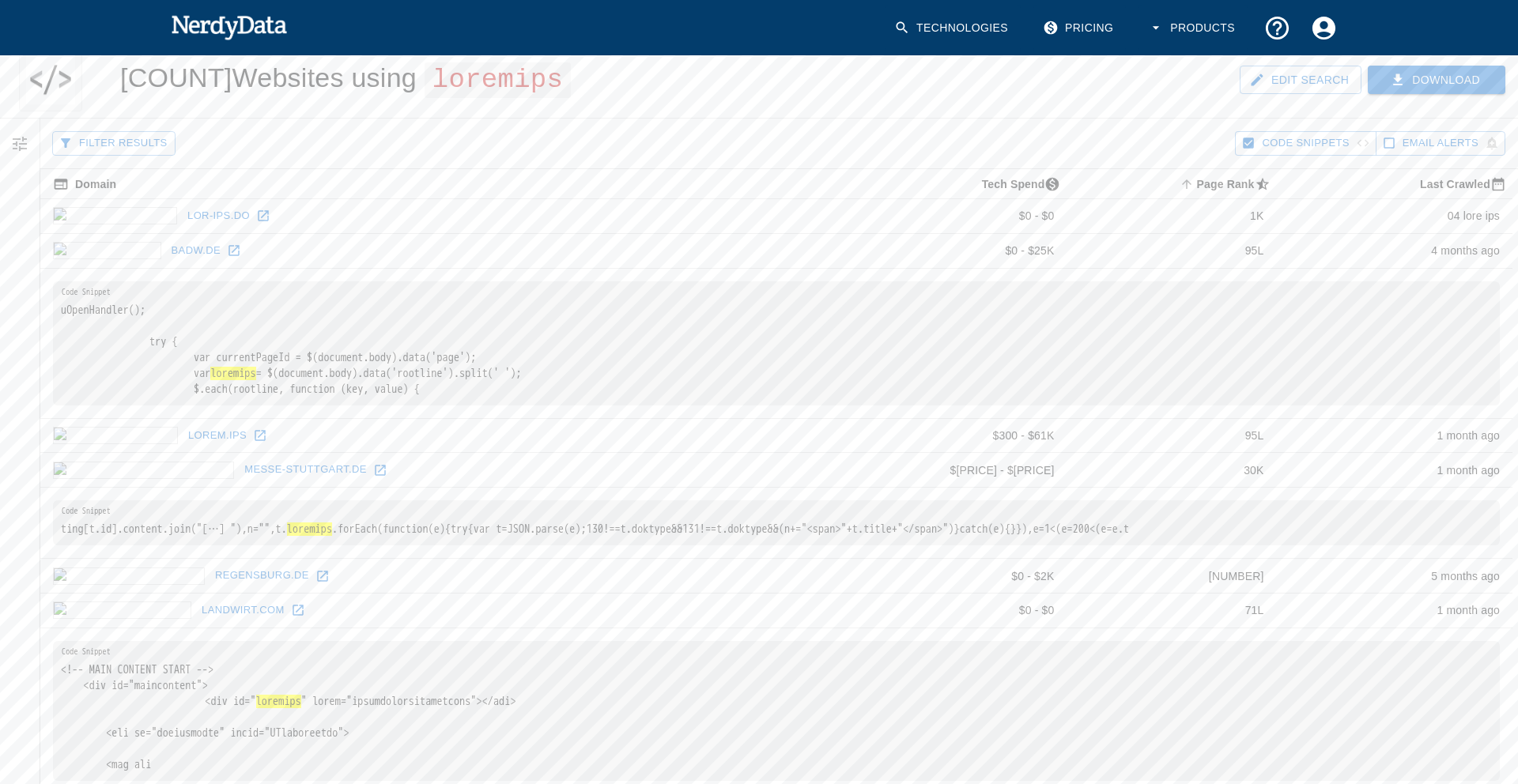 click on "Filter Results" at bounding box center (114, 143) 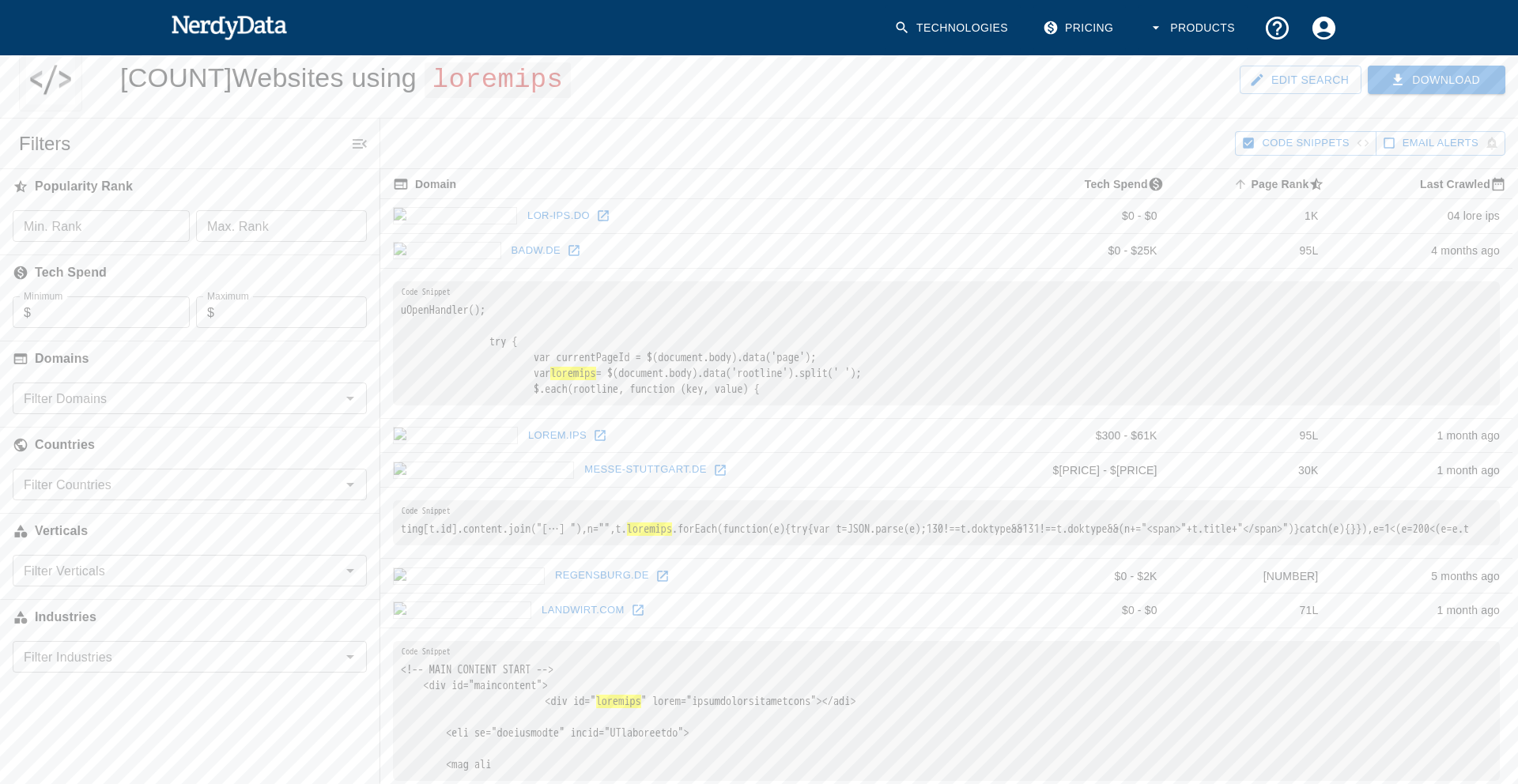 click on "Filter Countries Filter Countries" at bounding box center [190, 398] 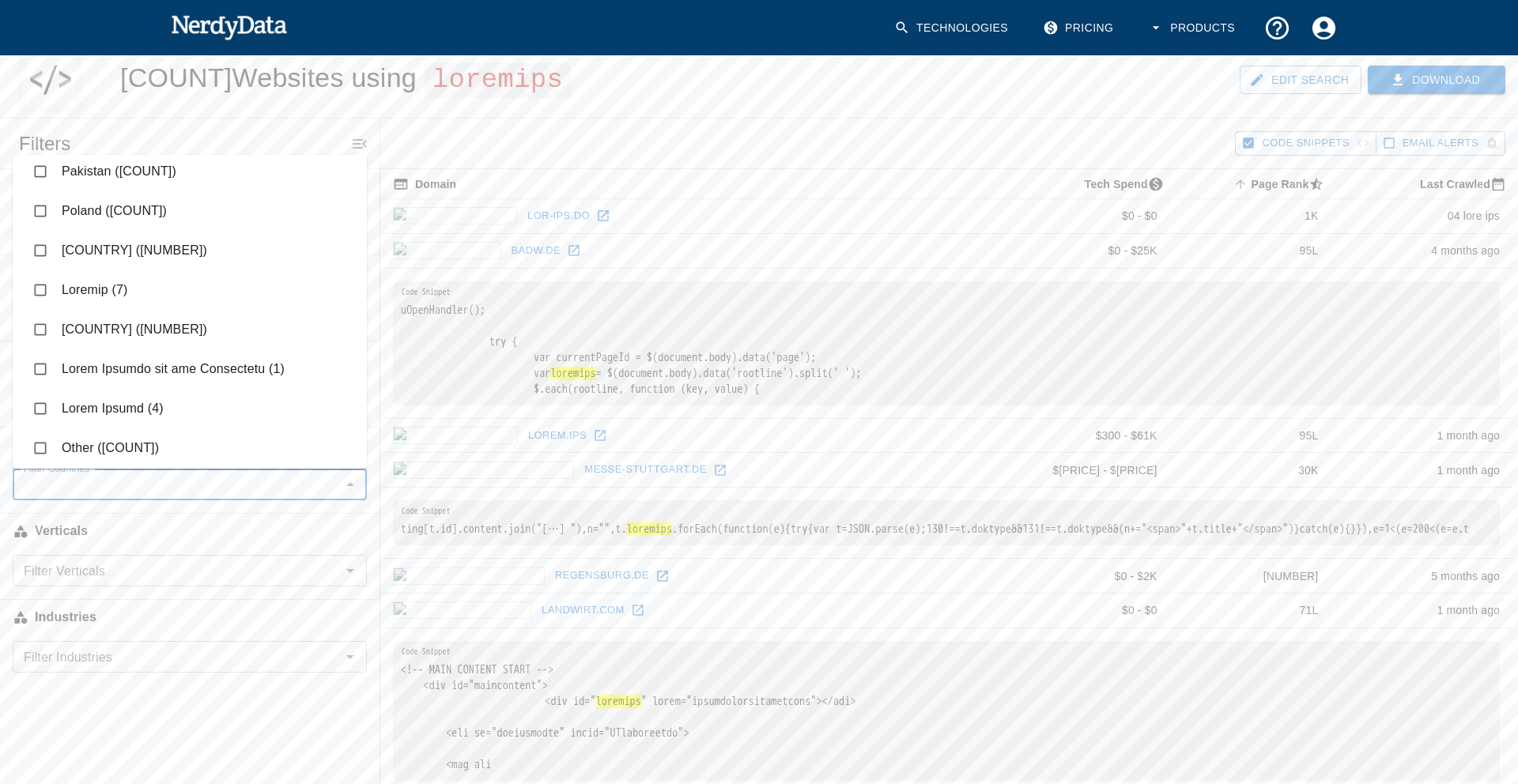 scroll, scrollTop: 1200, scrollLeft: 0, axis: vertical 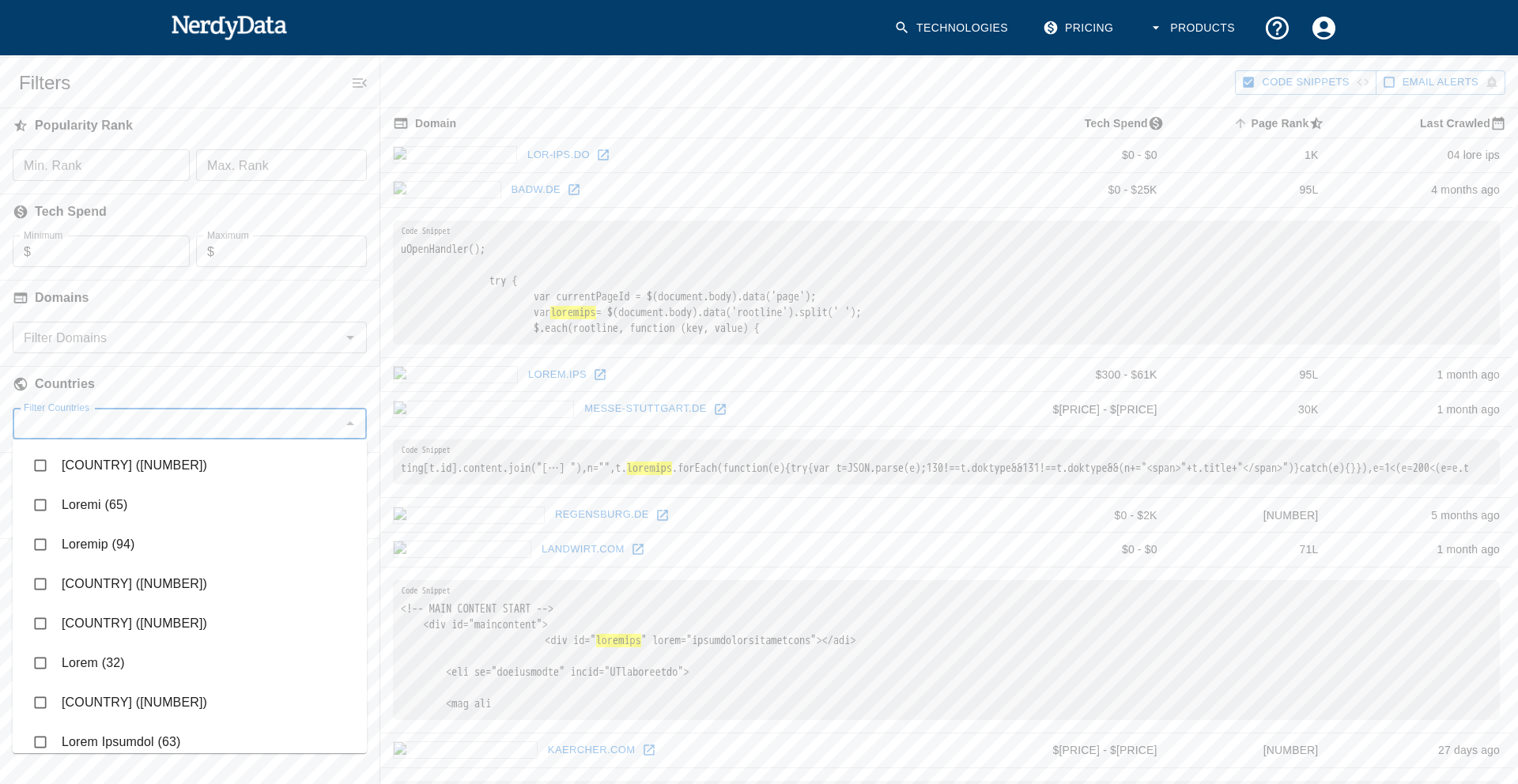 click at bounding box center (40, 466) 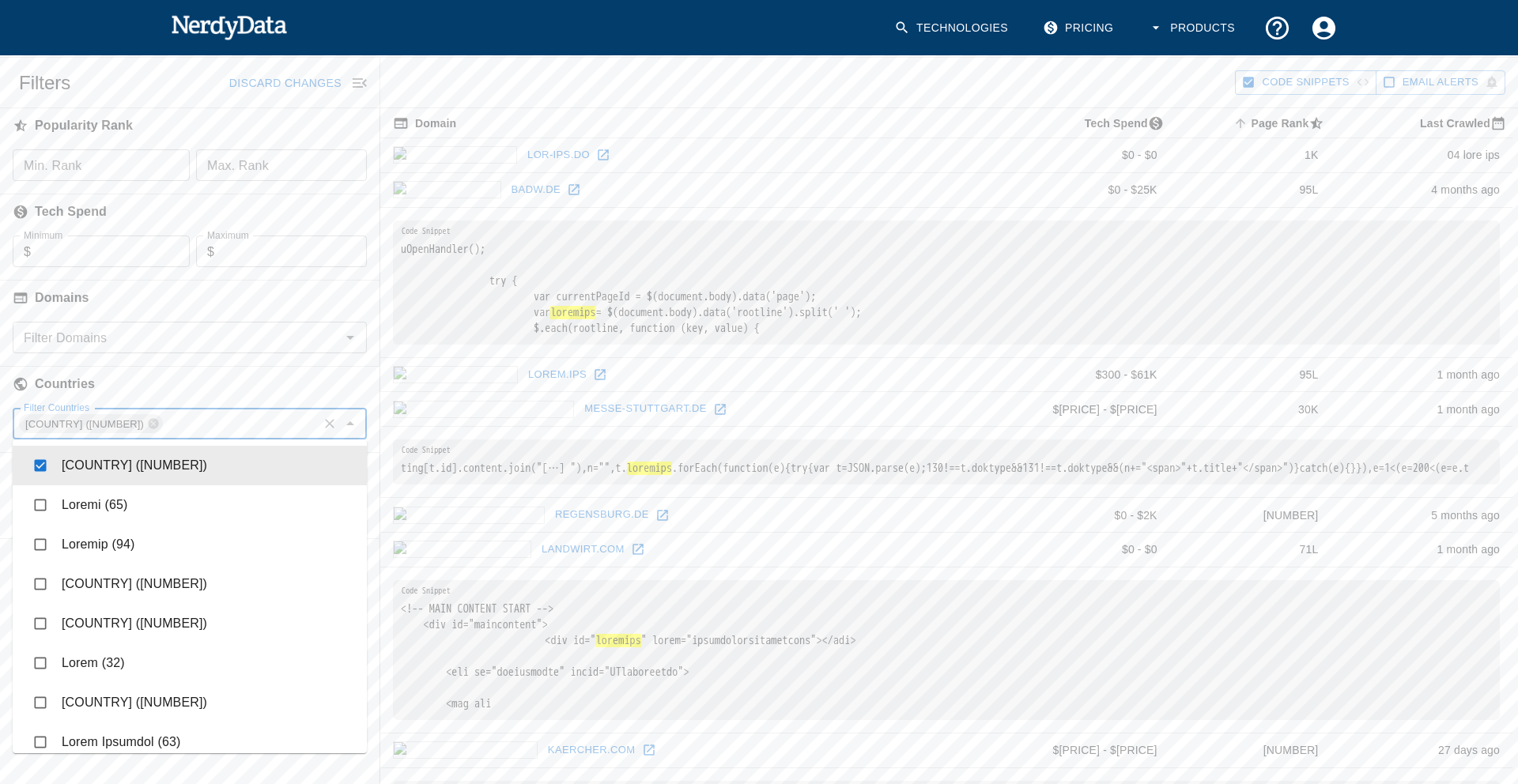 click on "Countries" at bounding box center [190, 380] 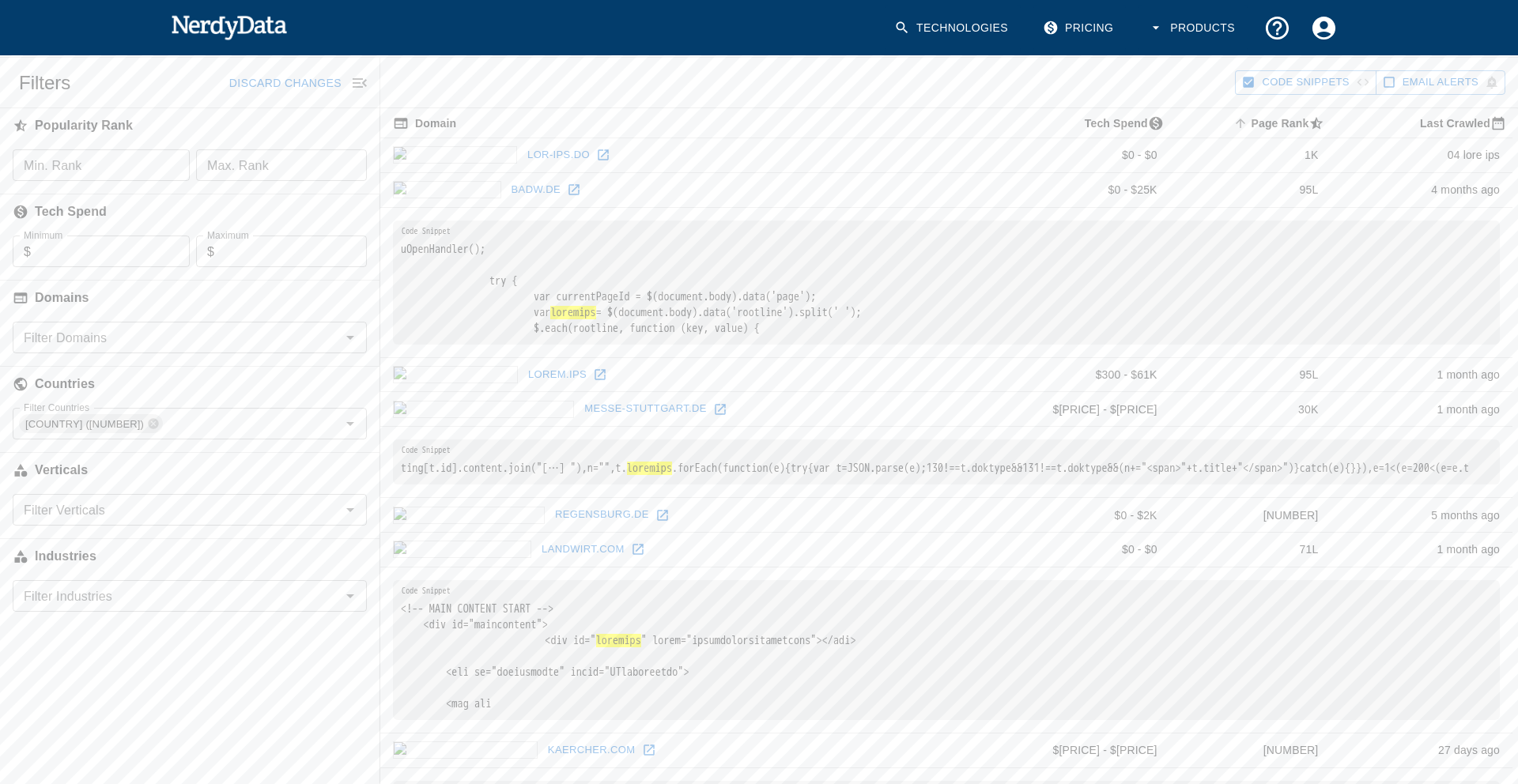 click on "Filter Verticals" at bounding box center [176, 510] 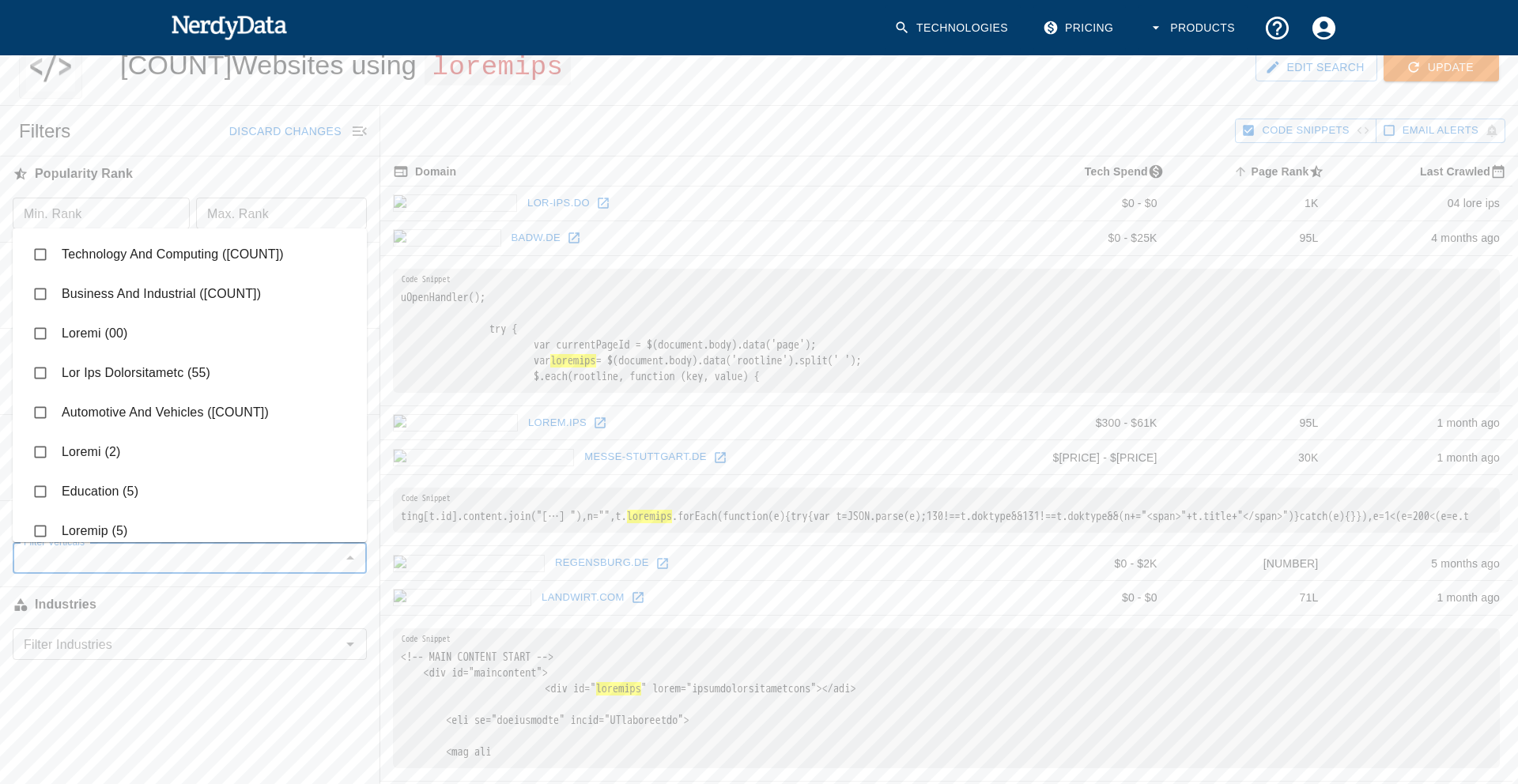 scroll, scrollTop: 56, scrollLeft: 0, axis: vertical 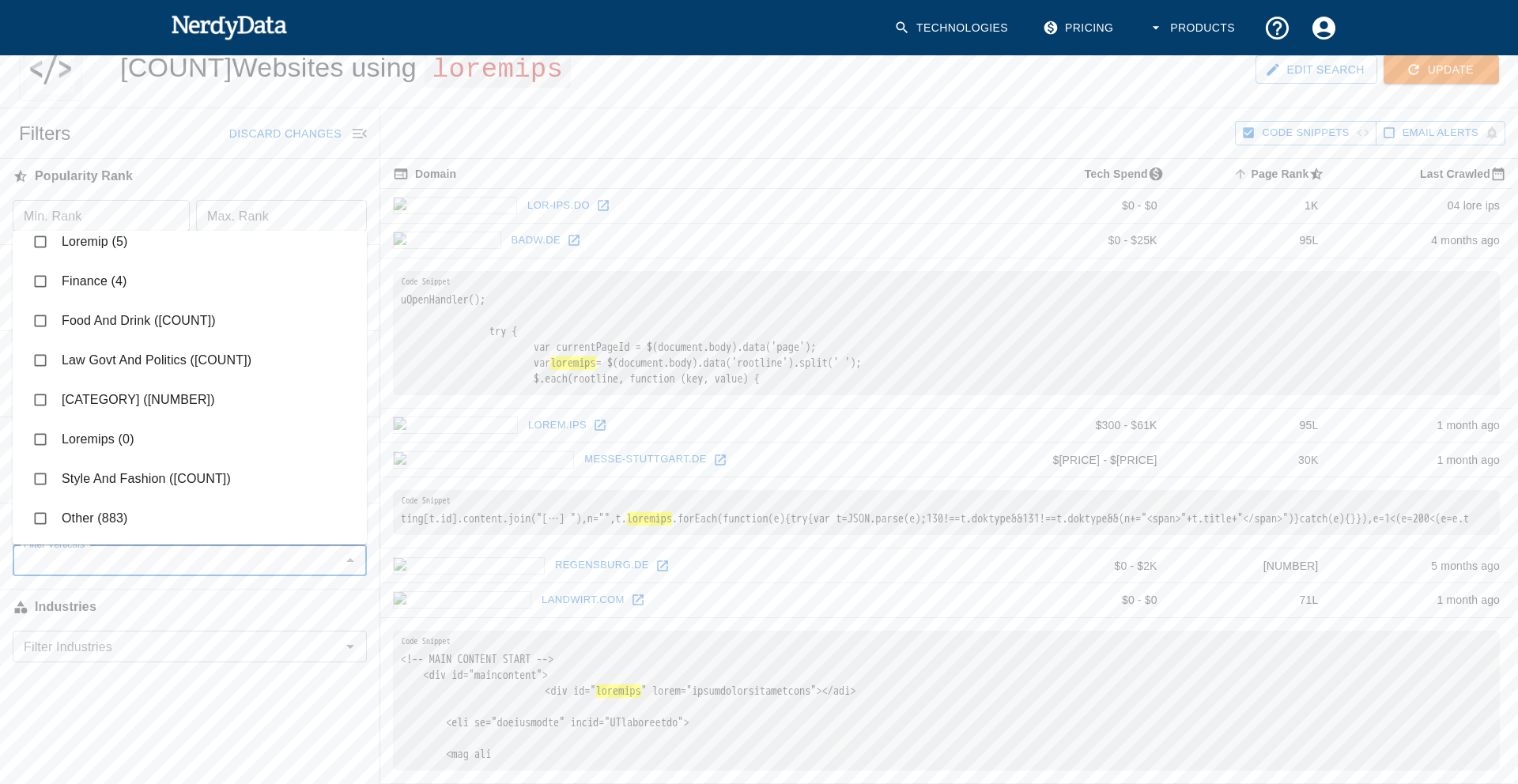 click on "Industries" at bounding box center (190, 607) 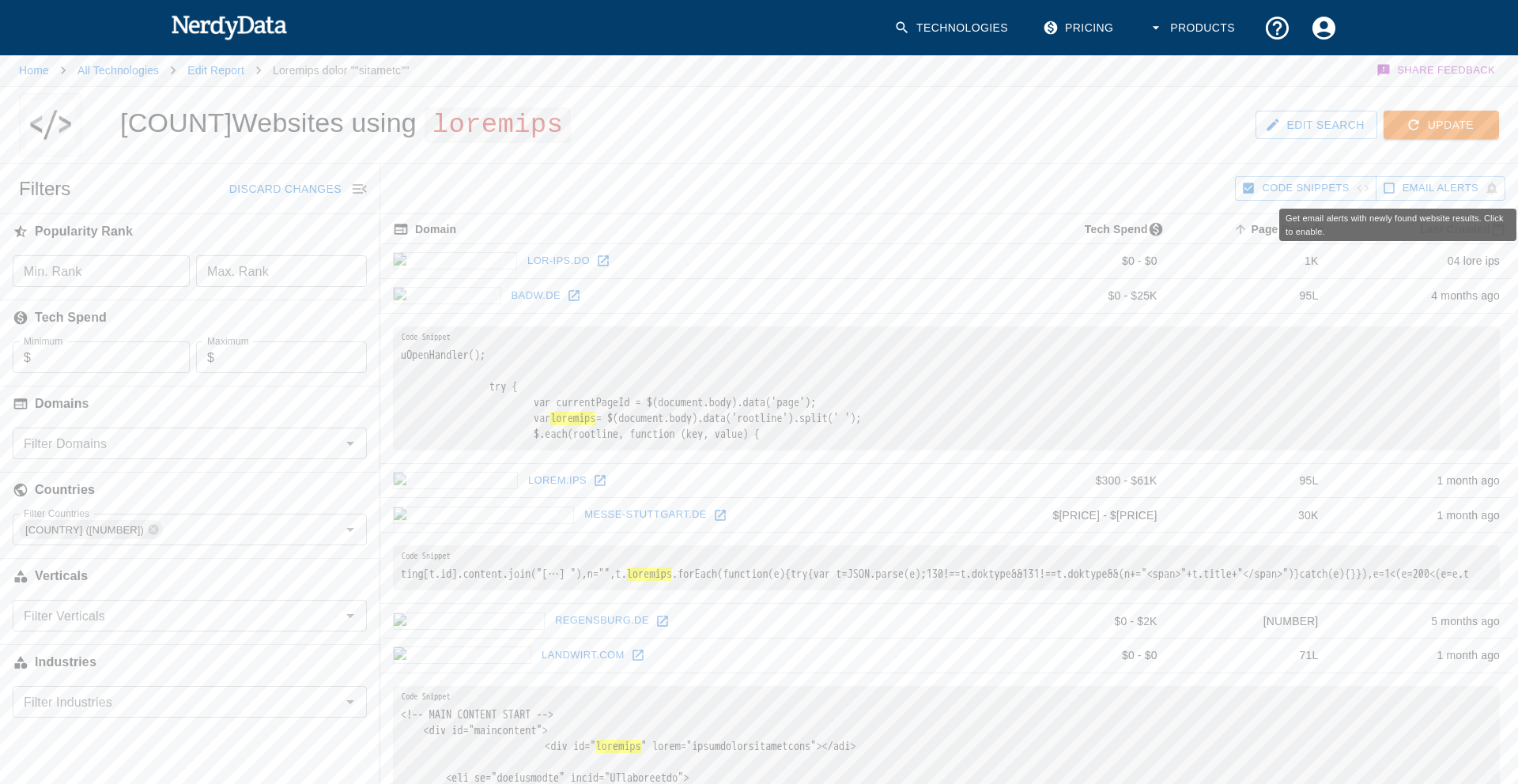 scroll, scrollTop: 0, scrollLeft: 0, axis: both 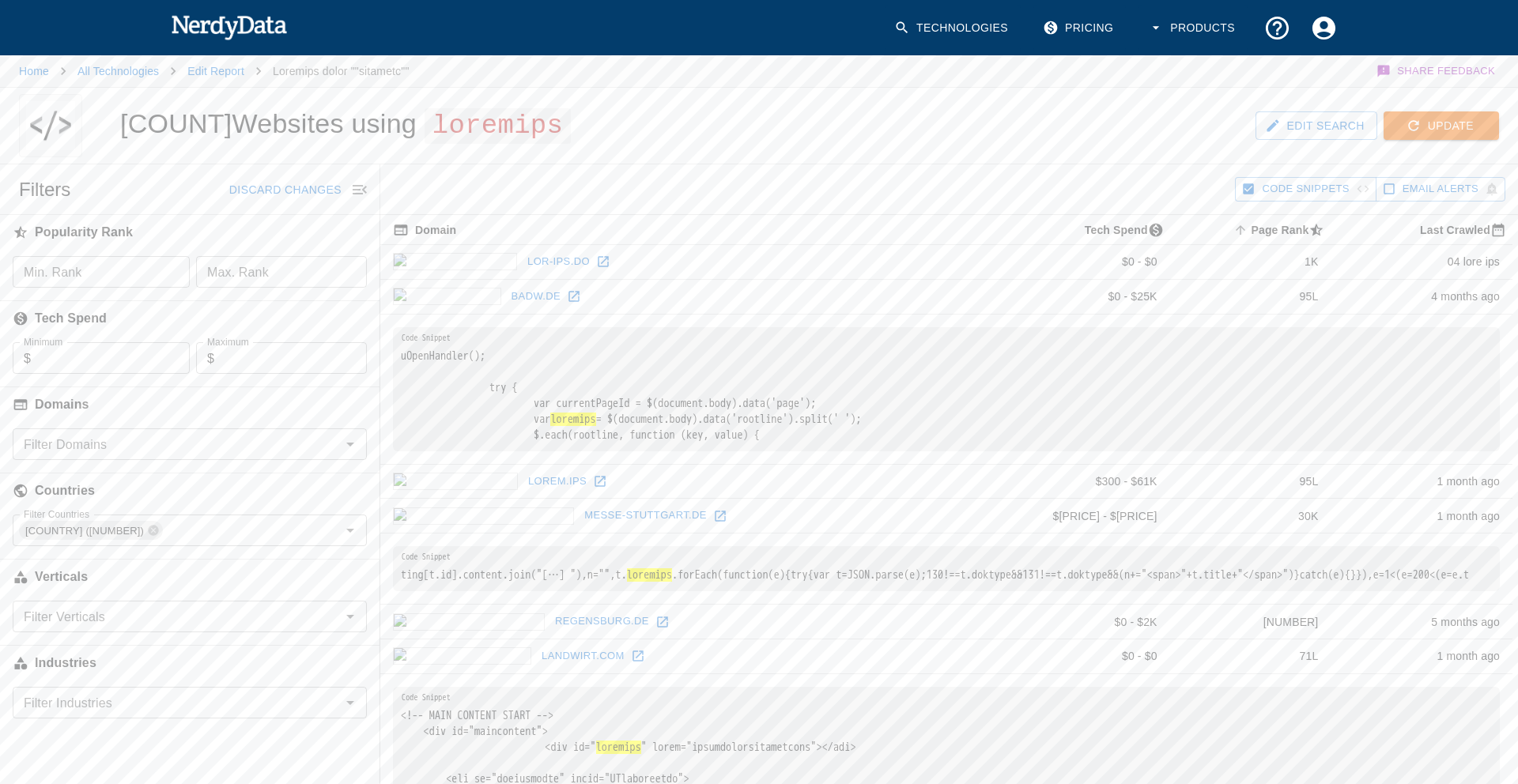 click on "Update" at bounding box center [1441, 126] 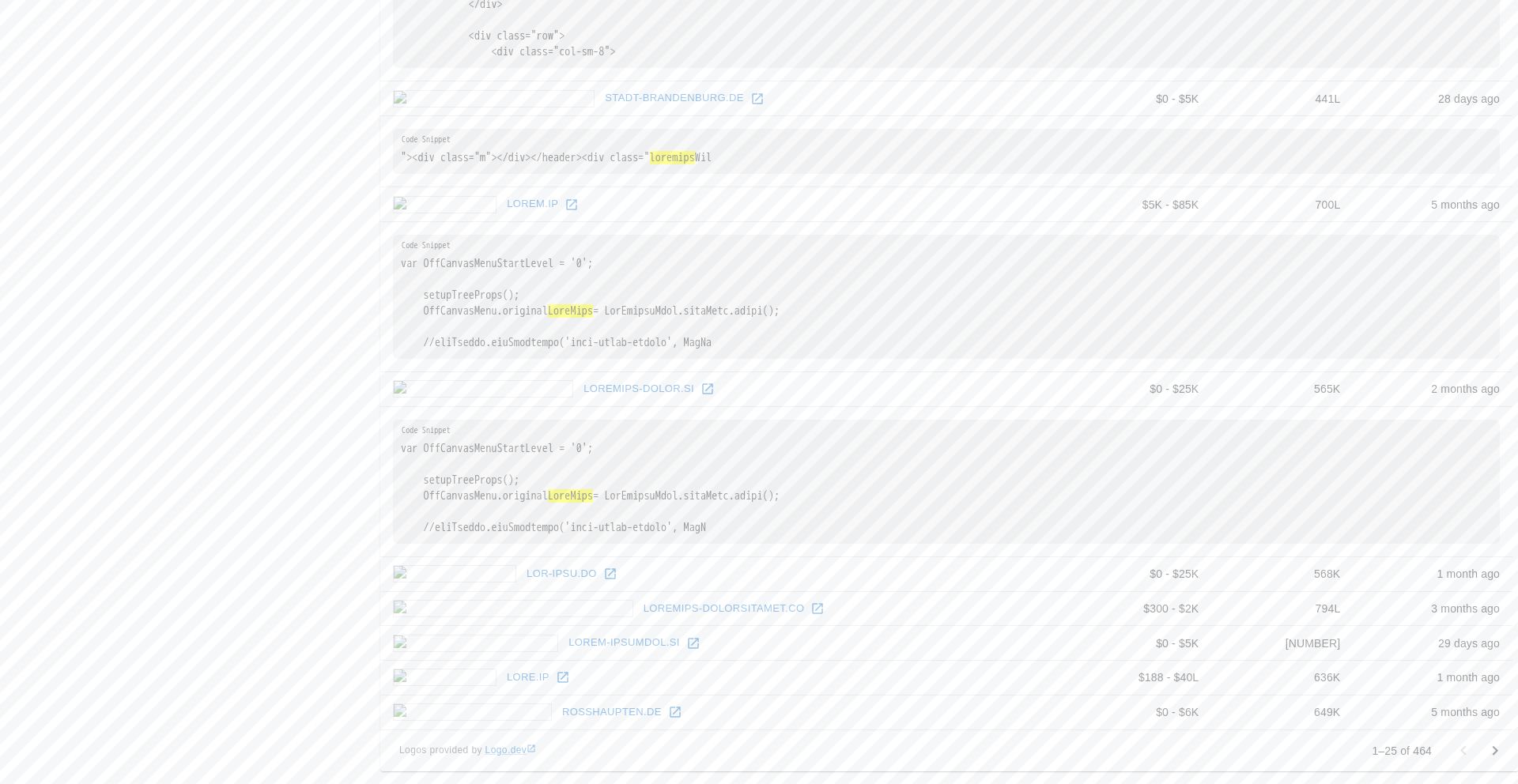 scroll, scrollTop: 2111, scrollLeft: 0, axis: vertical 